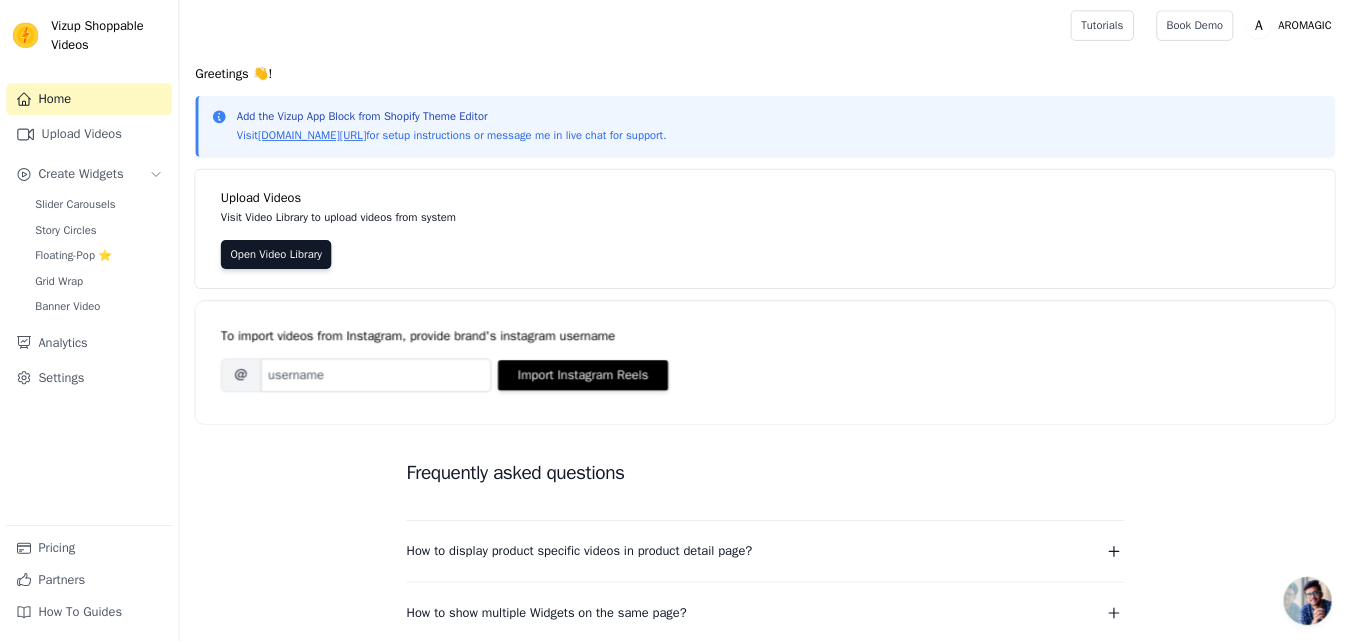 scroll, scrollTop: 0, scrollLeft: 0, axis: both 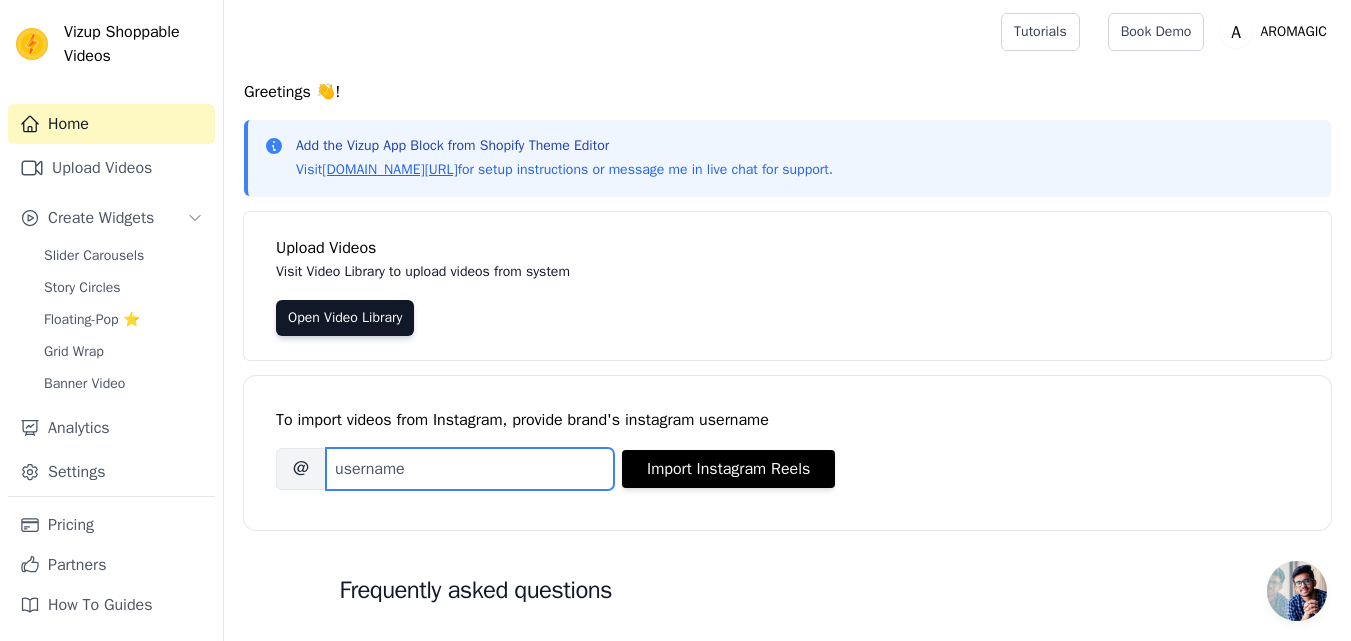 click on "Brand's Instagram Username" at bounding box center (470, 469) 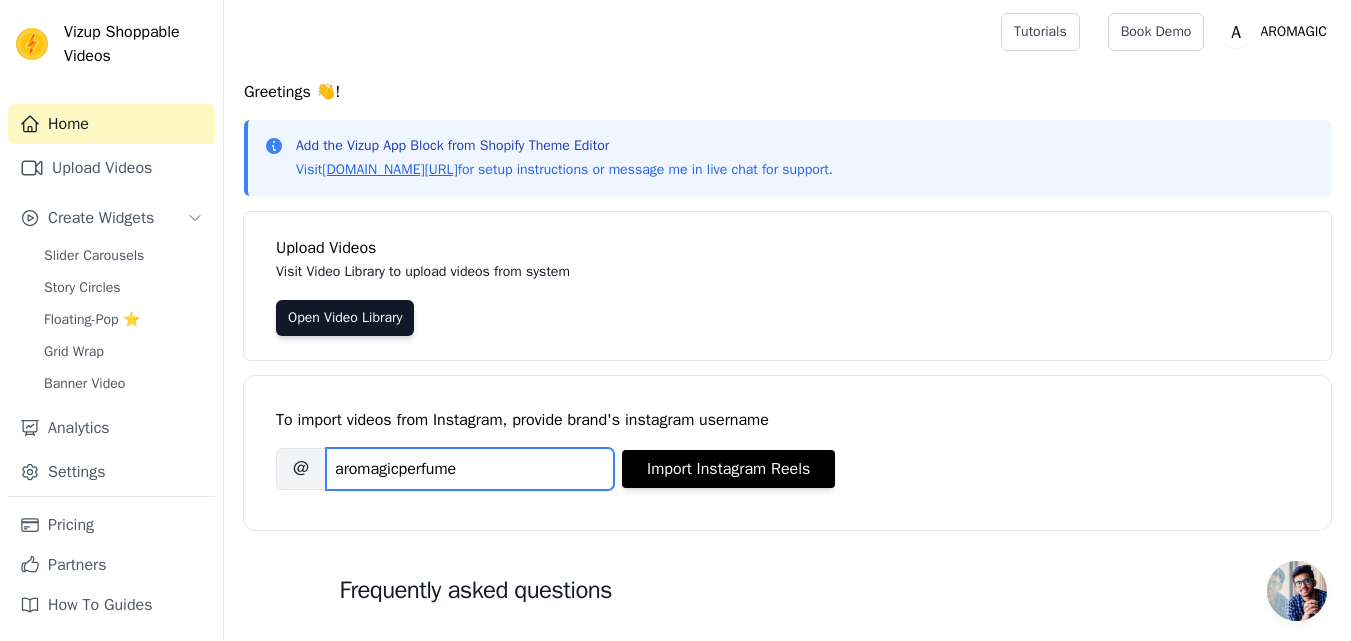 type on "aromagicperfume" 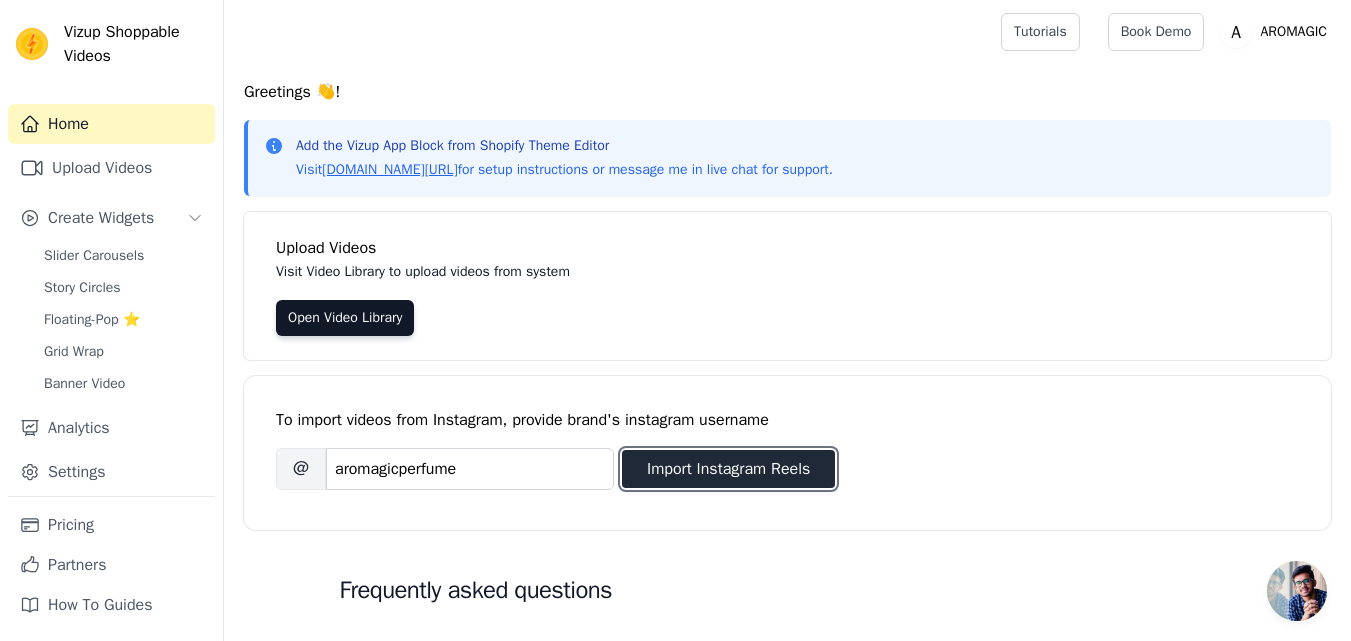 click on "Import Instagram Reels" at bounding box center [728, 469] 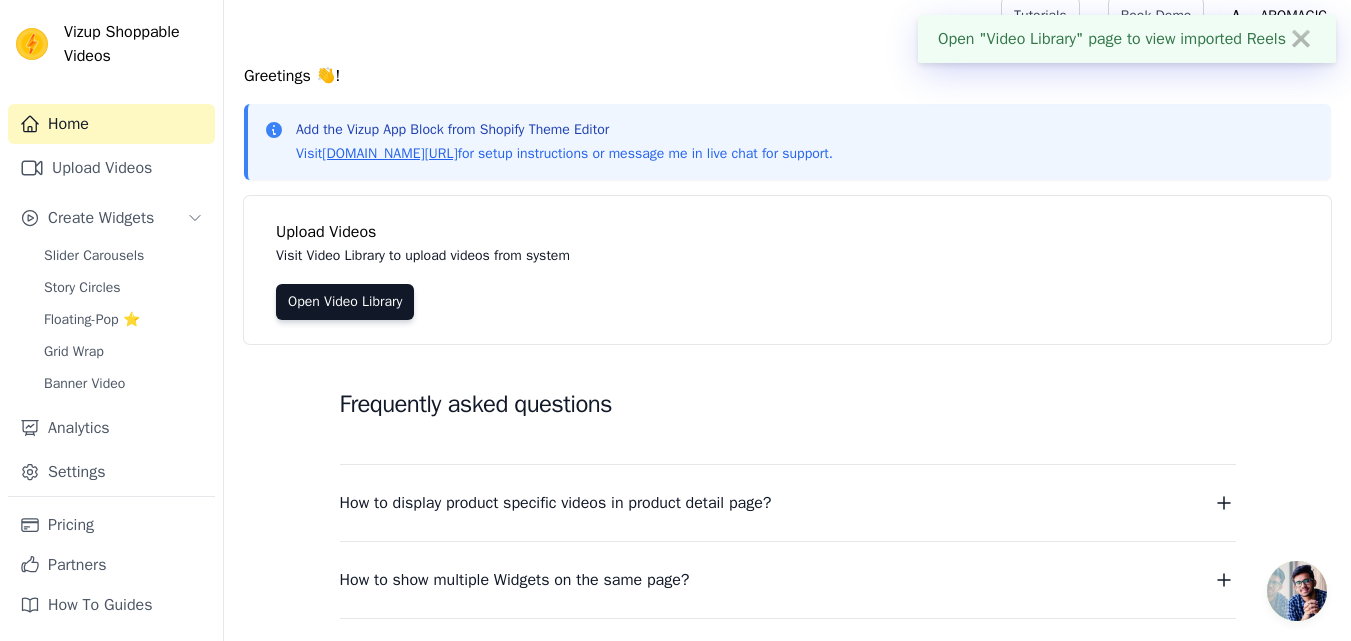 scroll, scrollTop: 0, scrollLeft: 0, axis: both 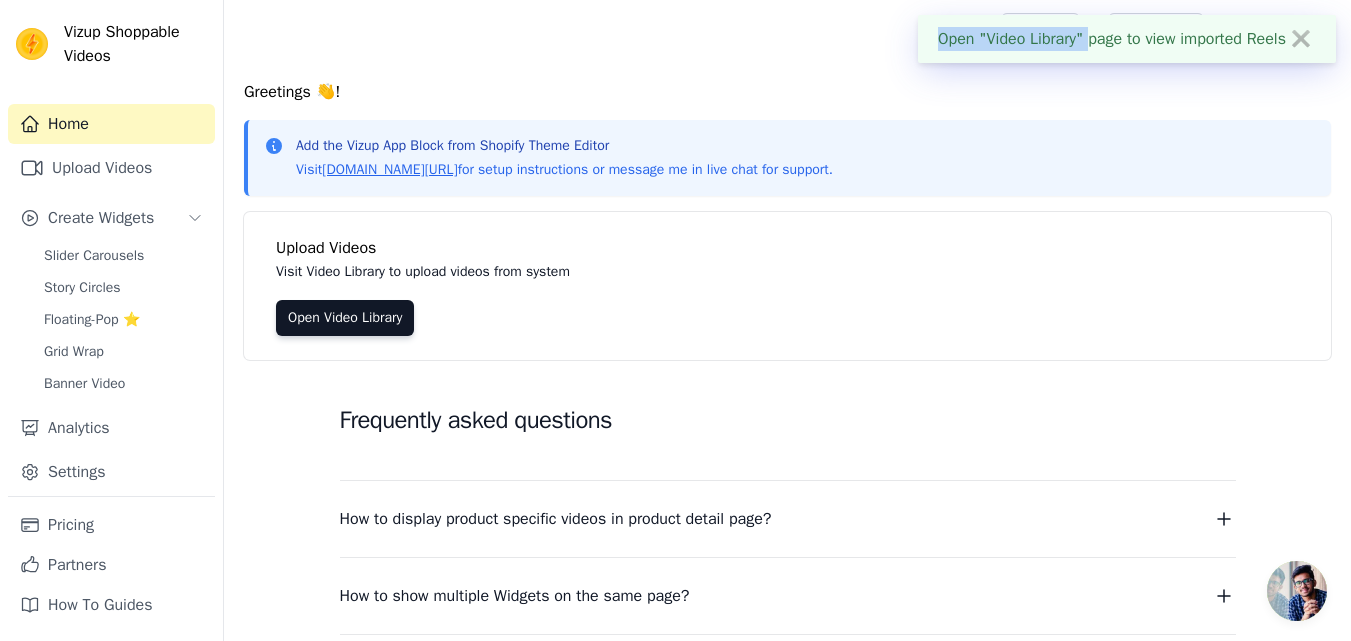 drag, startPoint x: 928, startPoint y: 33, endPoint x: 1153, endPoint y: 25, distance: 225.14218 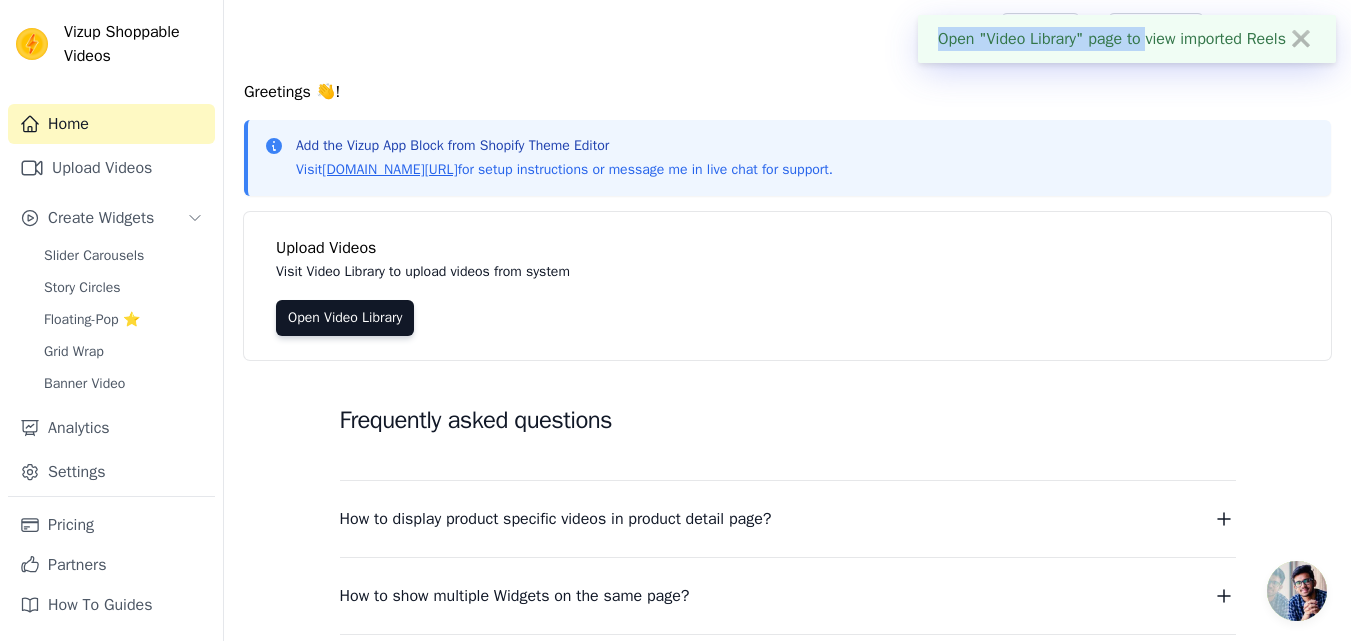 click on "✖" at bounding box center (1301, 39) 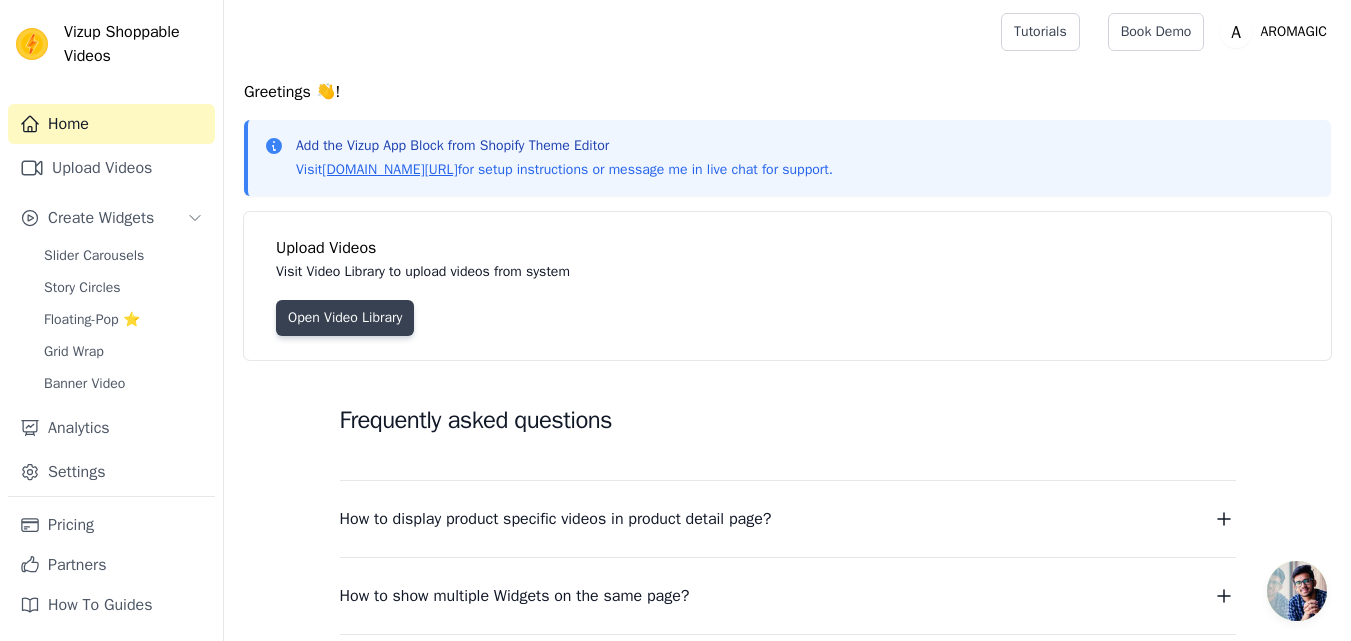 click on "Open Video Library" at bounding box center (345, 318) 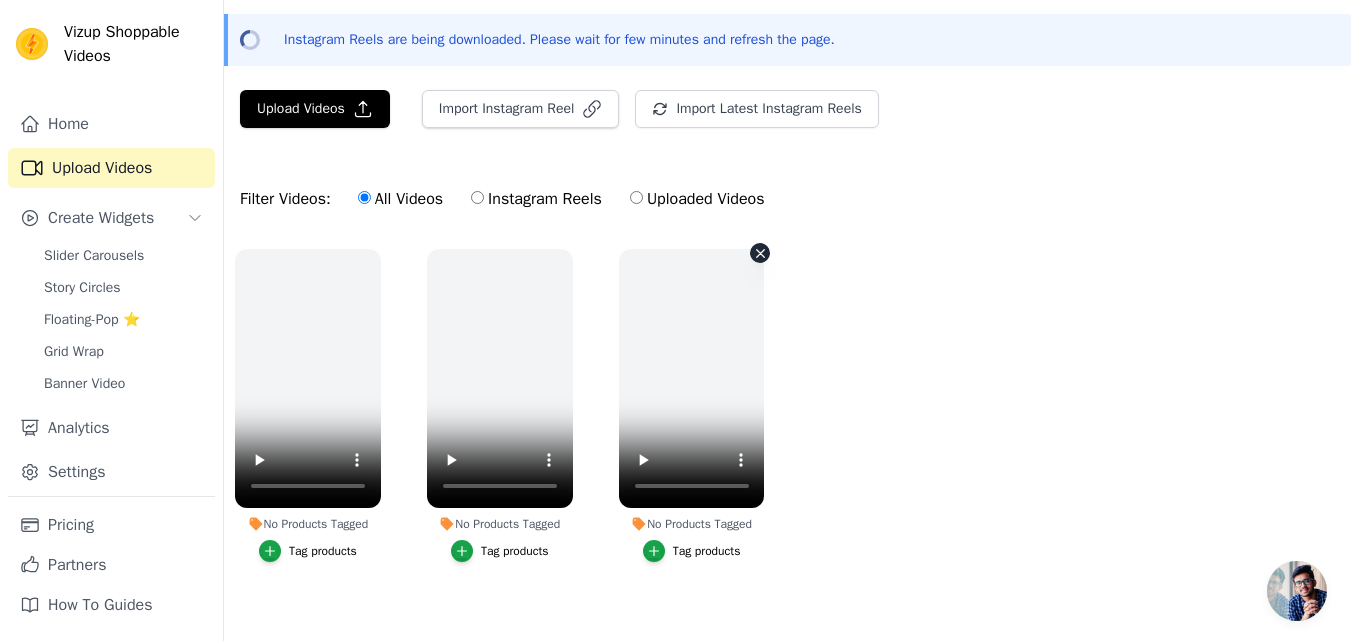 scroll, scrollTop: 96, scrollLeft: 0, axis: vertical 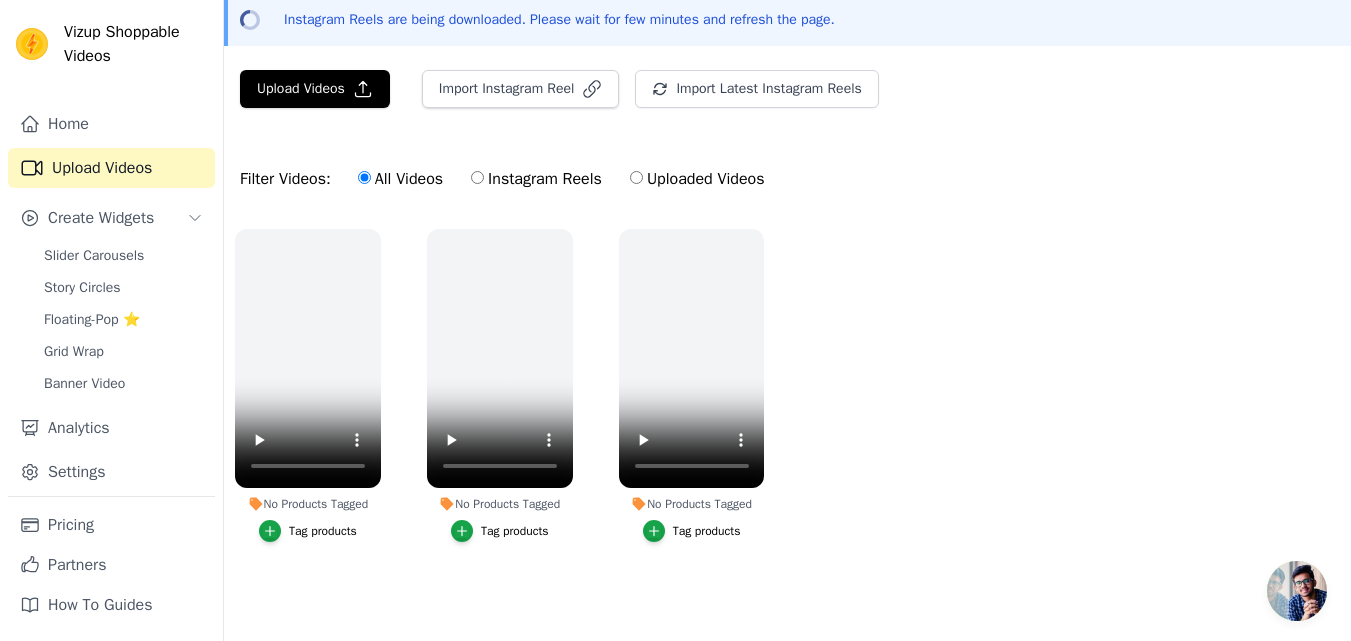 click on "Instagram Reels" at bounding box center (536, 179) 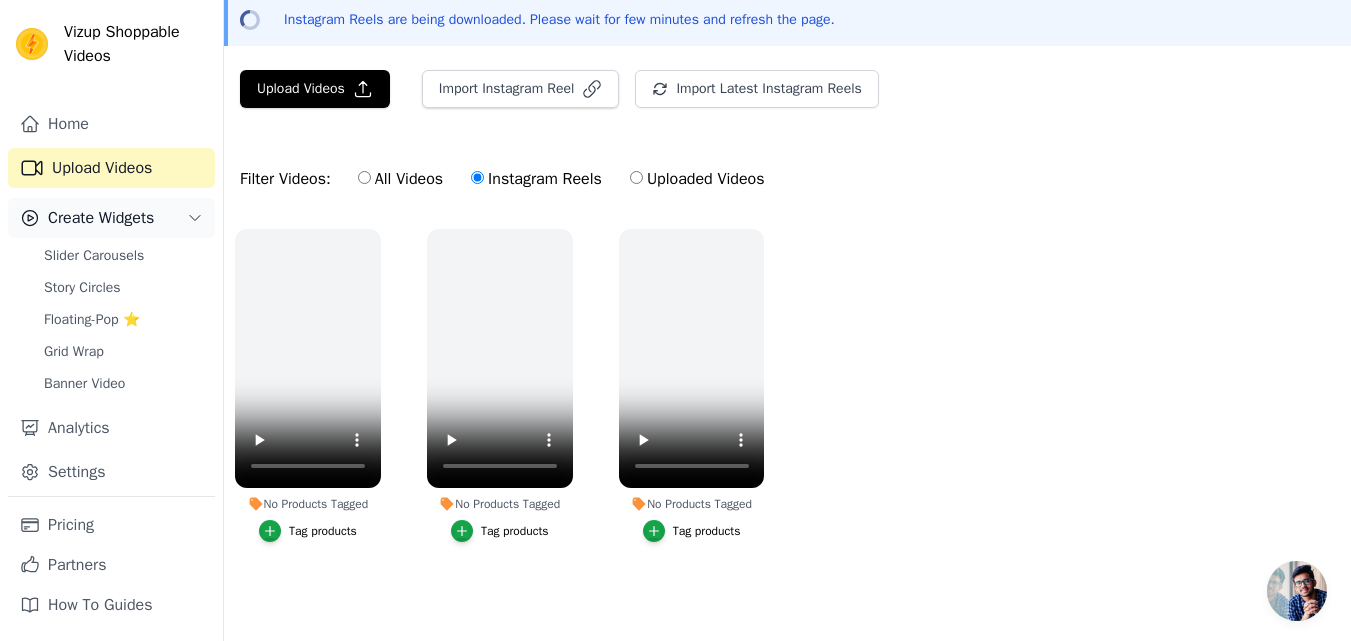 click on "Create Widgets" at bounding box center [101, 218] 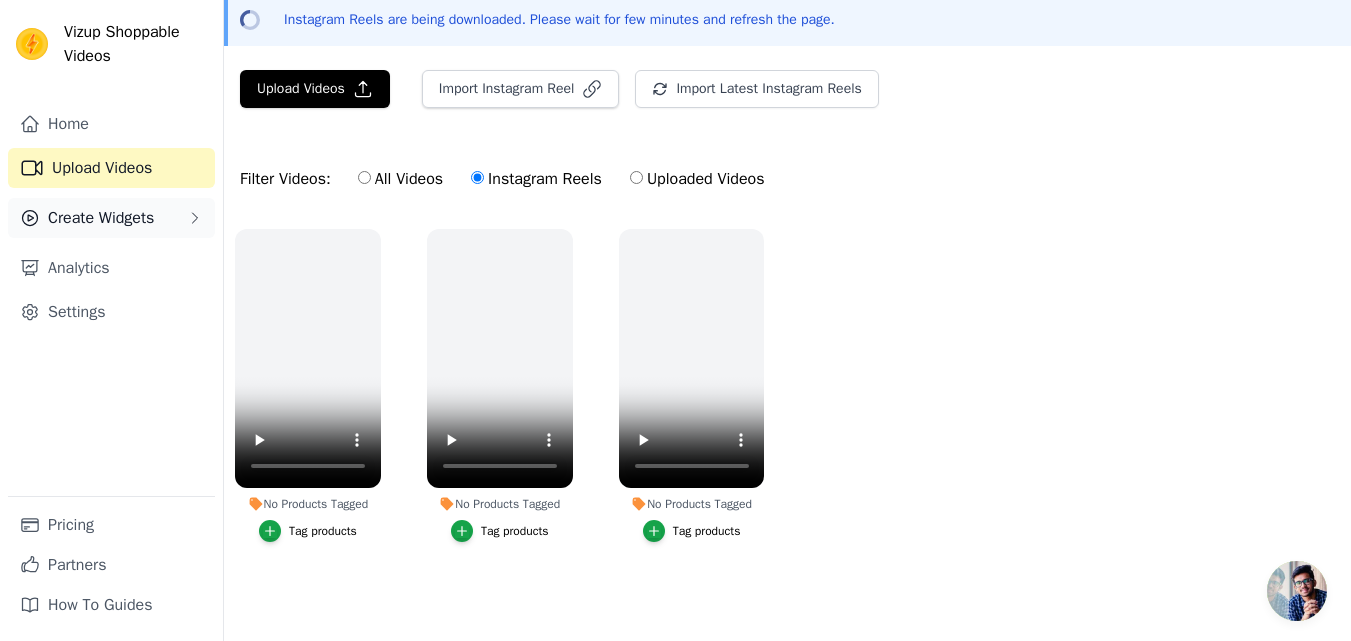 click on "Create Widgets" at bounding box center (101, 218) 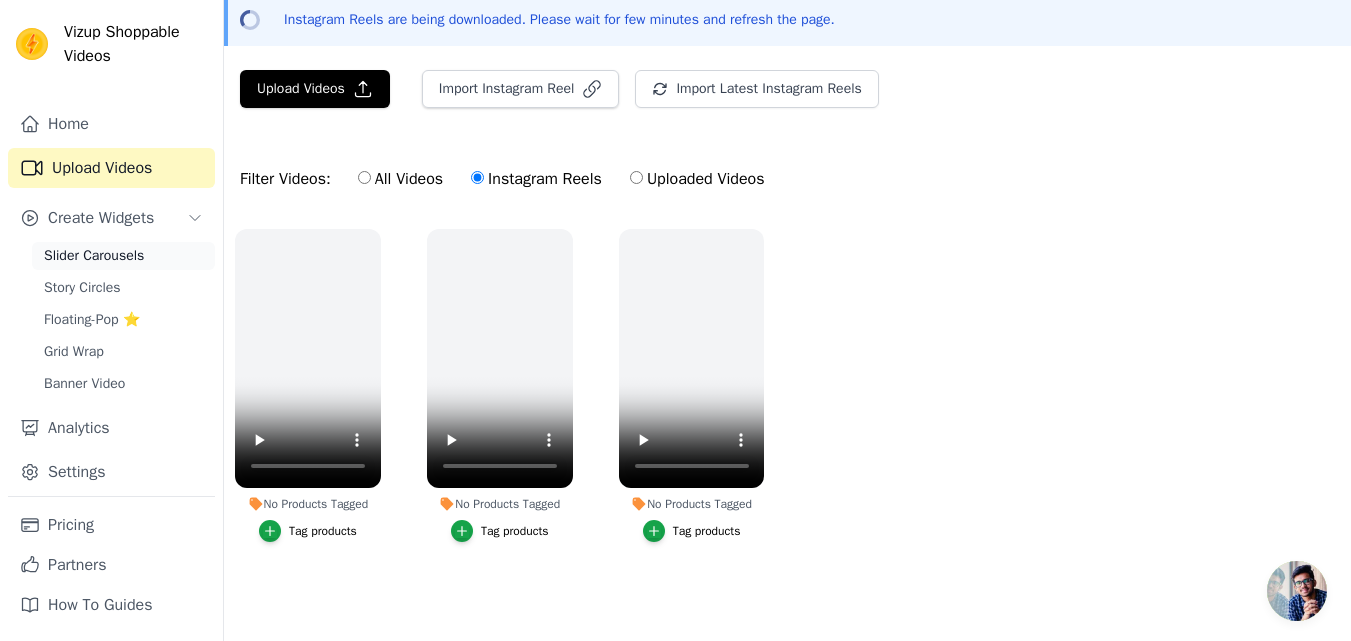 click on "Slider Carousels" at bounding box center [94, 256] 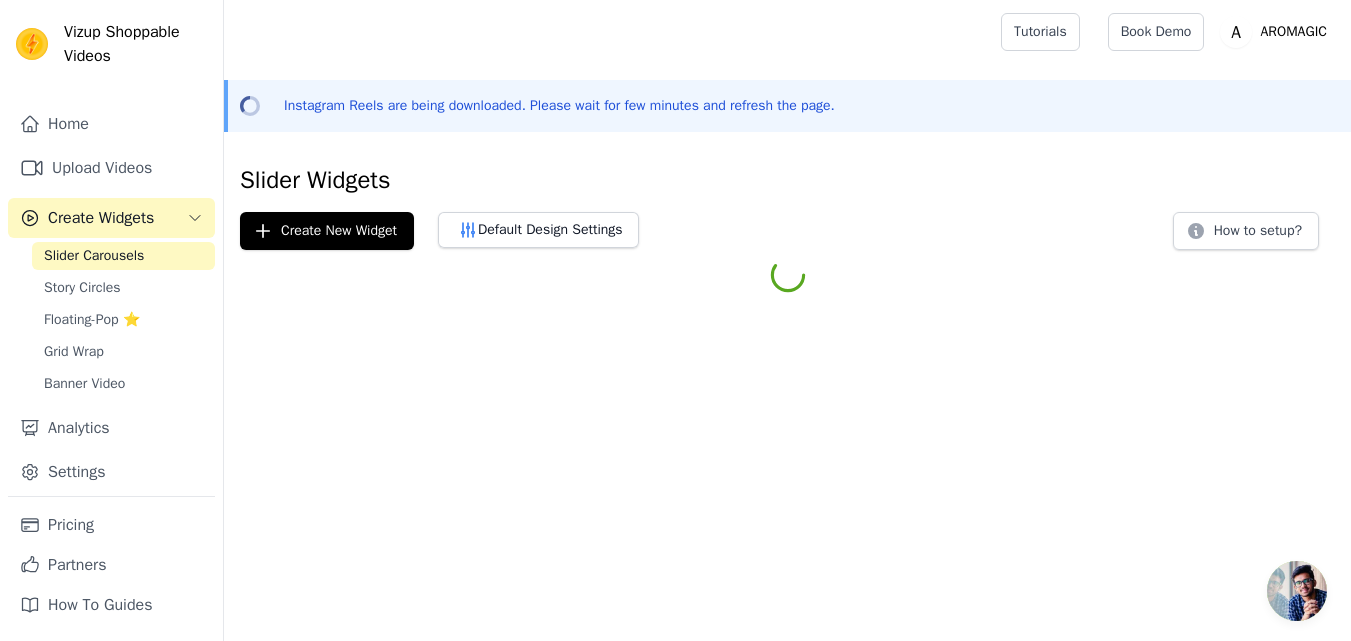 scroll, scrollTop: 0, scrollLeft: 0, axis: both 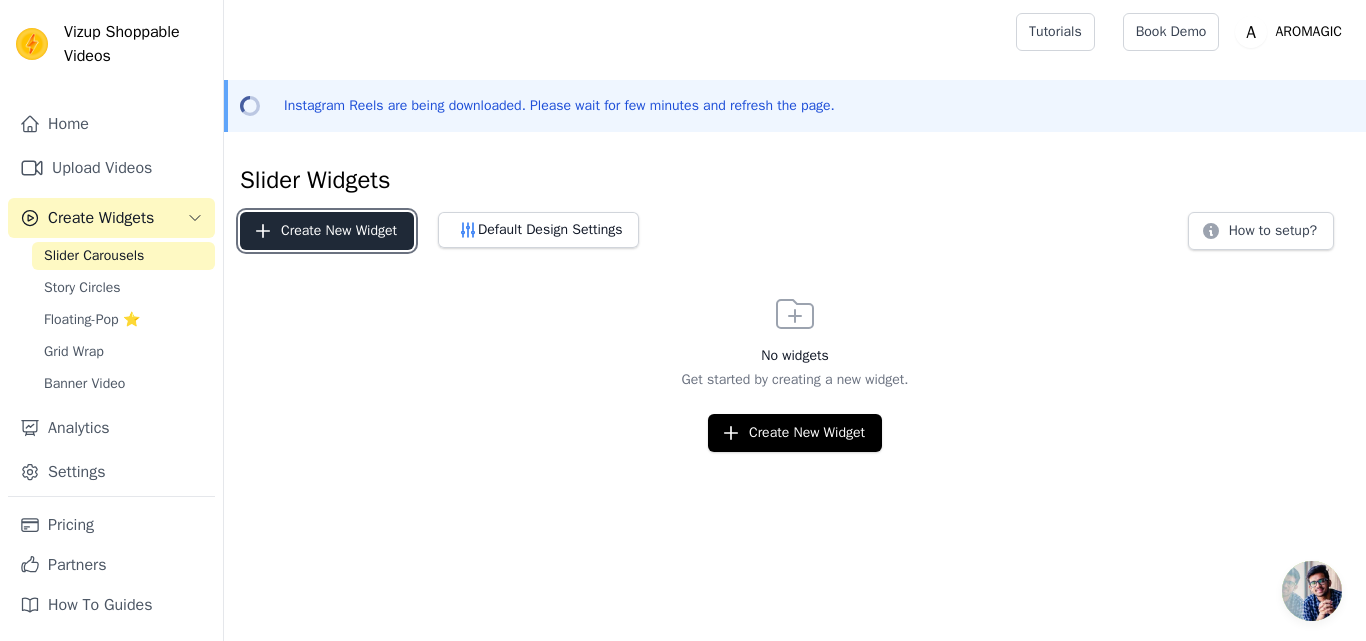 click on "Create New Widget" at bounding box center (327, 231) 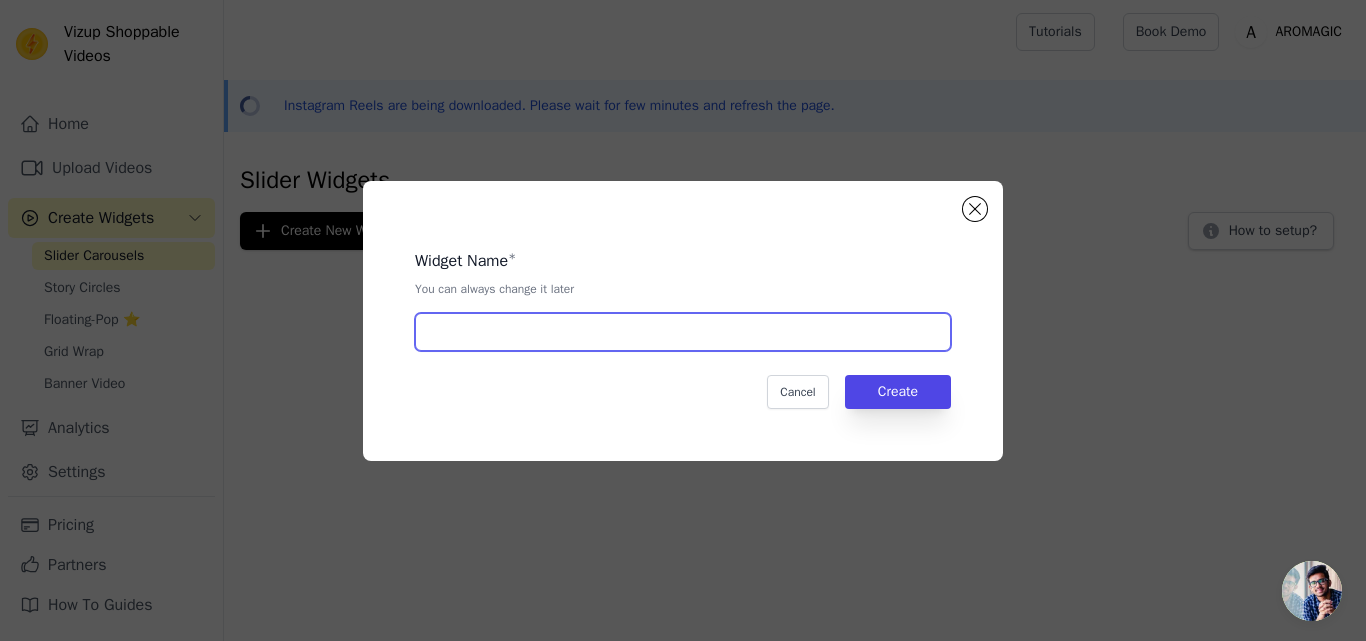 click at bounding box center [683, 332] 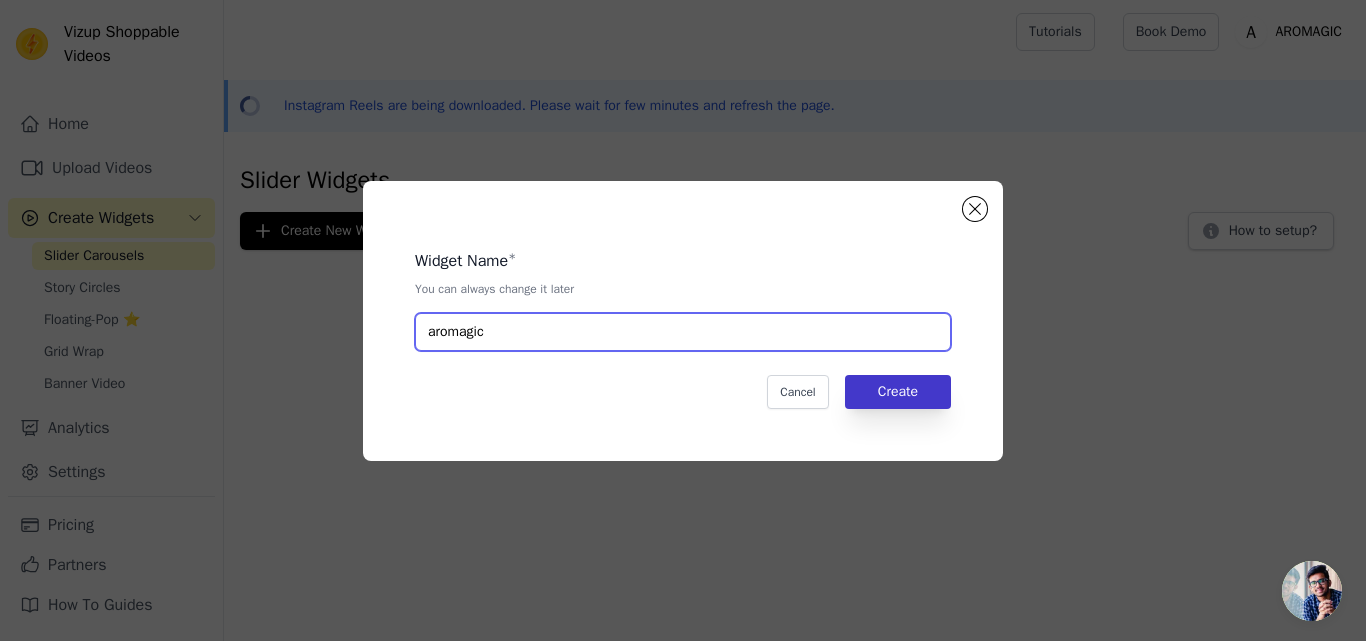 type on "aromagic" 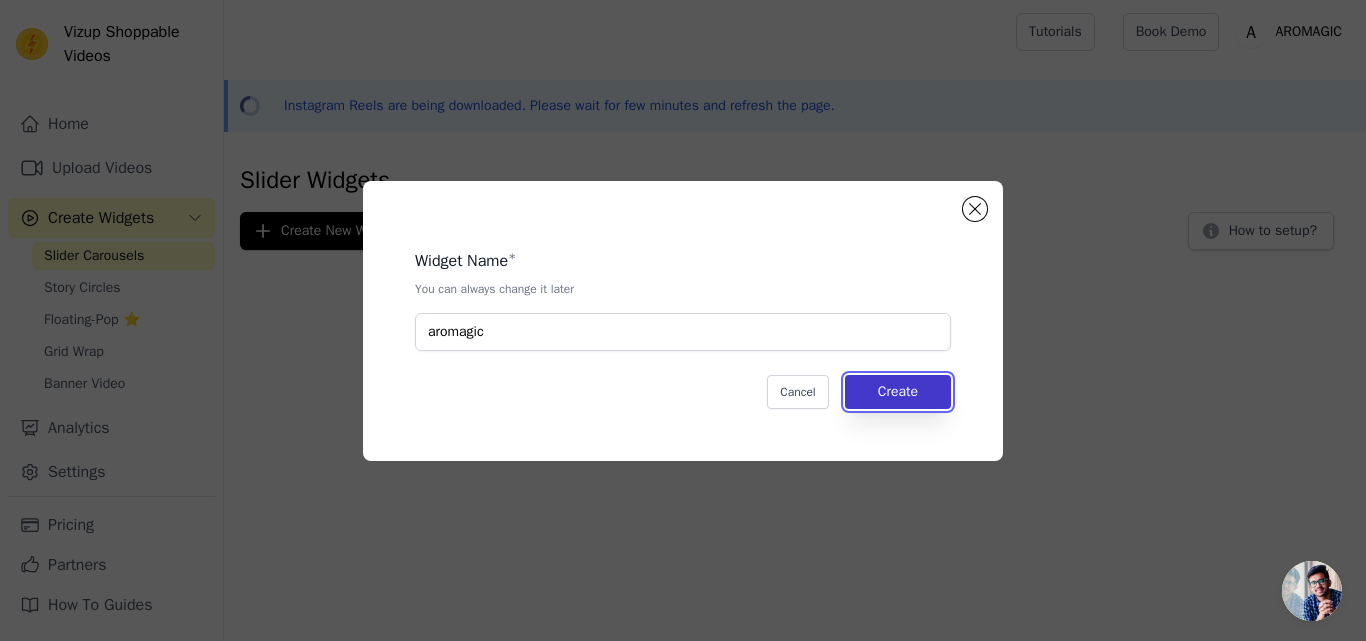 click on "Create" at bounding box center [898, 392] 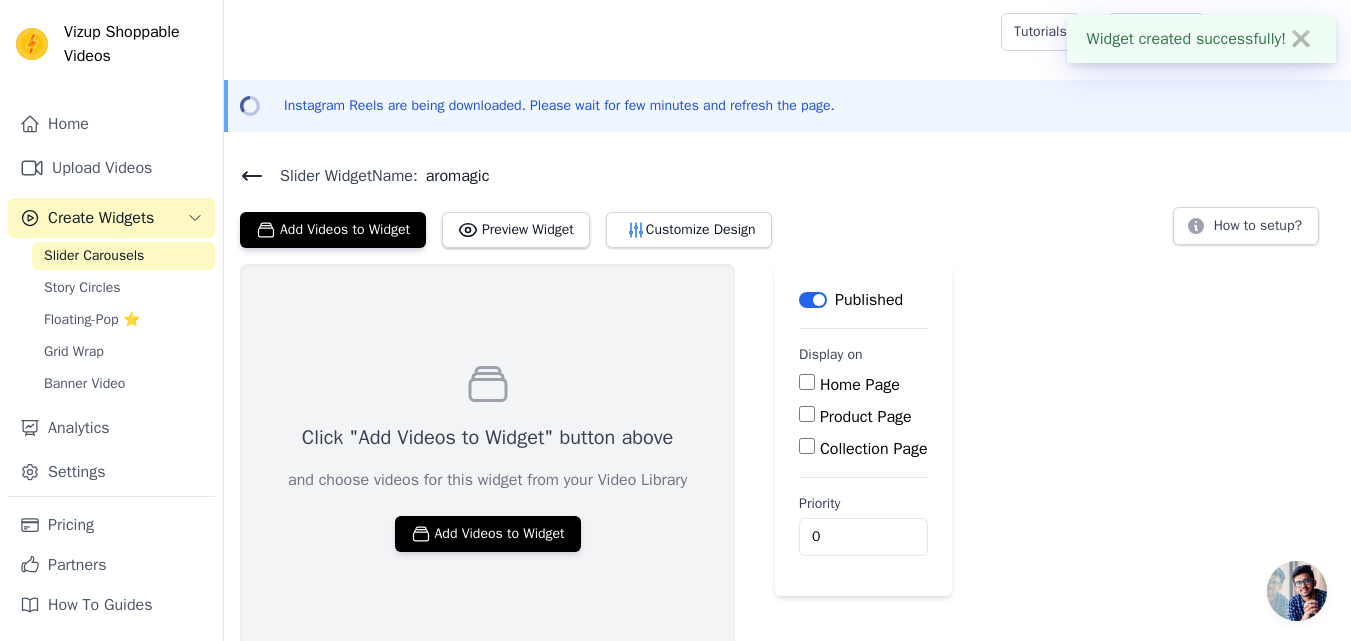 scroll, scrollTop: 7, scrollLeft: 0, axis: vertical 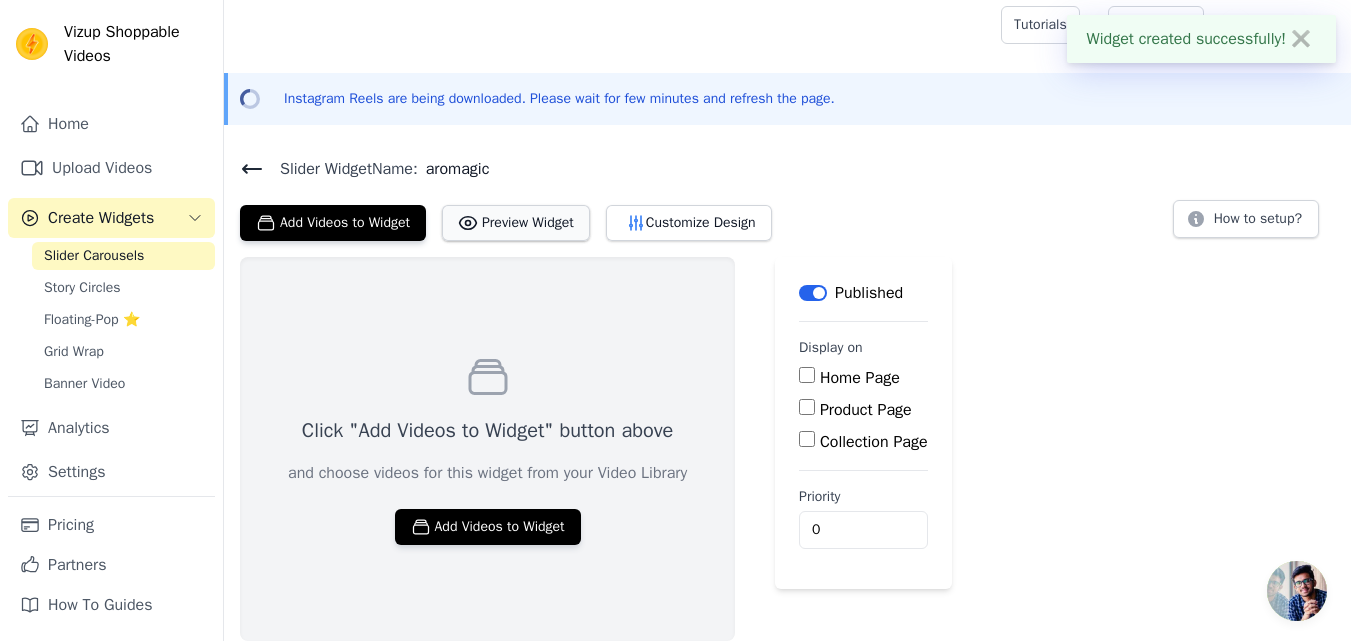 click on "Preview Widget" at bounding box center [516, 223] 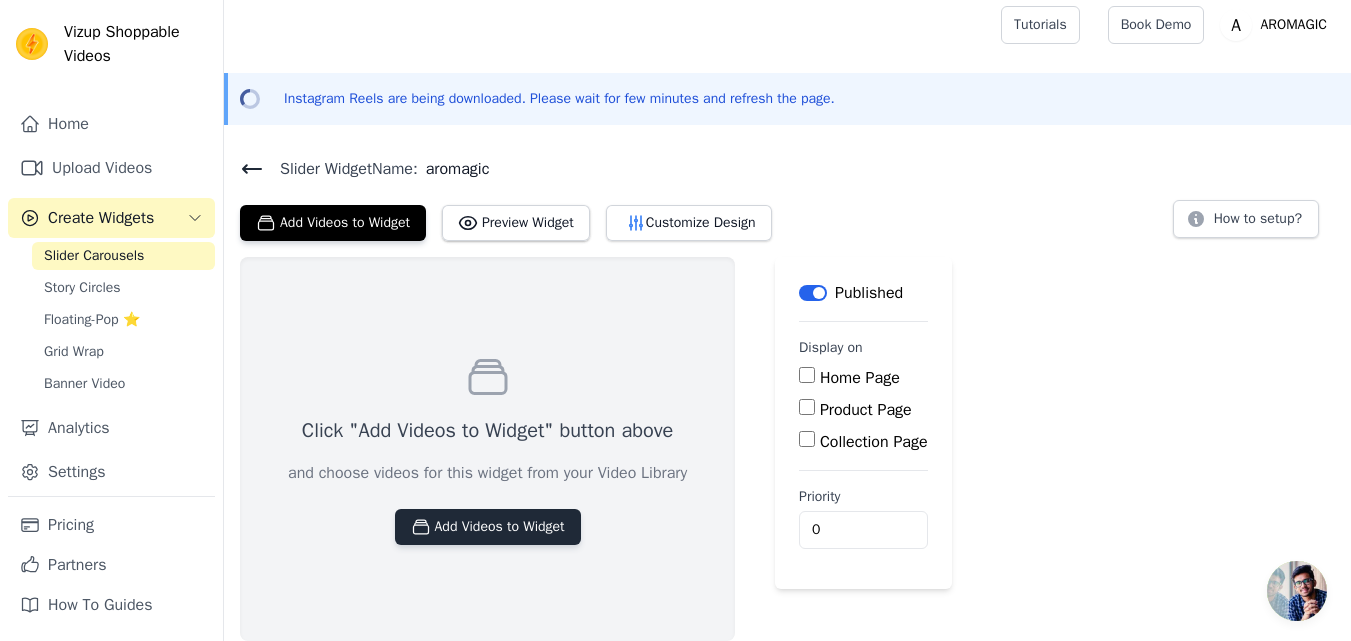 click on "Add Videos to Widget" at bounding box center [488, 527] 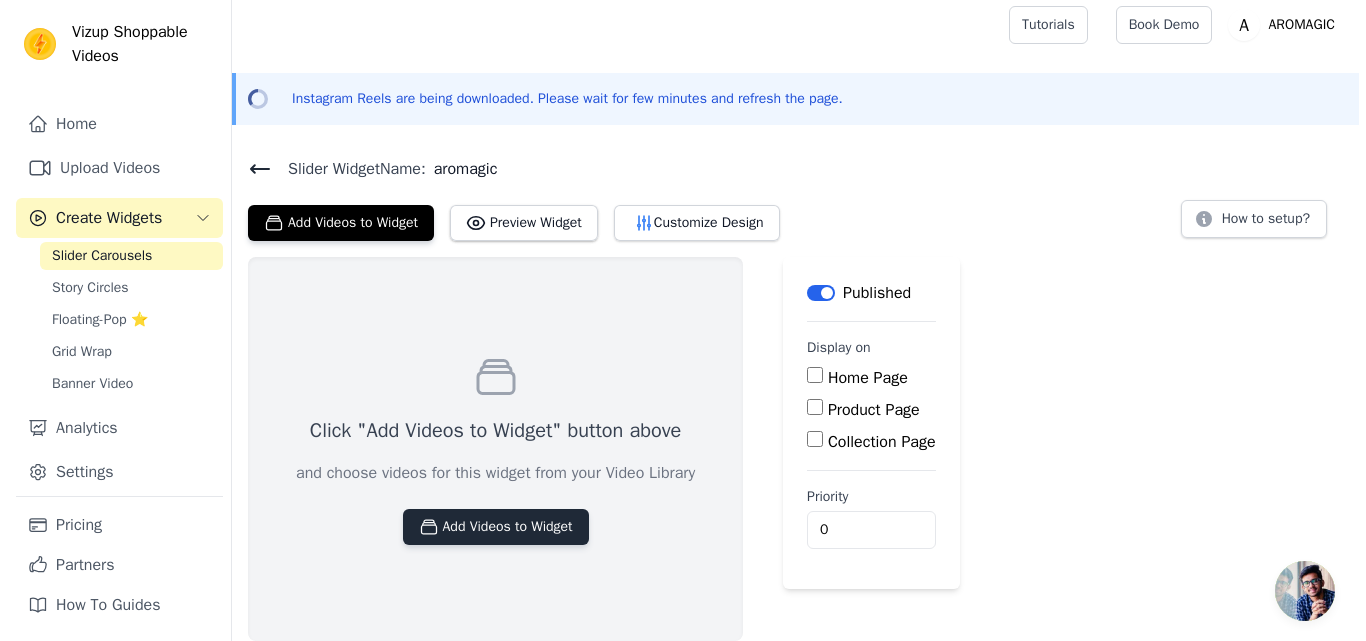 scroll, scrollTop: 0, scrollLeft: 0, axis: both 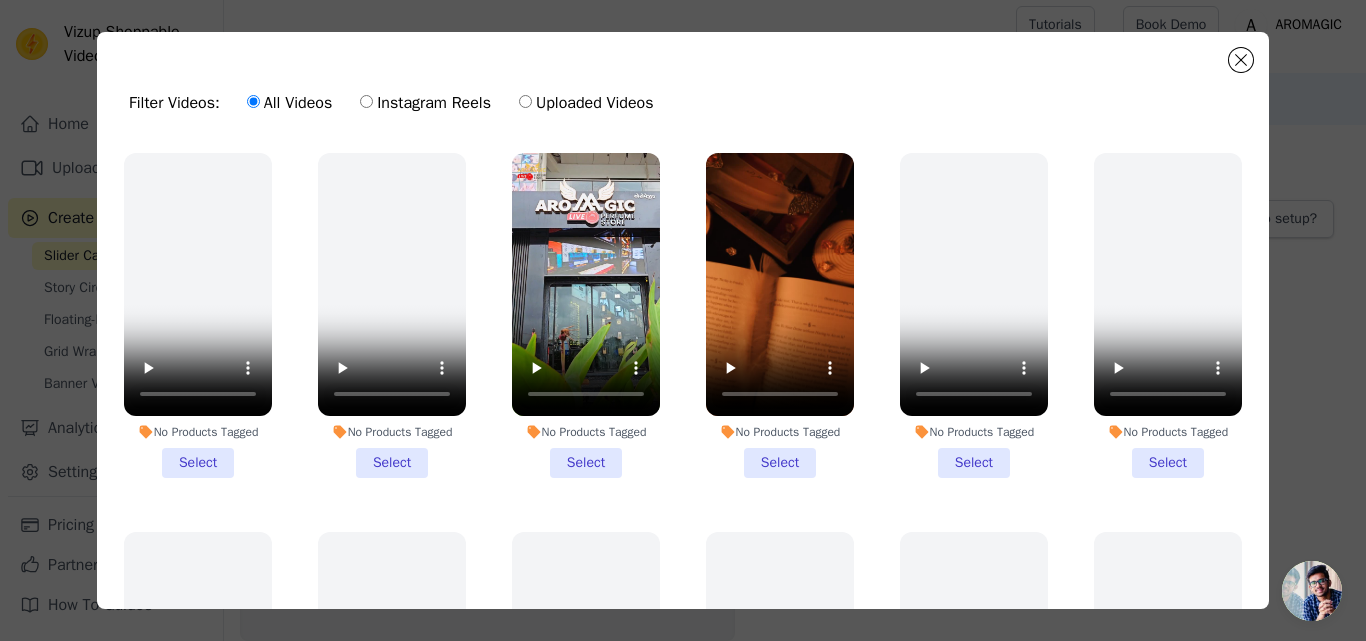 click on "No Products Tagged     Select" at bounding box center (586, 315) 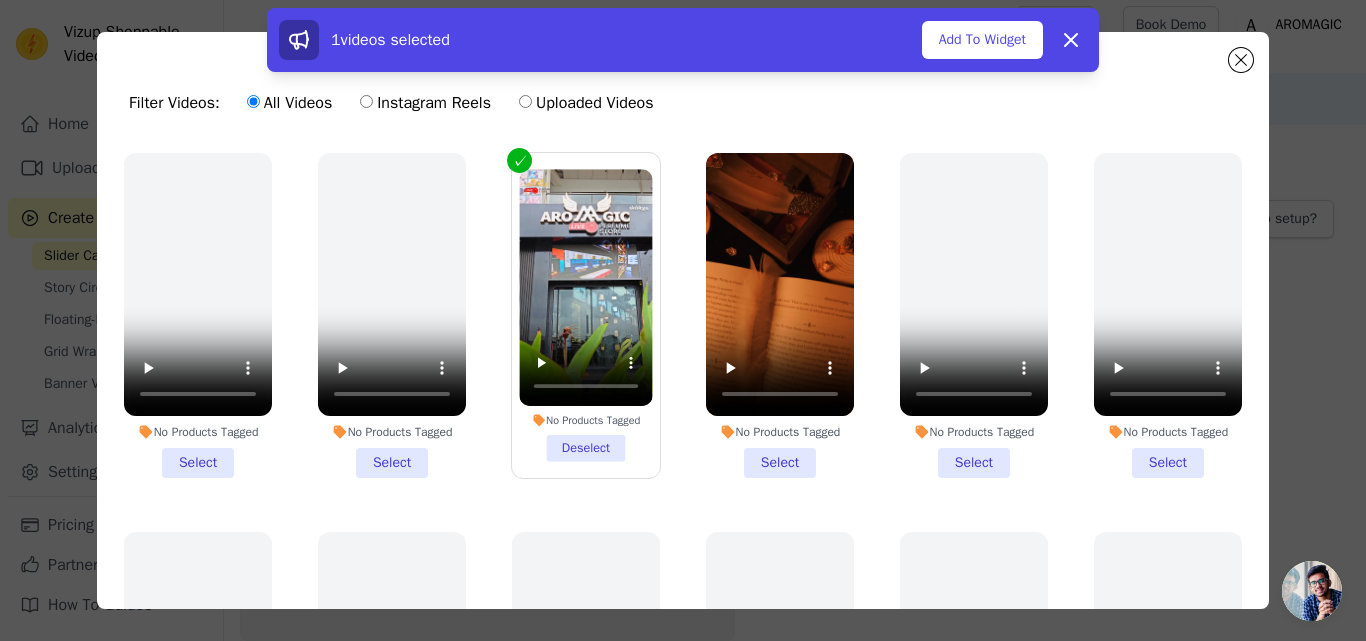 click on "No Products Tagged     Select" at bounding box center (780, 315) 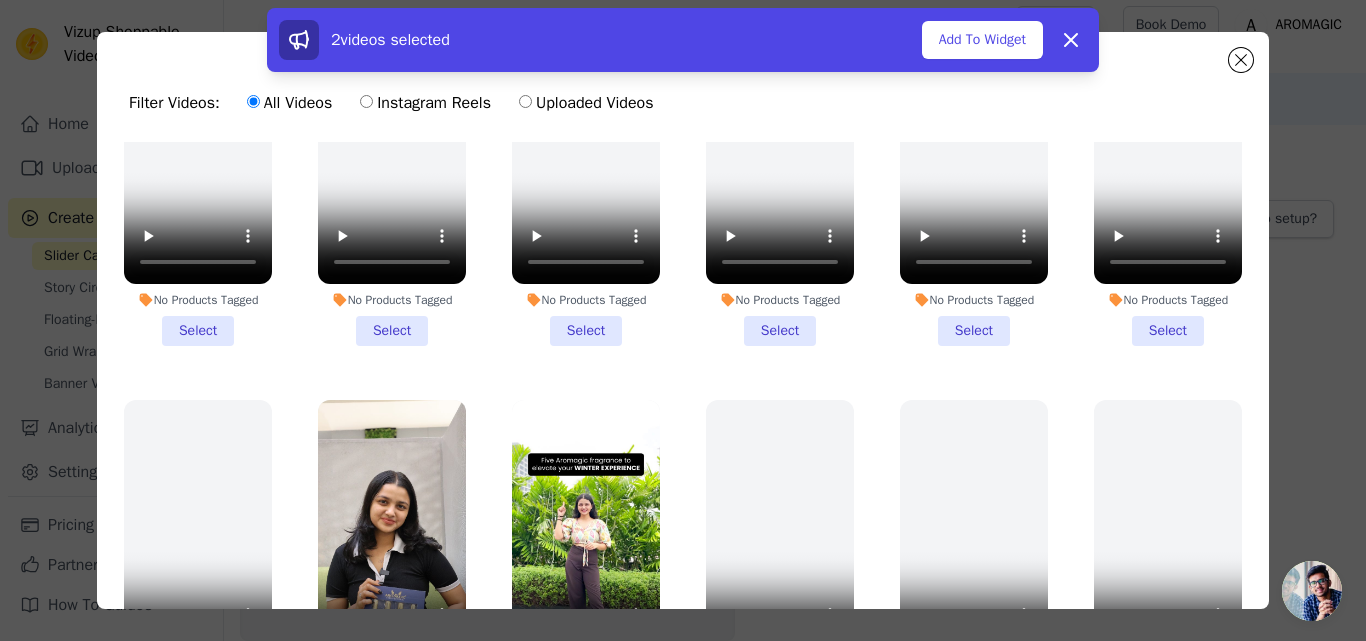 scroll, scrollTop: 580, scrollLeft: 0, axis: vertical 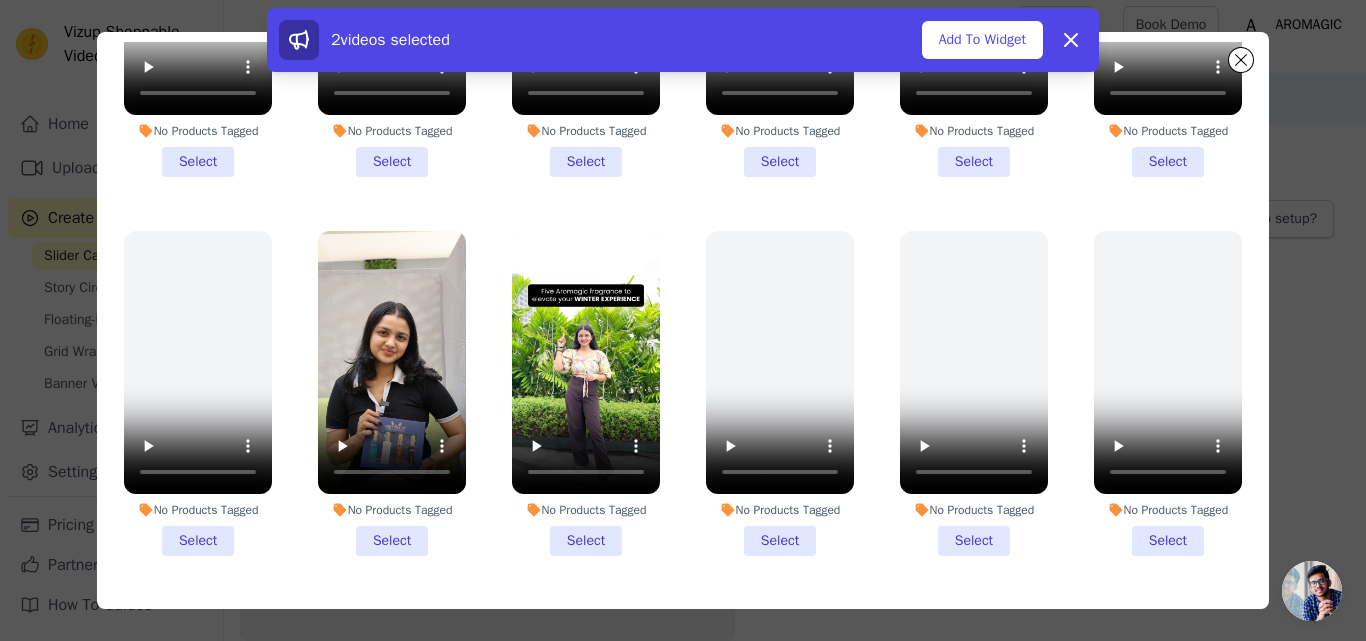 click on "No Products Tagged     Select" at bounding box center [586, 393] 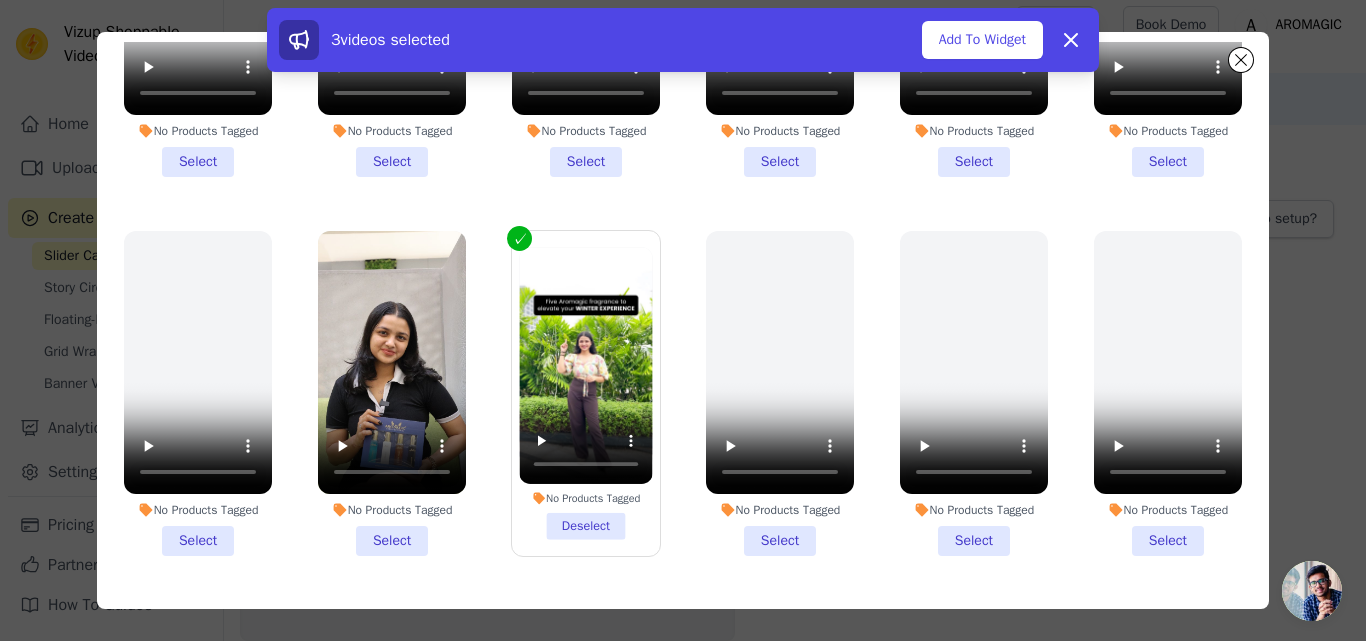 click on "No Products Tagged     Select" at bounding box center [392, 393] 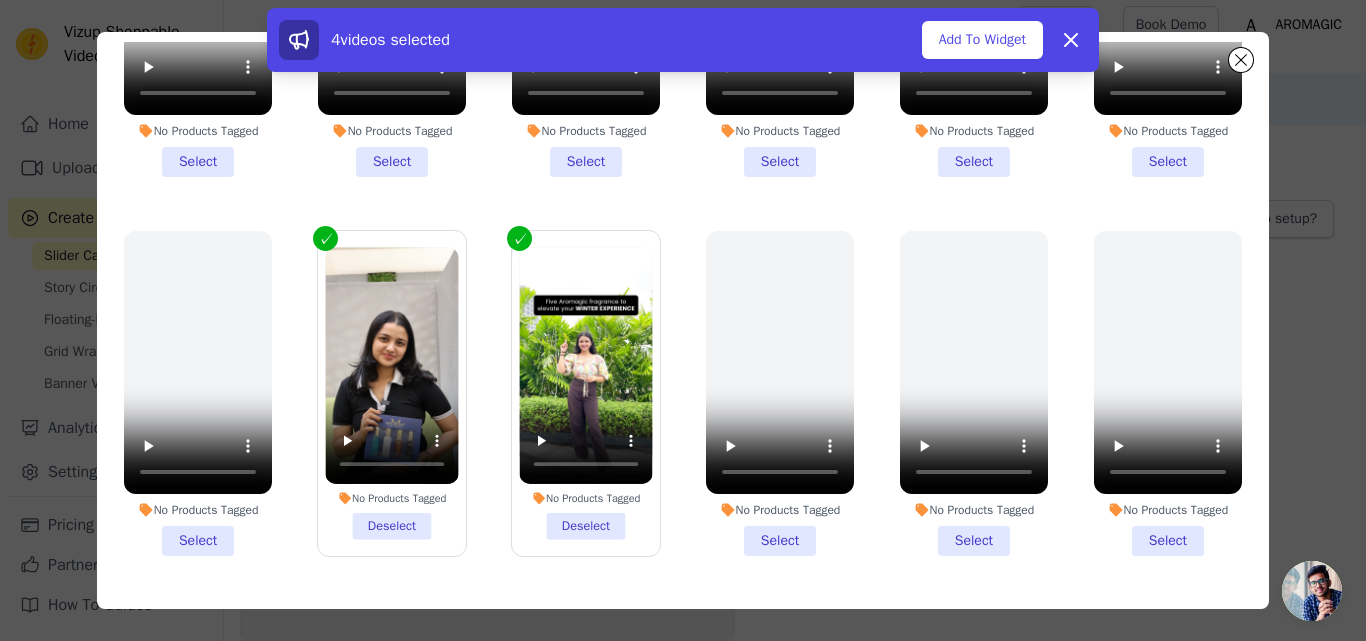 scroll, scrollTop: 174, scrollLeft: 0, axis: vertical 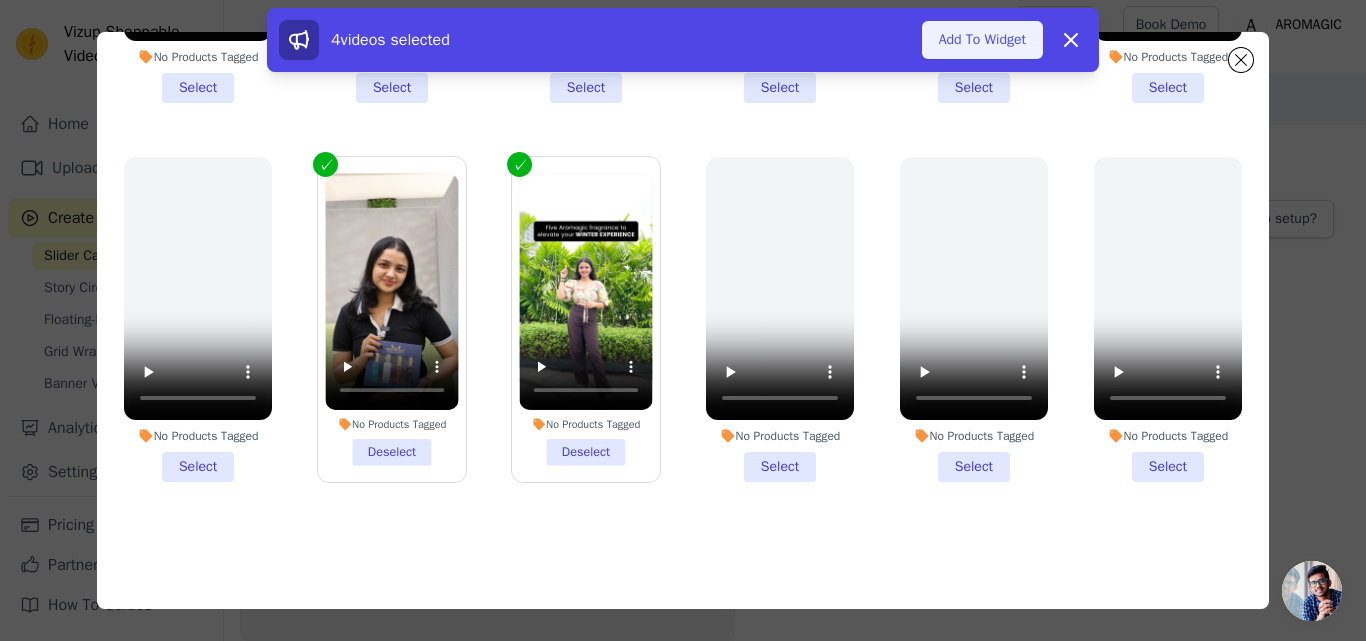 click on "Add To Widget" at bounding box center (982, 40) 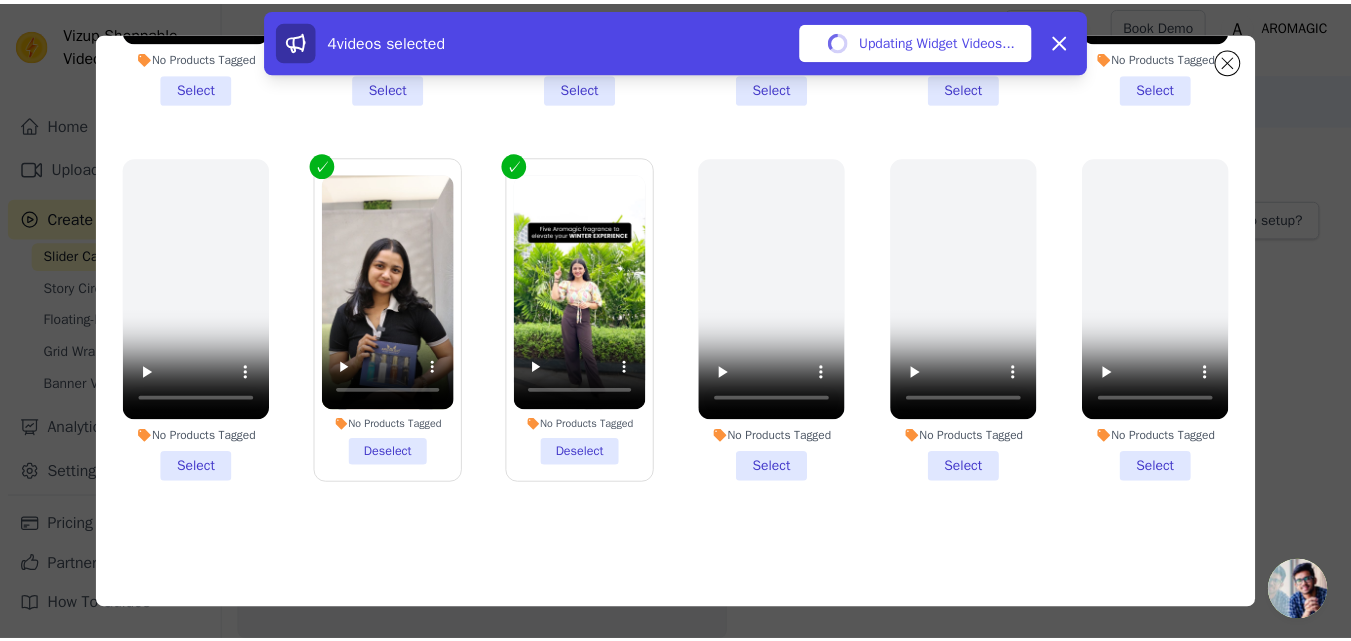 scroll, scrollTop: 7, scrollLeft: 0, axis: vertical 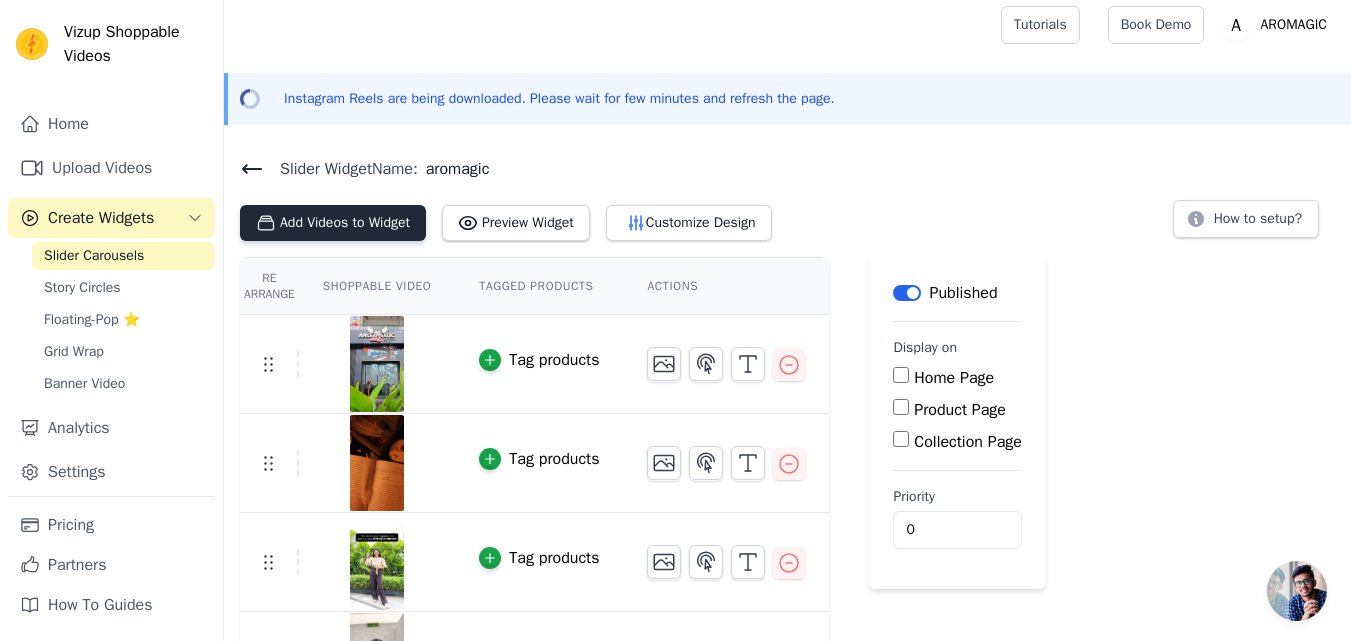 click on "Add Videos to Widget" at bounding box center (333, 223) 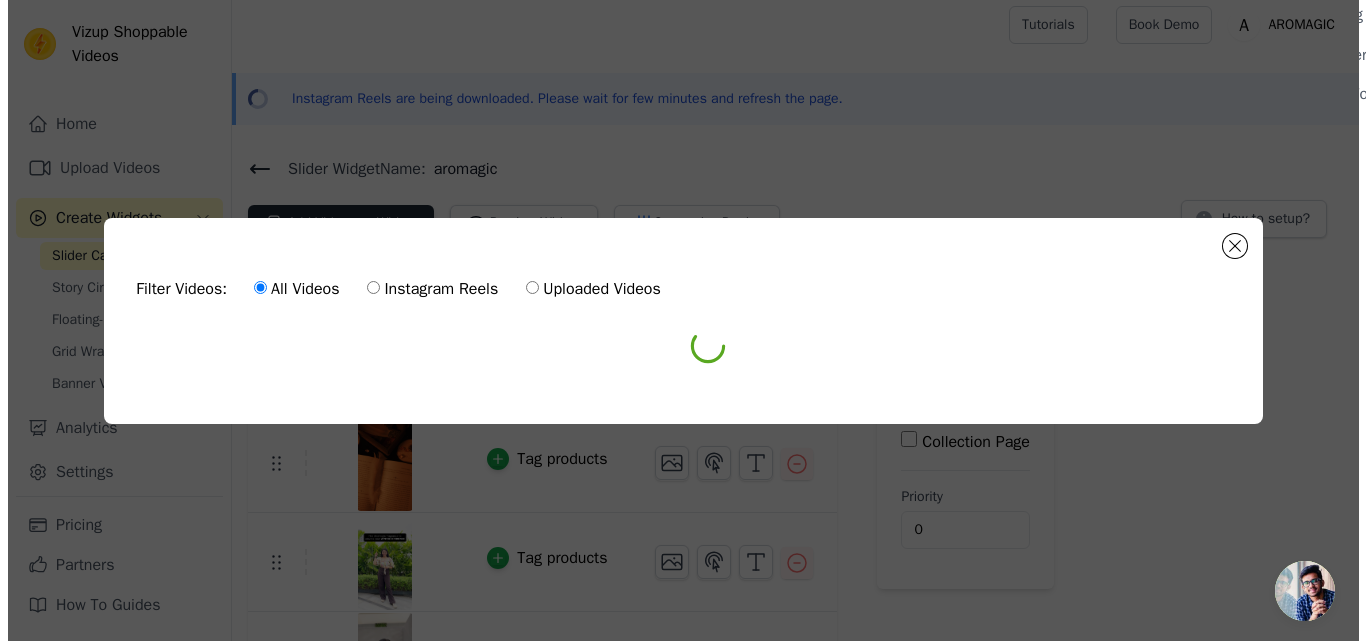 scroll, scrollTop: 0, scrollLeft: 0, axis: both 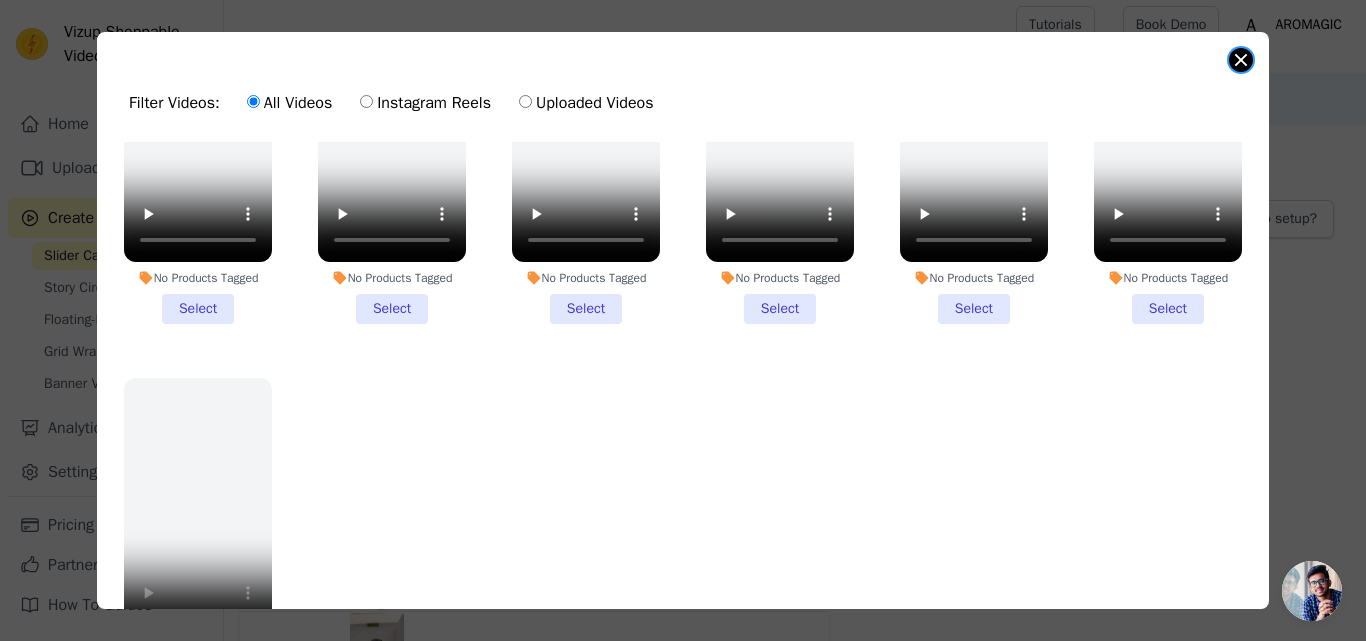 click at bounding box center [1241, 60] 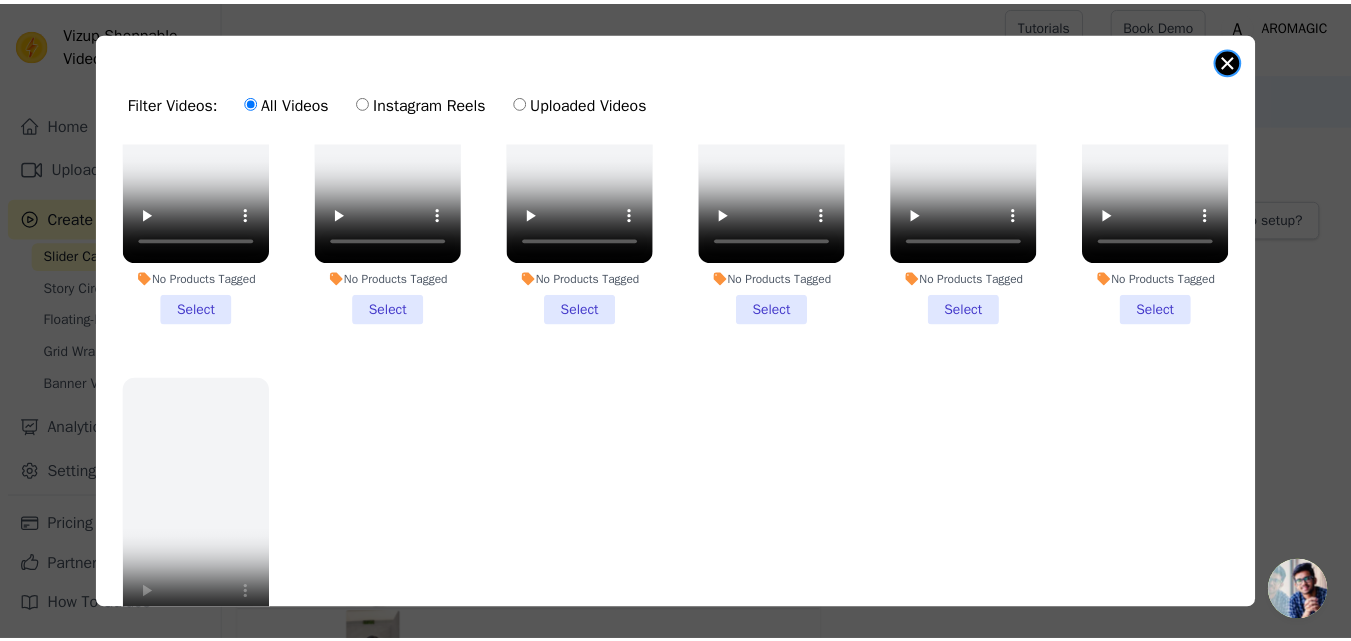 scroll, scrollTop: 7, scrollLeft: 0, axis: vertical 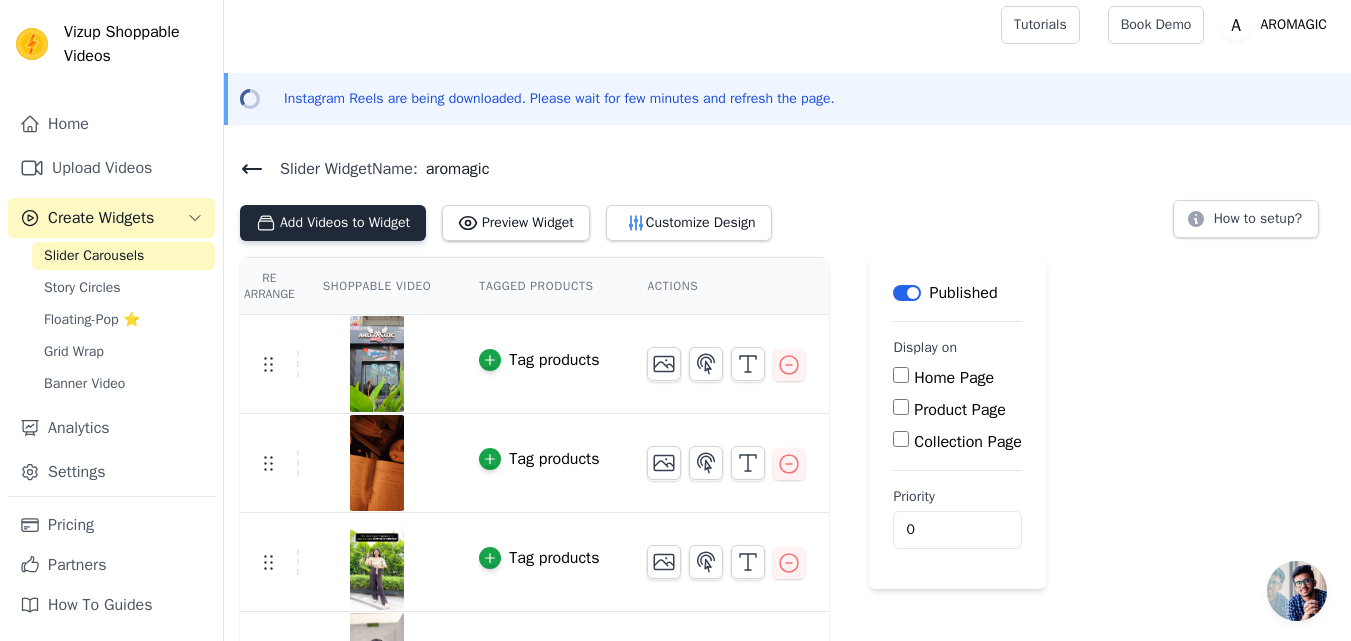 click on "Add Videos to Widget" at bounding box center (333, 223) 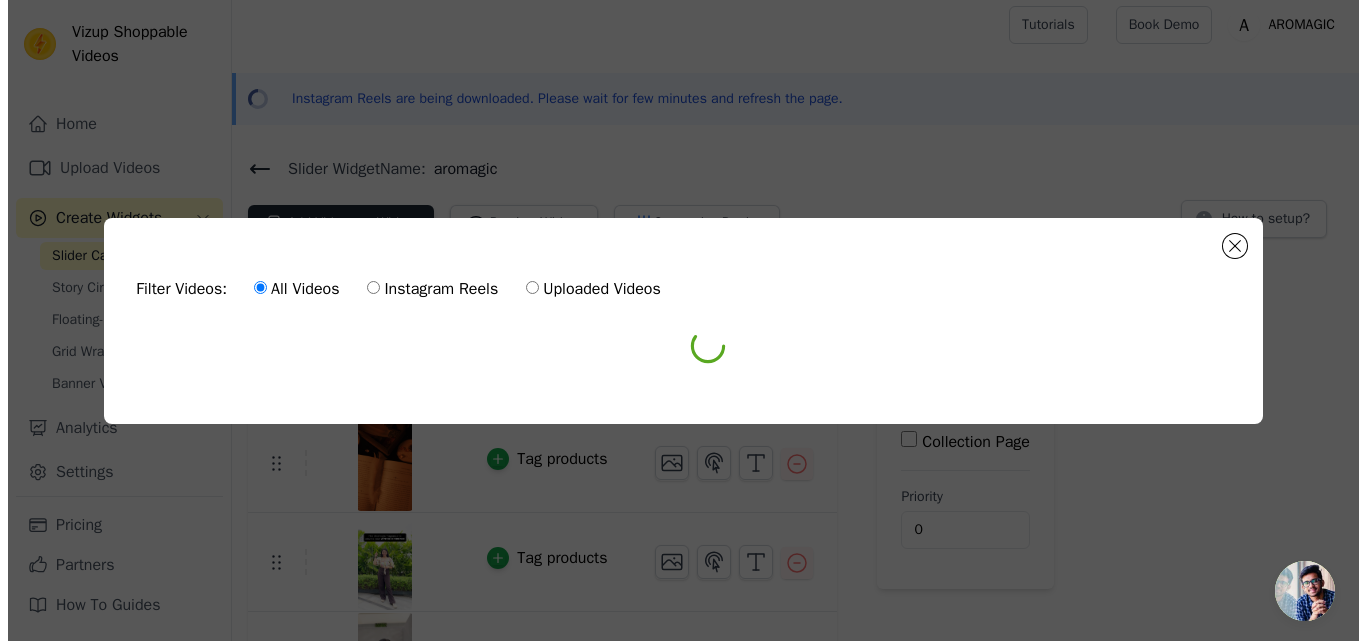 scroll, scrollTop: 0, scrollLeft: 0, axis: both 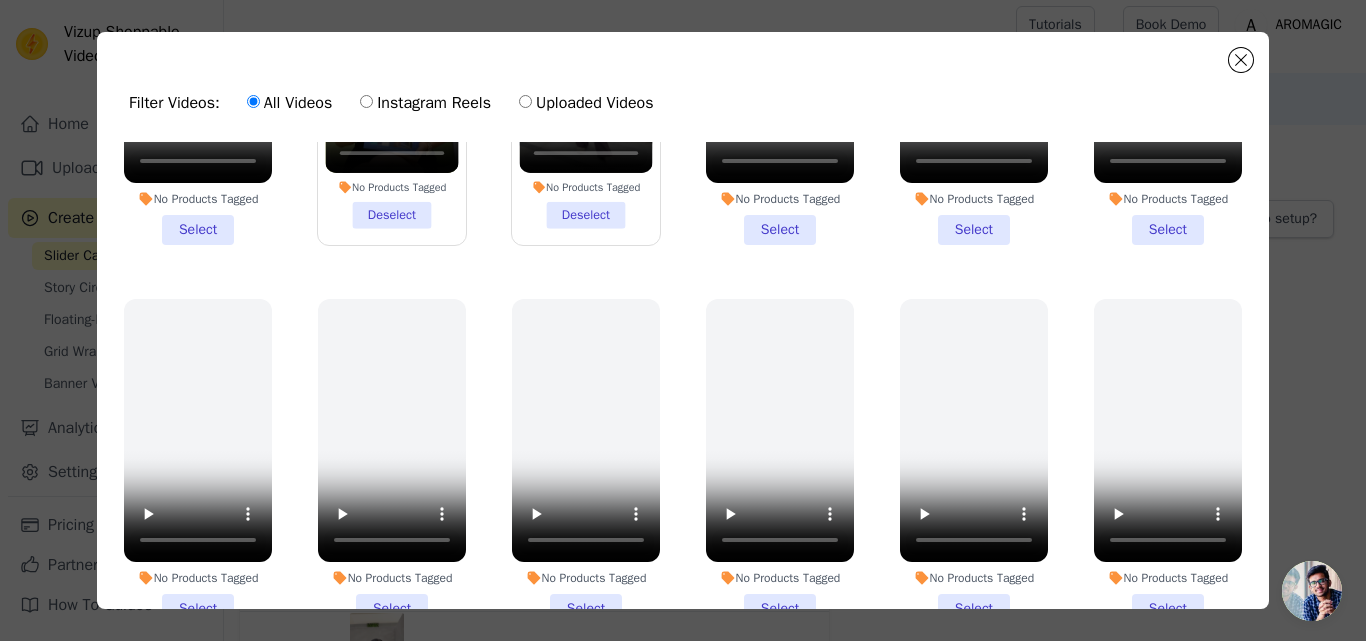 click on "Filter Videos:
All Videos
Instagram Reels
Uploaded Videos
No Products Tagged     Select
No Products Tagged     Select
No Products Tagged     Deselect
No Products Tagged     Deselect
No Products Tagged     Select
No Products Tagged     Select
No Products Tagged     Select
No Products Tagged     Select
No Products Tagged     Select
No Products Tagged     Select
No Products Tagged     Select
No Products Tagged     Select
No Products Tagged     Select
No Products Tagged     Deselect
No Products Tagged     Deselect
No Products Tagged     Select
No Products Tagged     Select" 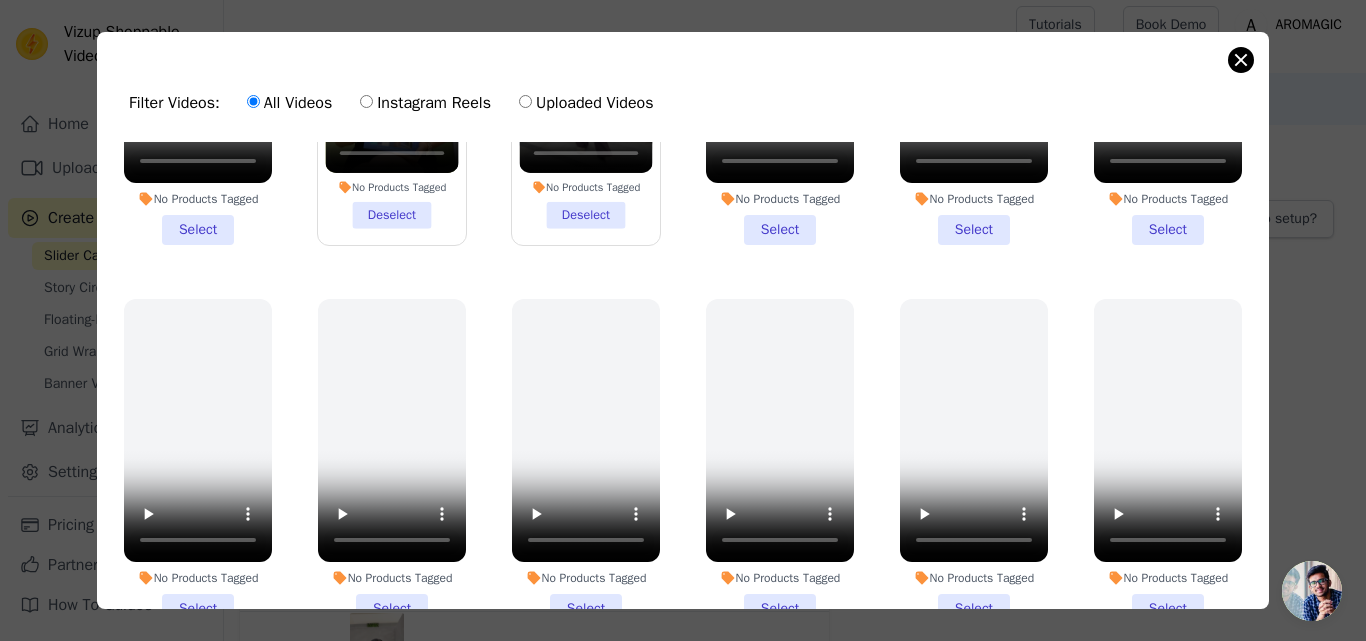 click on "Filter Videos:
All Videos
Instagram Reels
Uploaded Videos
No Products Tagged     Select
No Products Tagged     Select
No Products Tagged     Deselect
No Products Tagged     Deselect
No Products Tagged     Select
No Products Tagged     Select
No Products Tagged     Select
No Products Tagged     Select
No Products Tagged     Select
No Products Tagged     Select
No Products Tagged     Select
No Products Tagged     Select
No Products Tagged     Select
No Products Tagged     Deselect
No Products Tagged     Deselect
No Products Tagged     Select
No Products Tagged     Select" at bounding box center (683, 320) 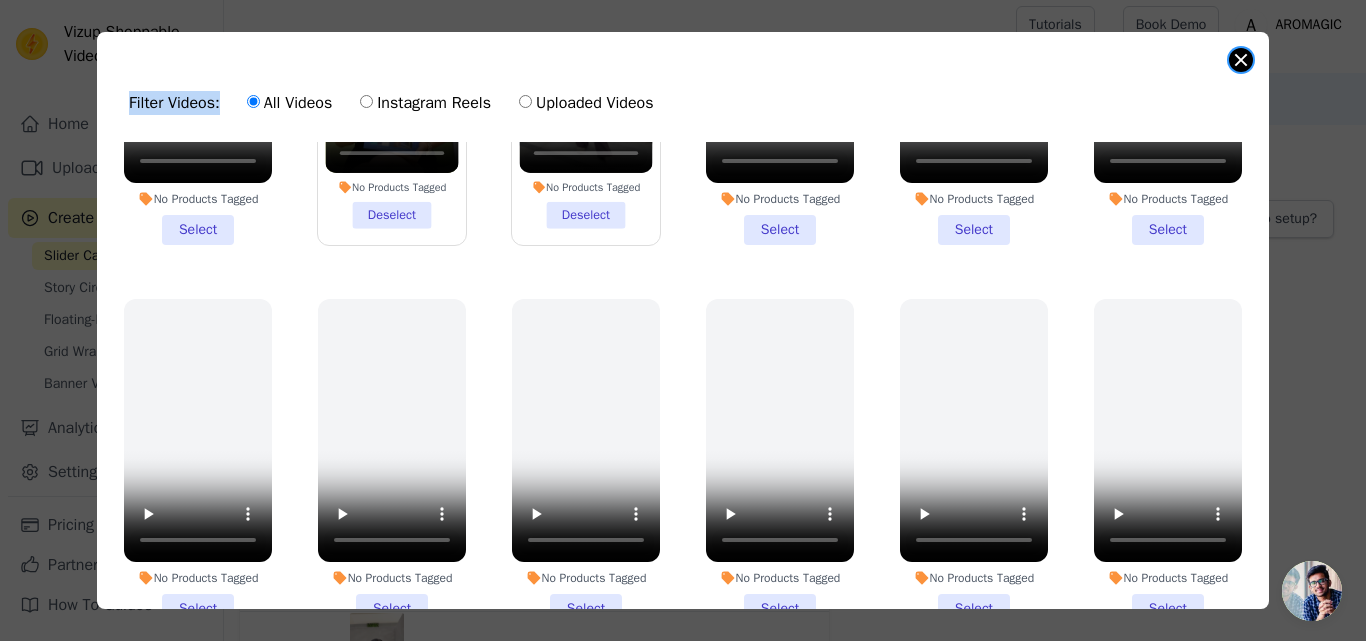 click at bounding box center (1241, 60) 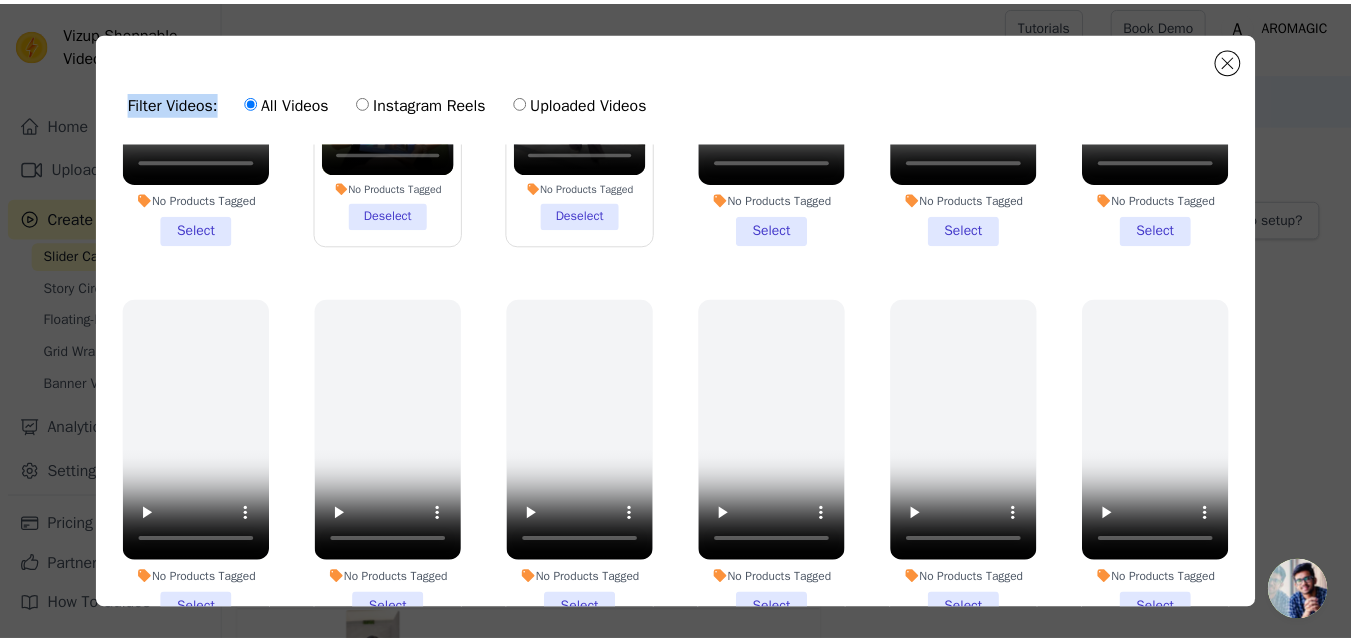 scroll, scrollTop: 7, scrollLeft: 0, axis: vertical 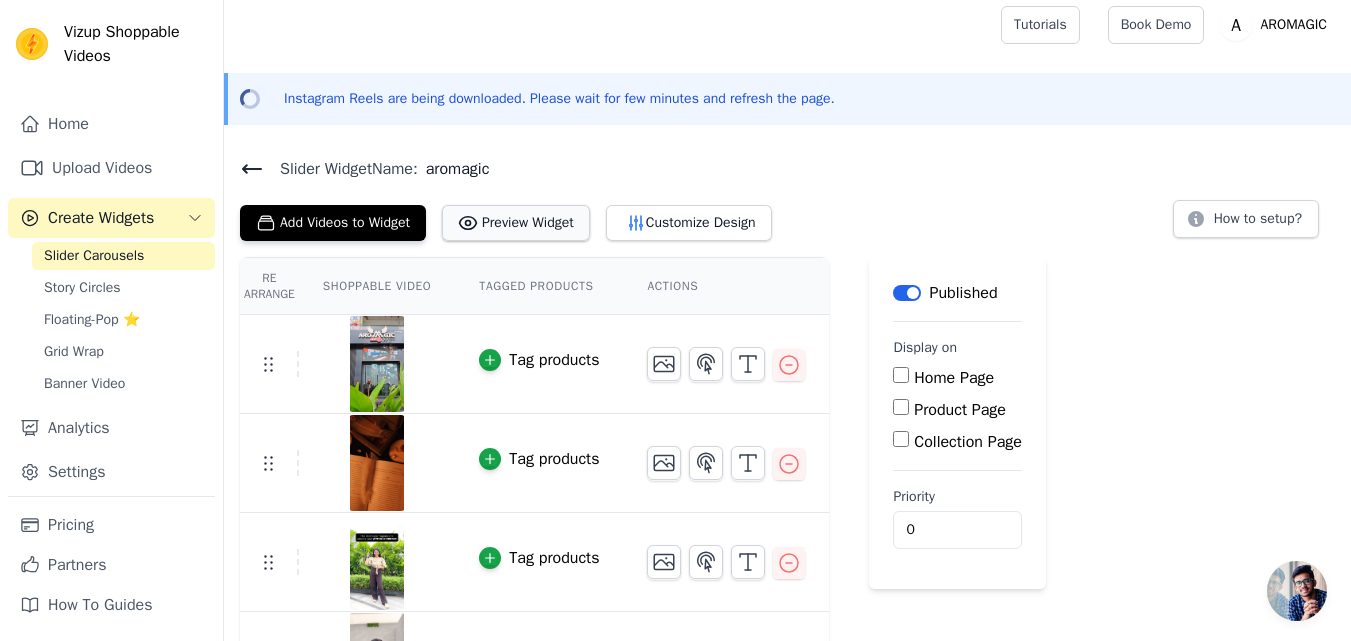 click on "Preview Widget" at bounding box center (516, 223) 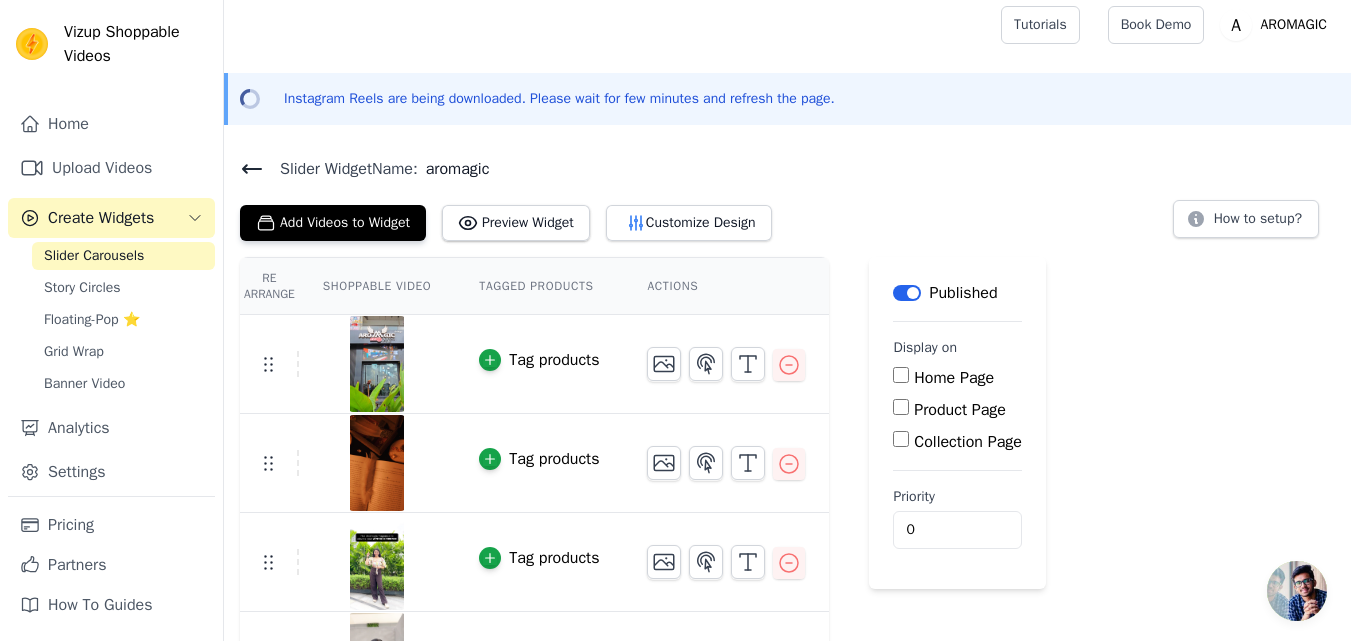 click on "Add Videos to Widget
Preview Widget       Customize Design" at bounding box center (514, 219) 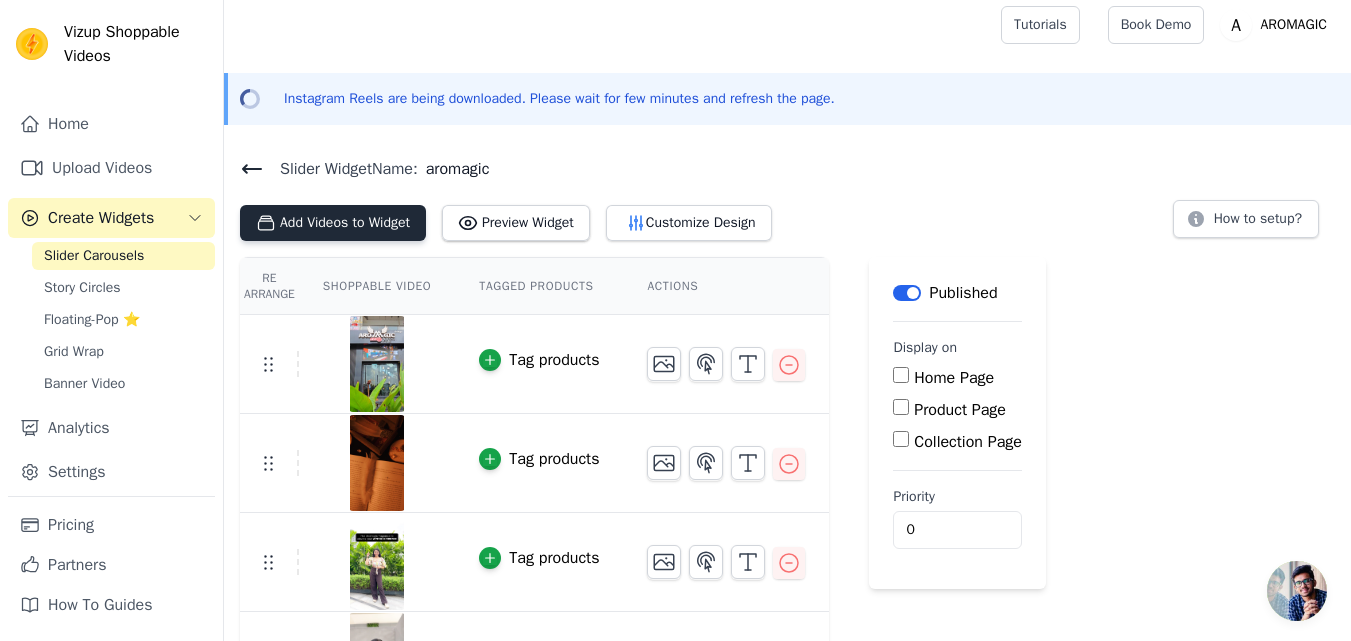 click on "Add Videos to Widget" at bounding box center (333, 223) 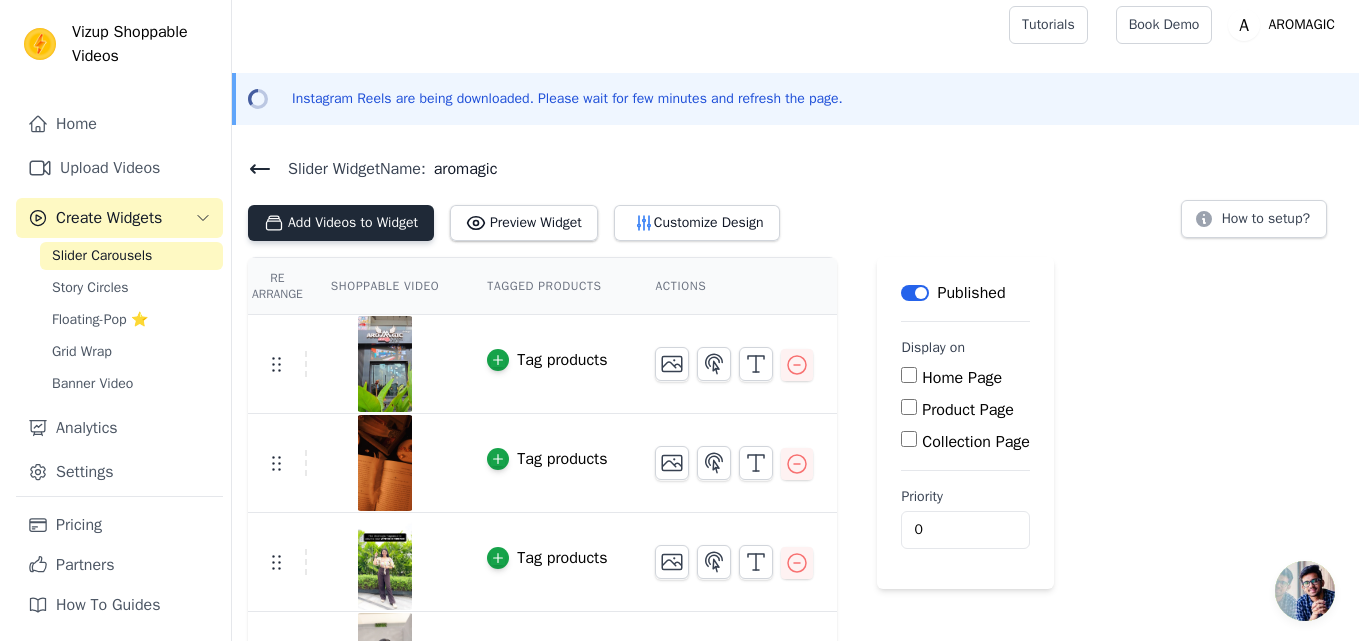 scroll, scrollTop: 0, scrollLeft: 0, axis: both 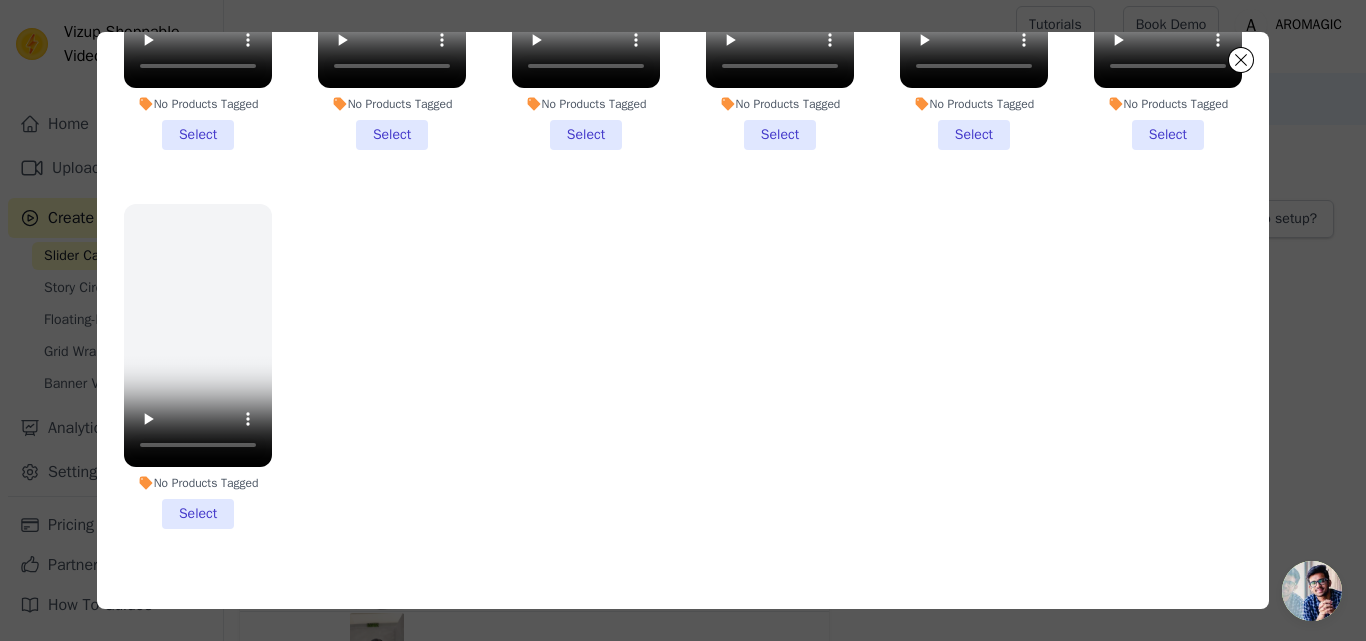 click on "No Products Tagged     Select" at bounding box center [1168, -13] 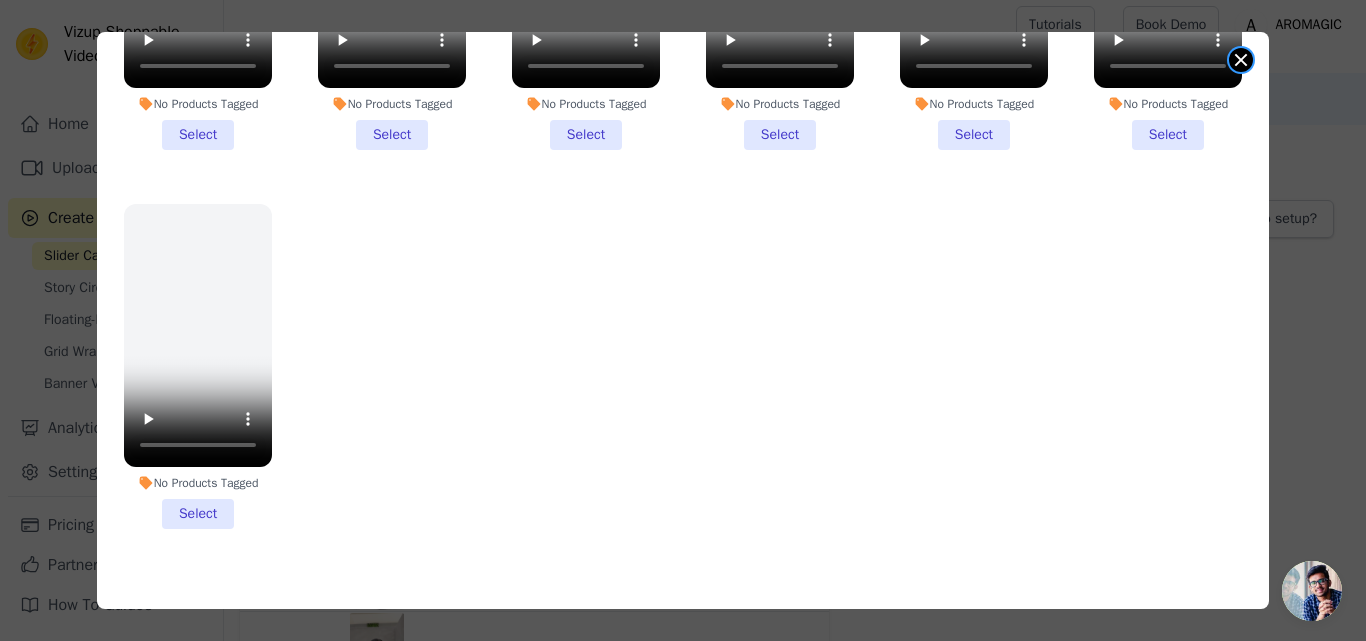 click at bounding box center [1241, 60] 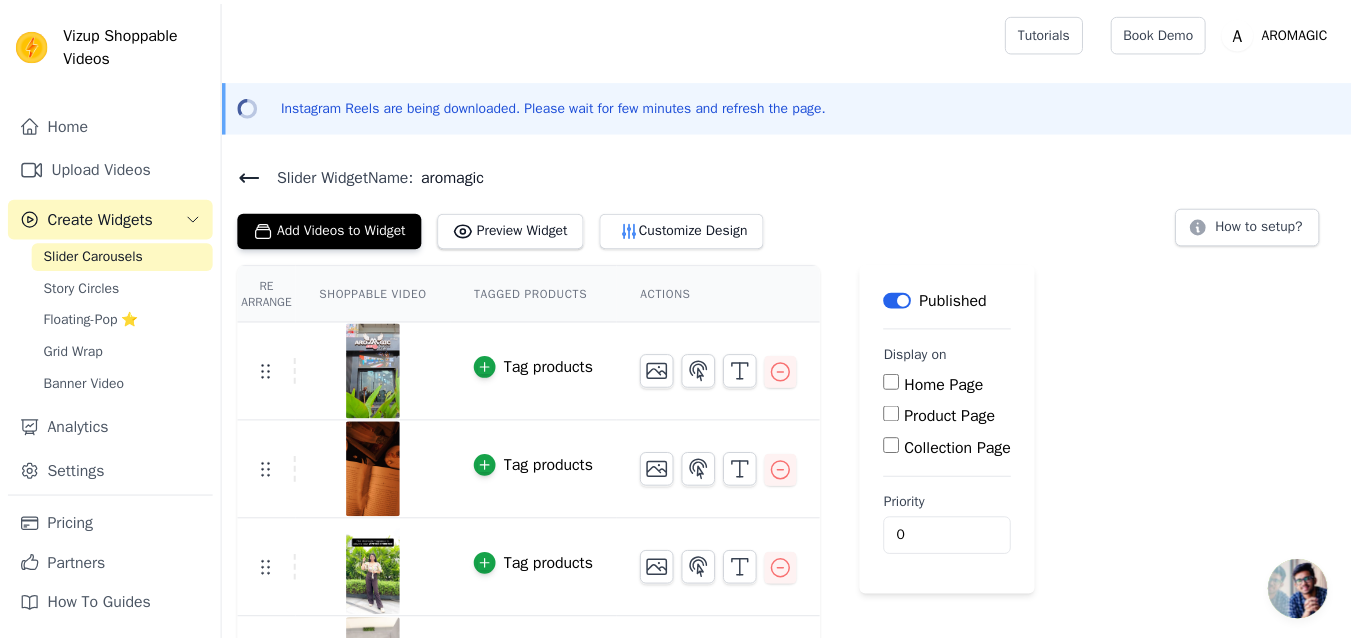 scroll, scrollTop: 7, scrollLeft: 0, axis: vertical 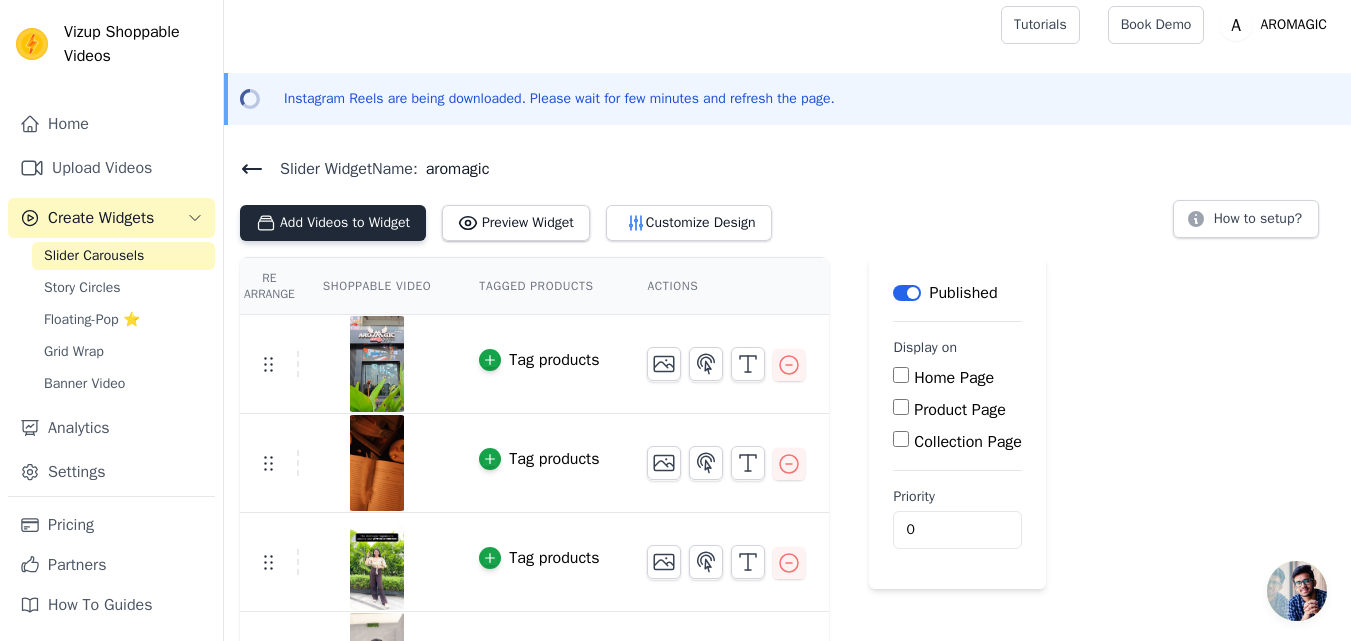 click on "Add Videos to Widget" at bounding box center [333, 223] 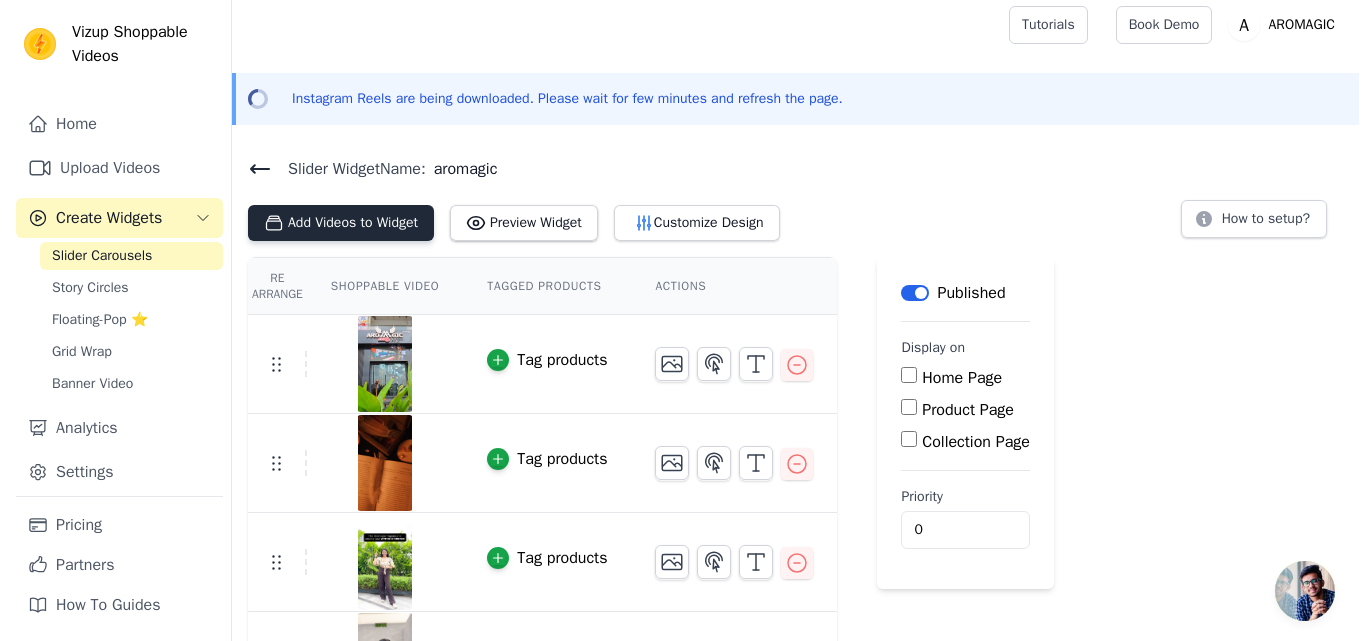 scroll, scrollTop: 0, scrollLeft: 0, axis: both 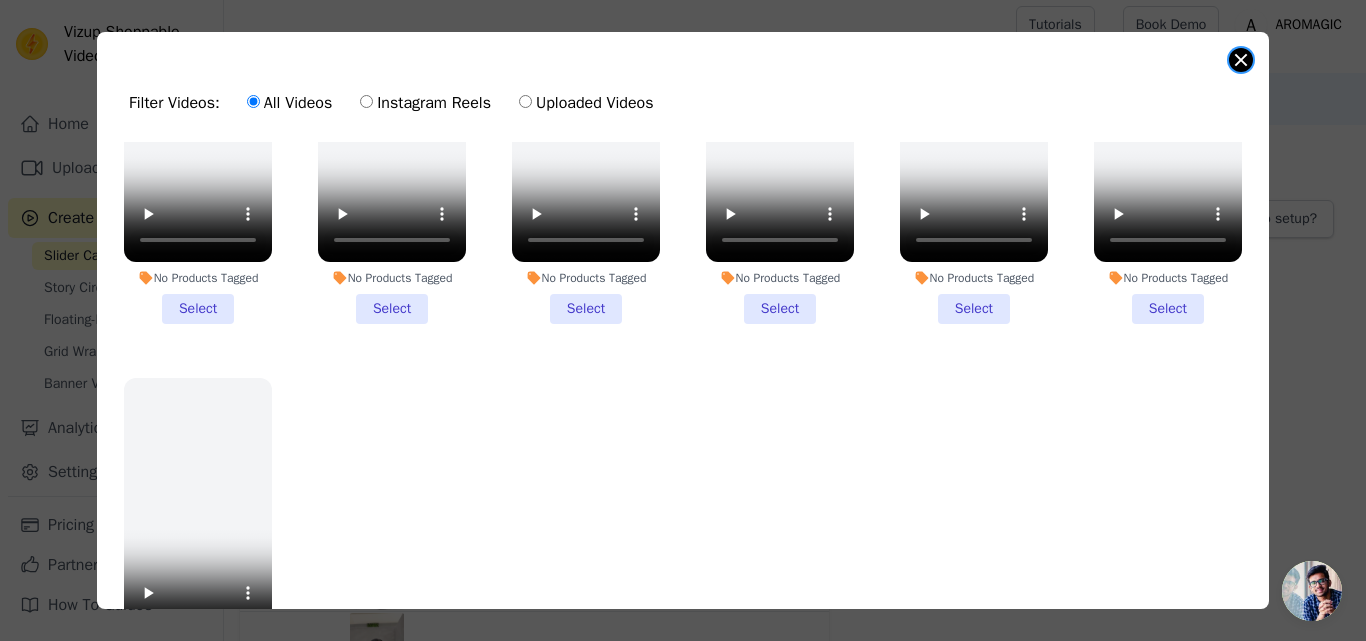 click at bounding box center [1241, 60] 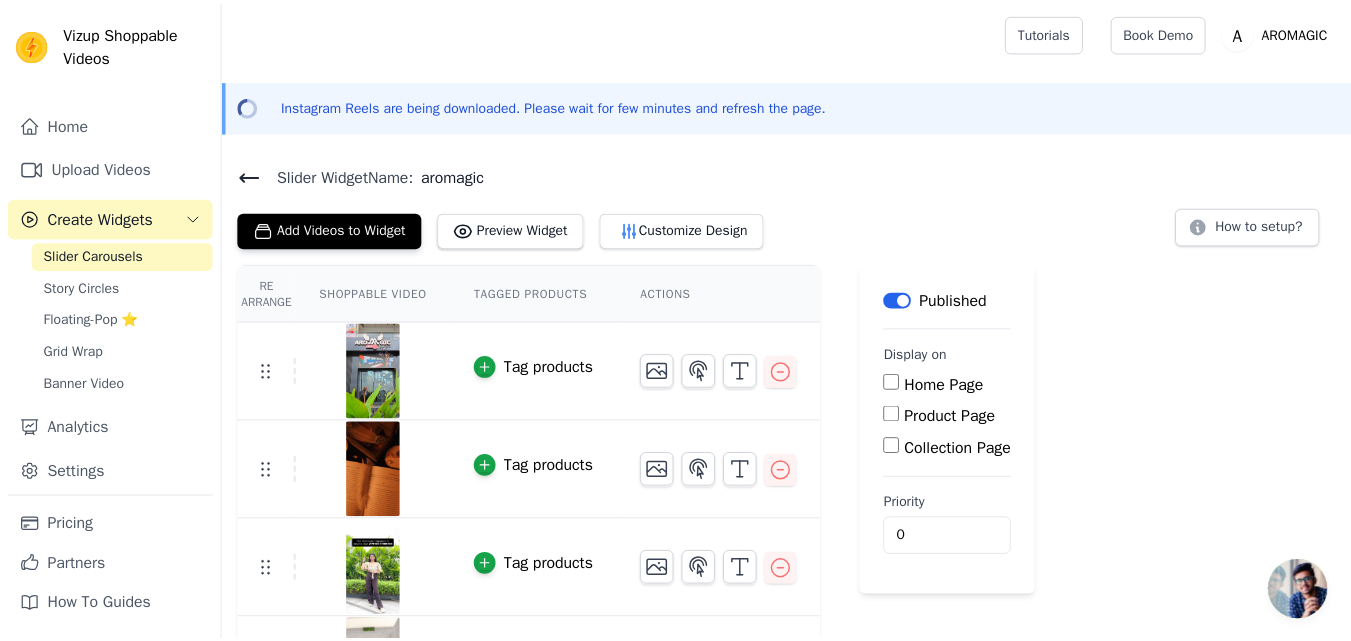 scroll, scrollTop: 7, scrollLeft: 0, axis: vertical 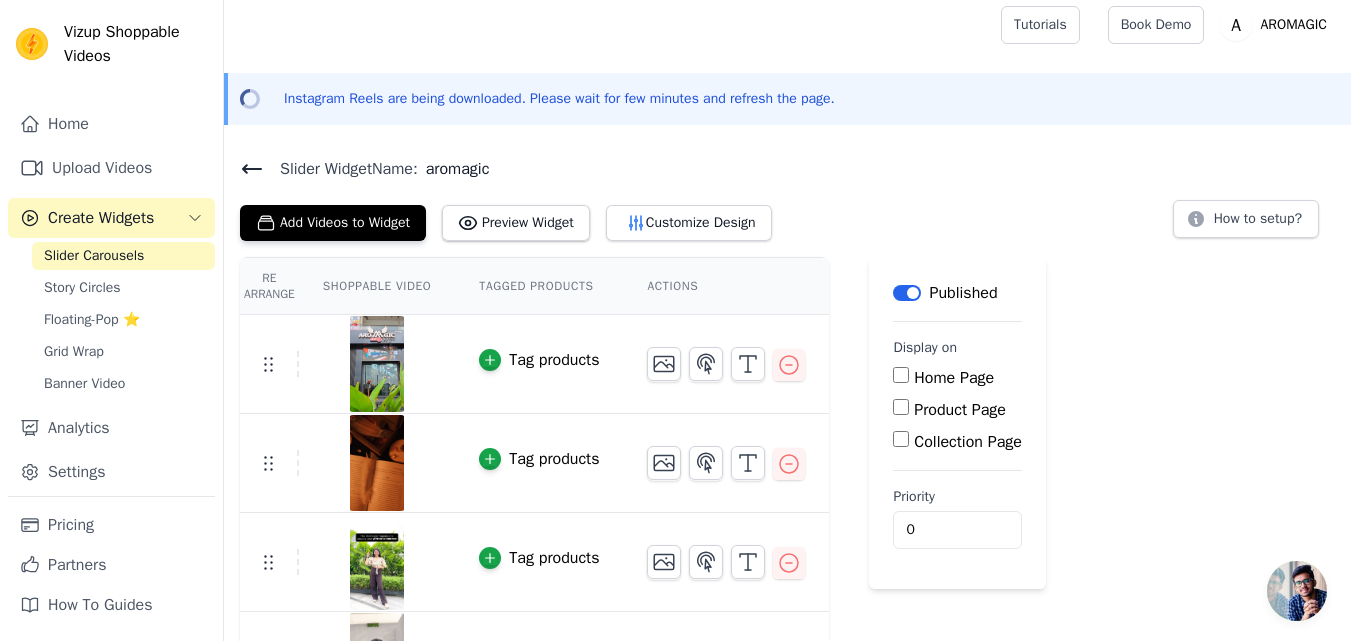 click on "Home Page" at bounding box center (901, 375) 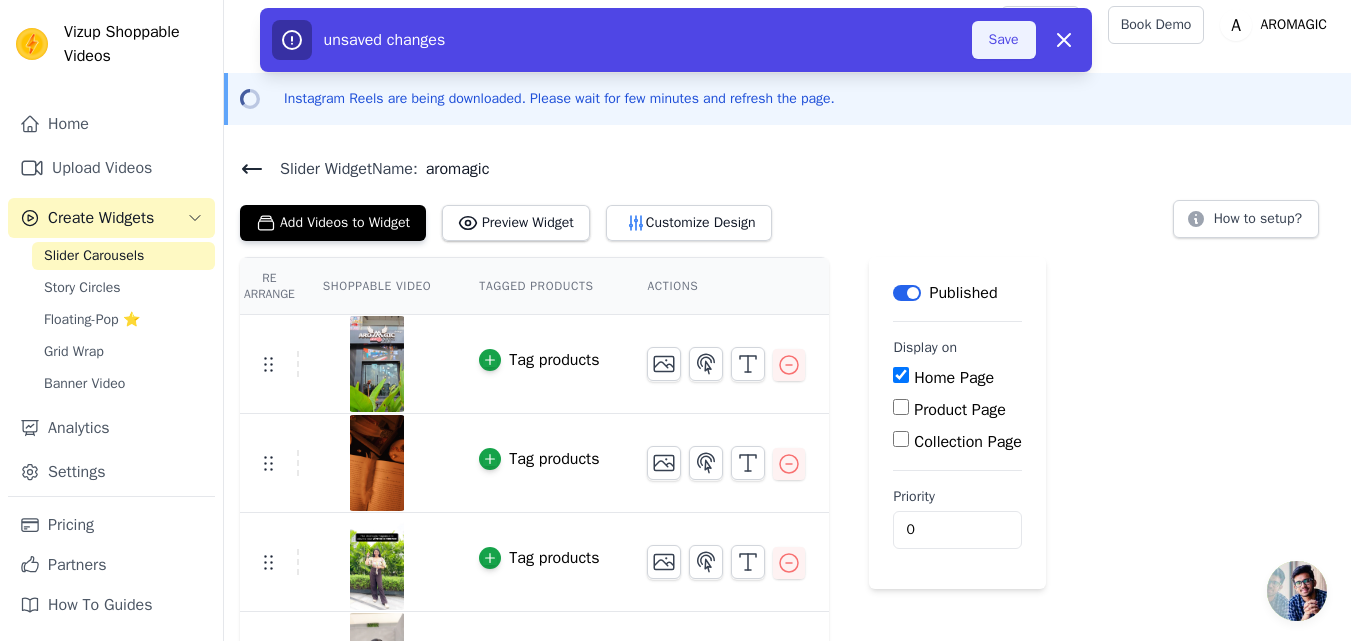 click on "Save" at bounding box center [1004, 40] 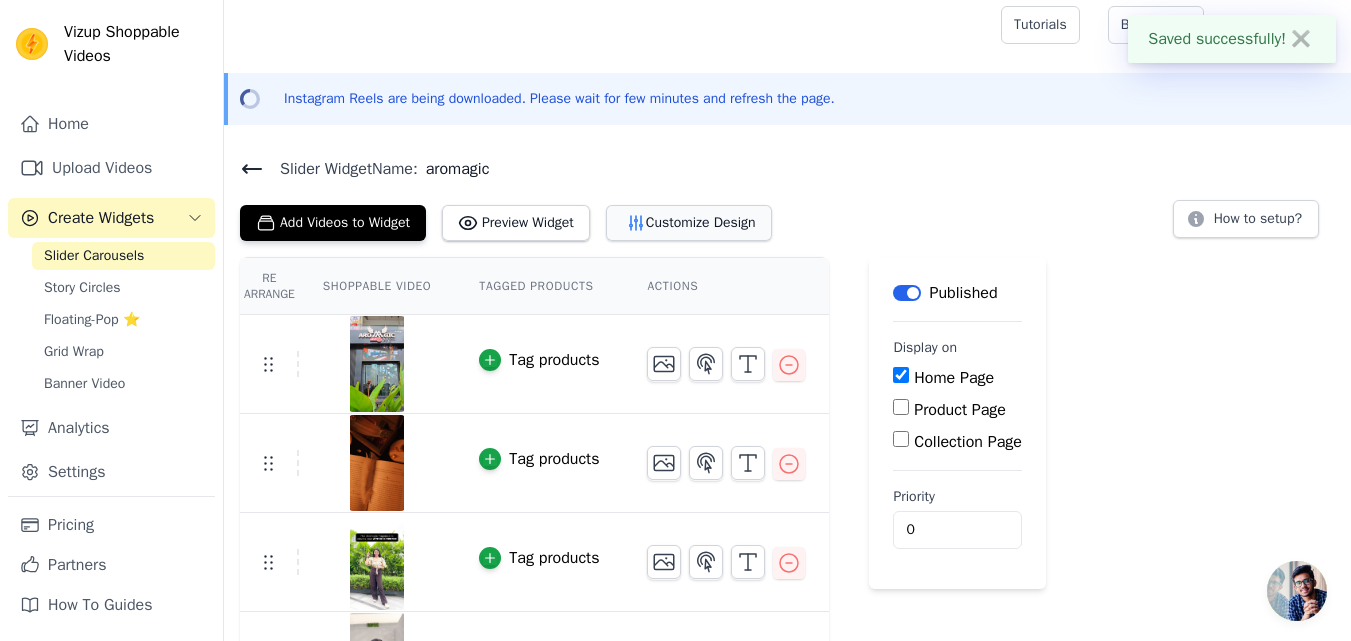 click on "Customize Design" at bounding box center [689, 223] 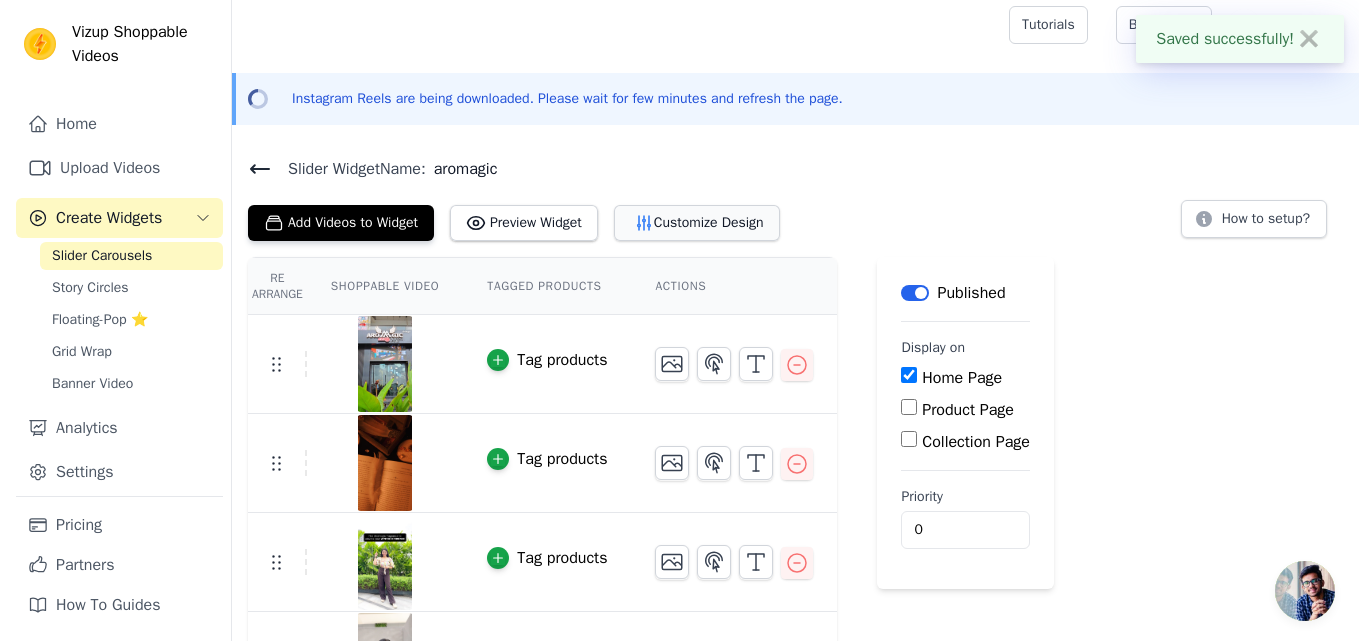 scroll, scrollTop: 0, scrollLeft: 0, axis: both 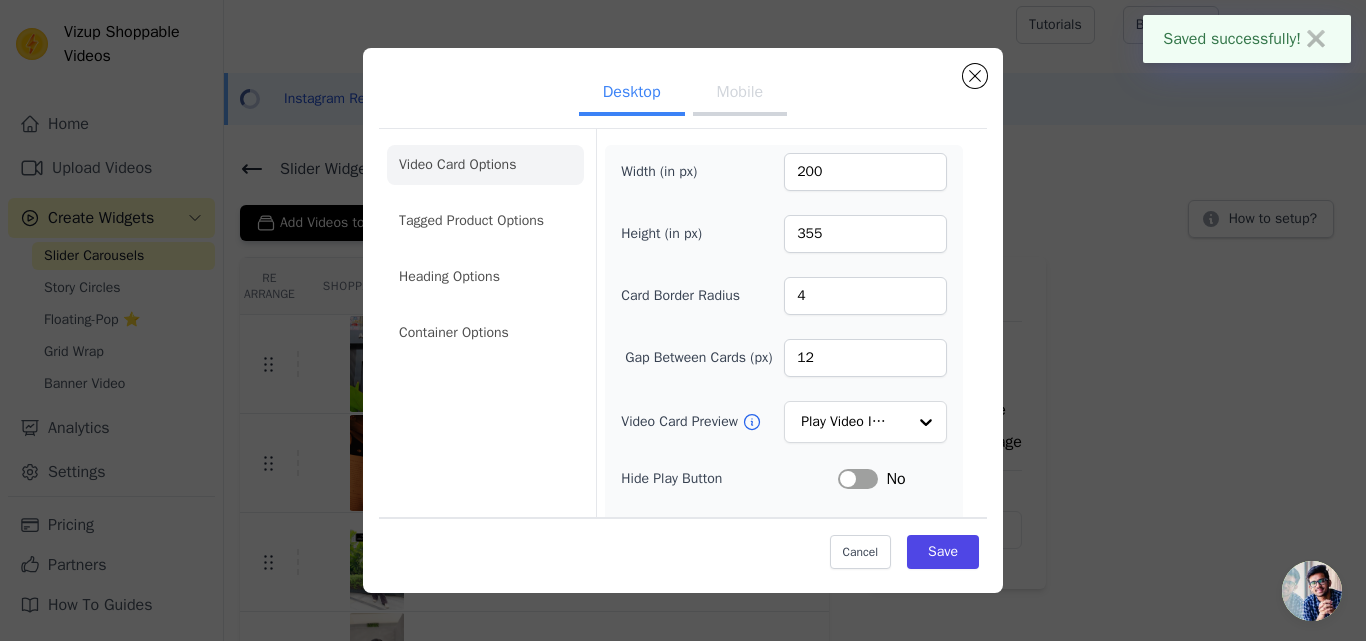 click on "Mobile" at bounding box center [740, 94] 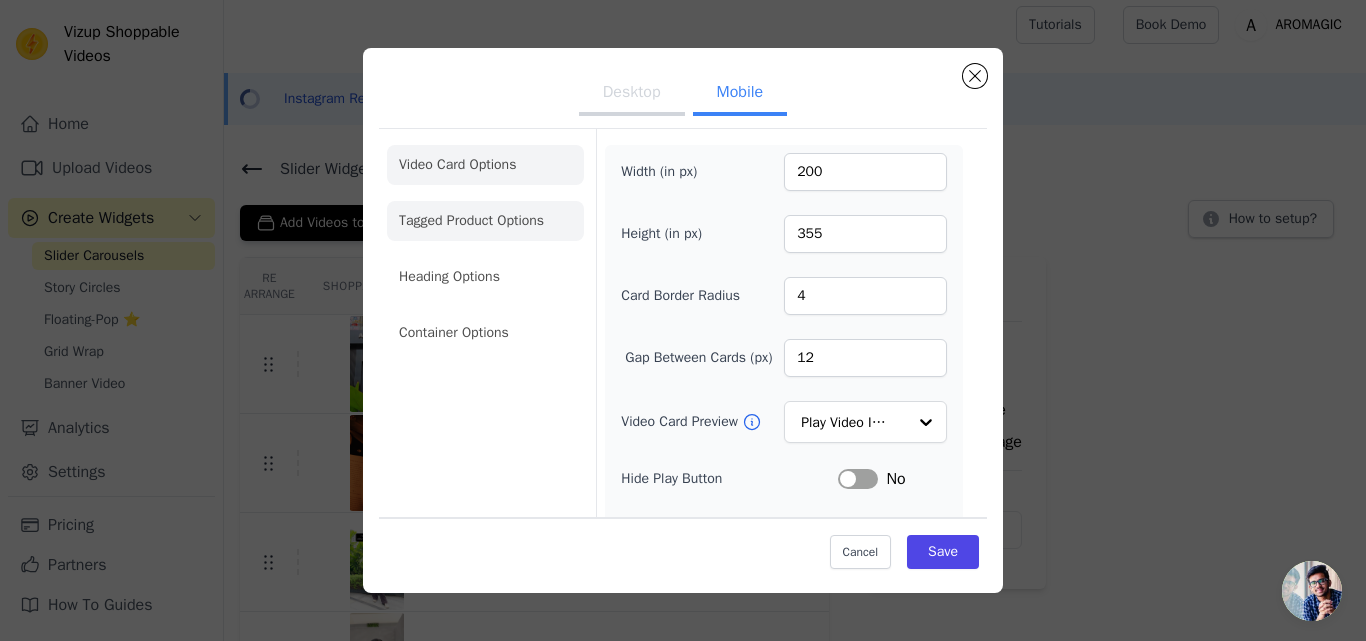 click on "Tagged Product Options" 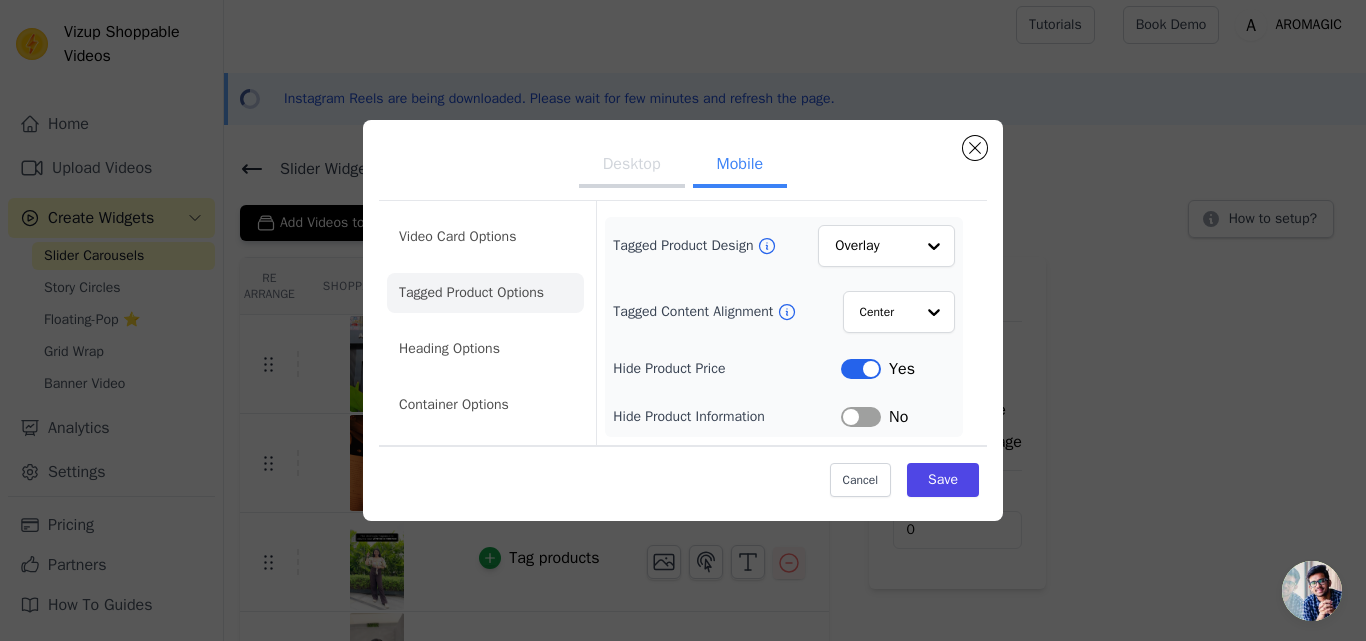 click on "Video Card Options Tagged Product Options Heading Options Container Options" at bounding box center [485, 321] 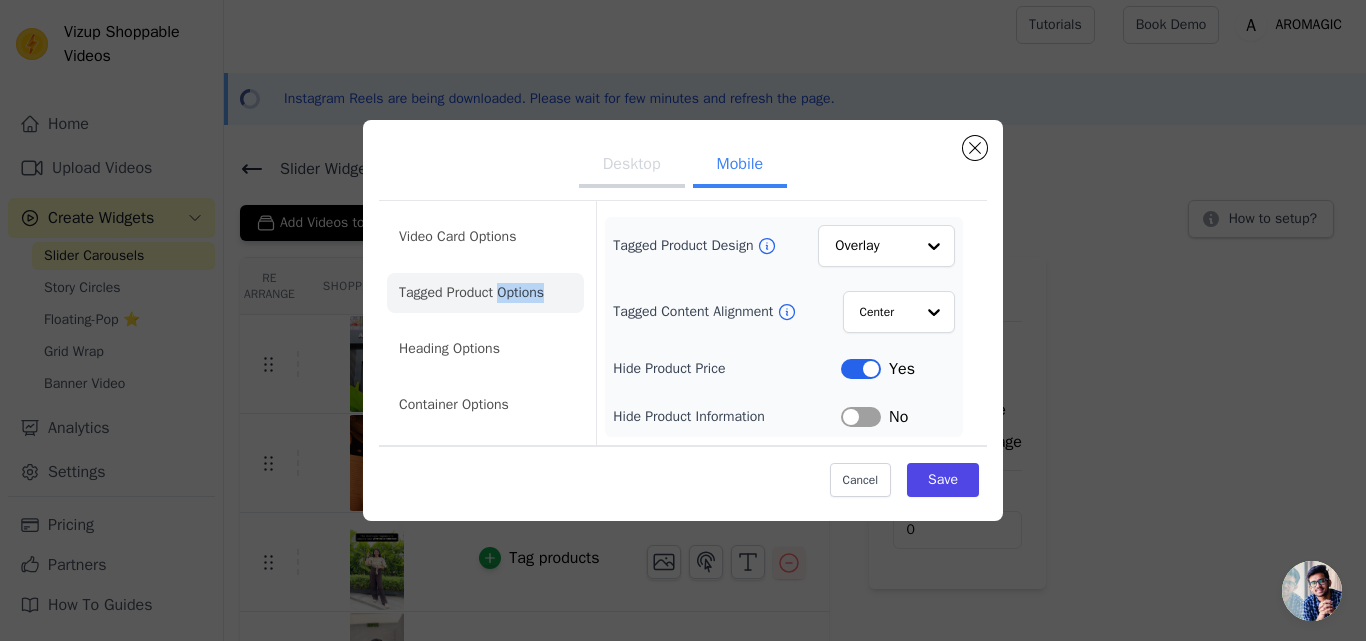 click on "Tagged Product Options" 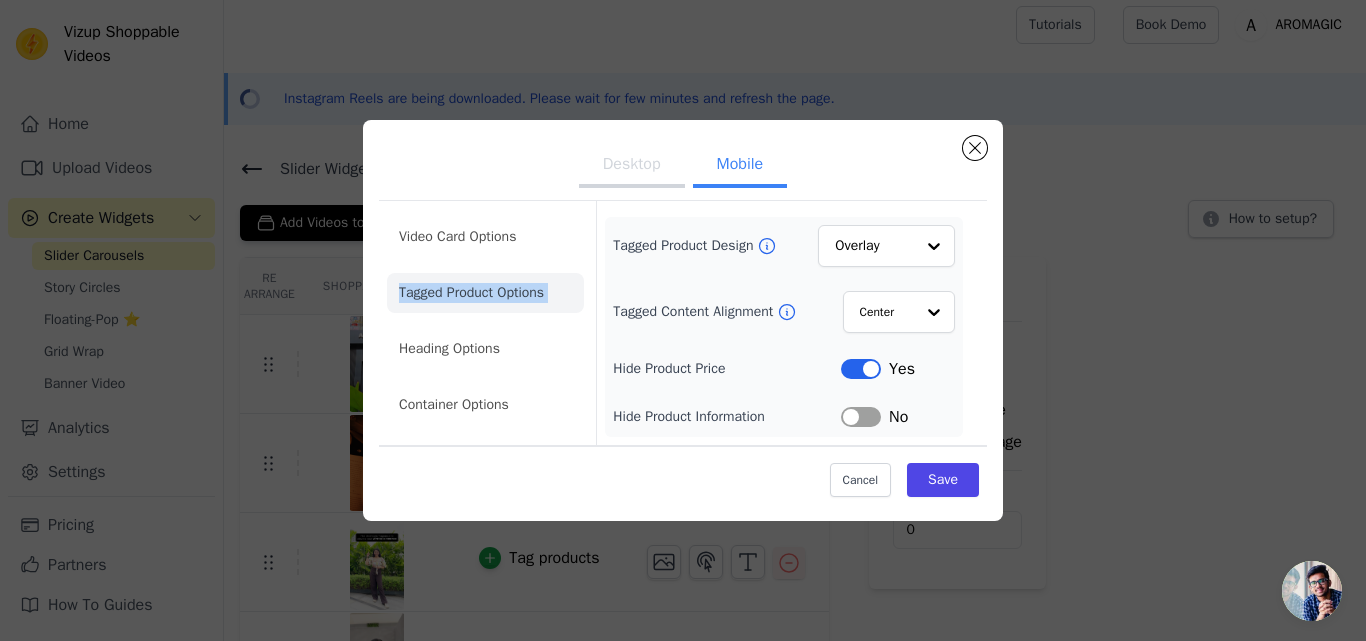click on "Tagged Product Options" 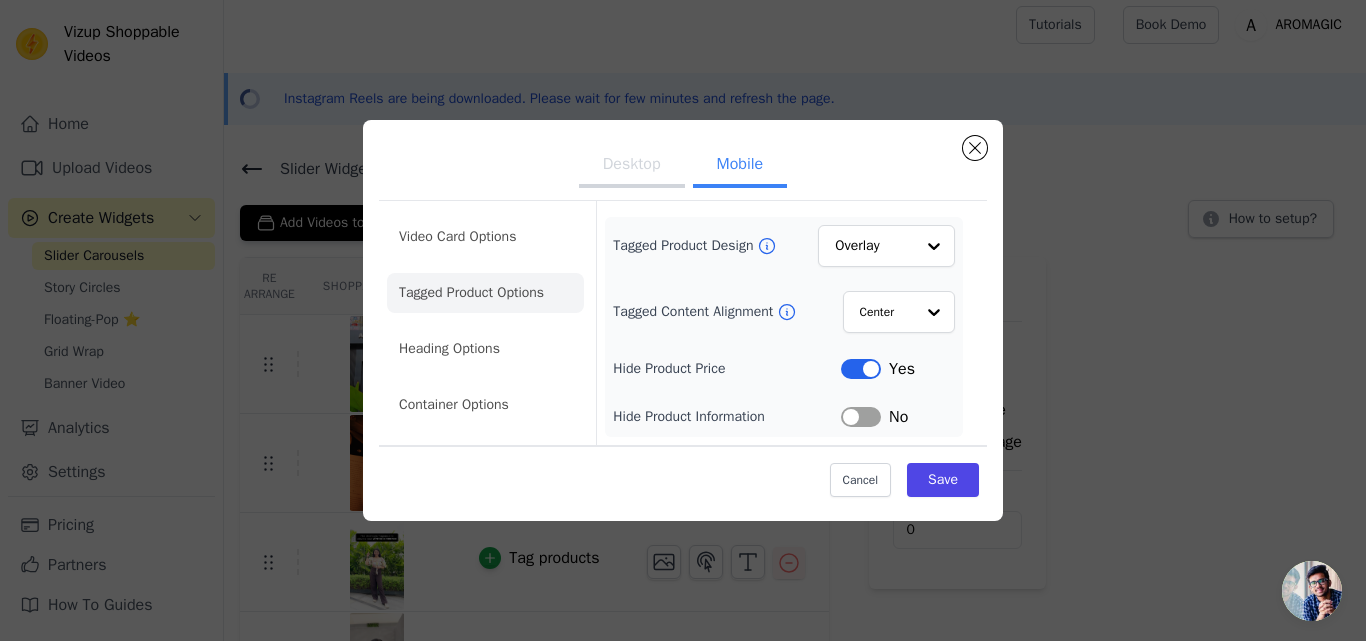 click on "Video Card Options Tagged Product Options Heading Options Container Options" at bounding box center [485, 321] 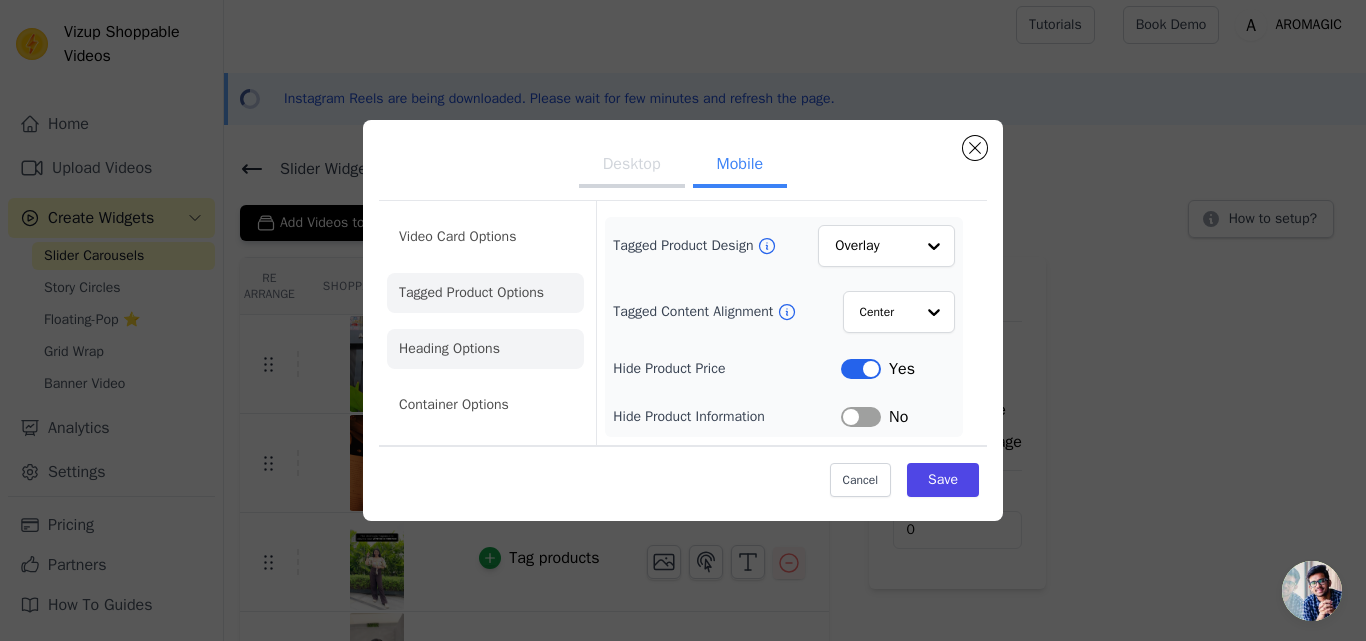 click on "Heading Options" 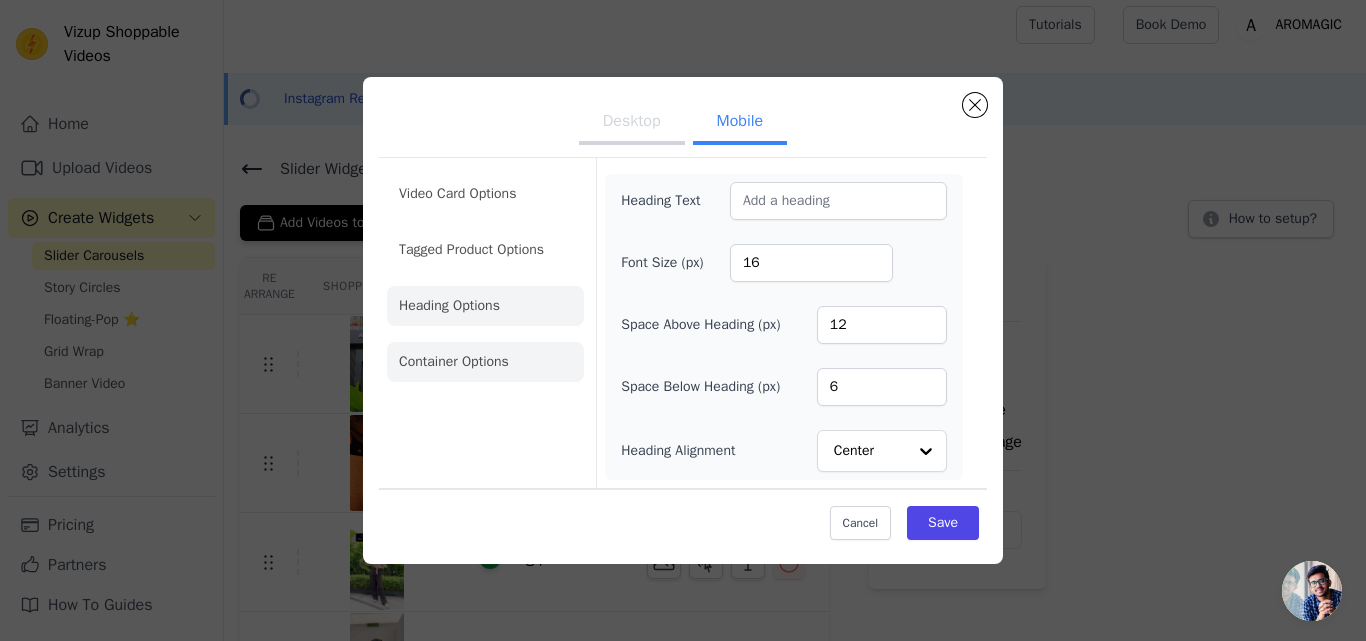 click on "Container Options" 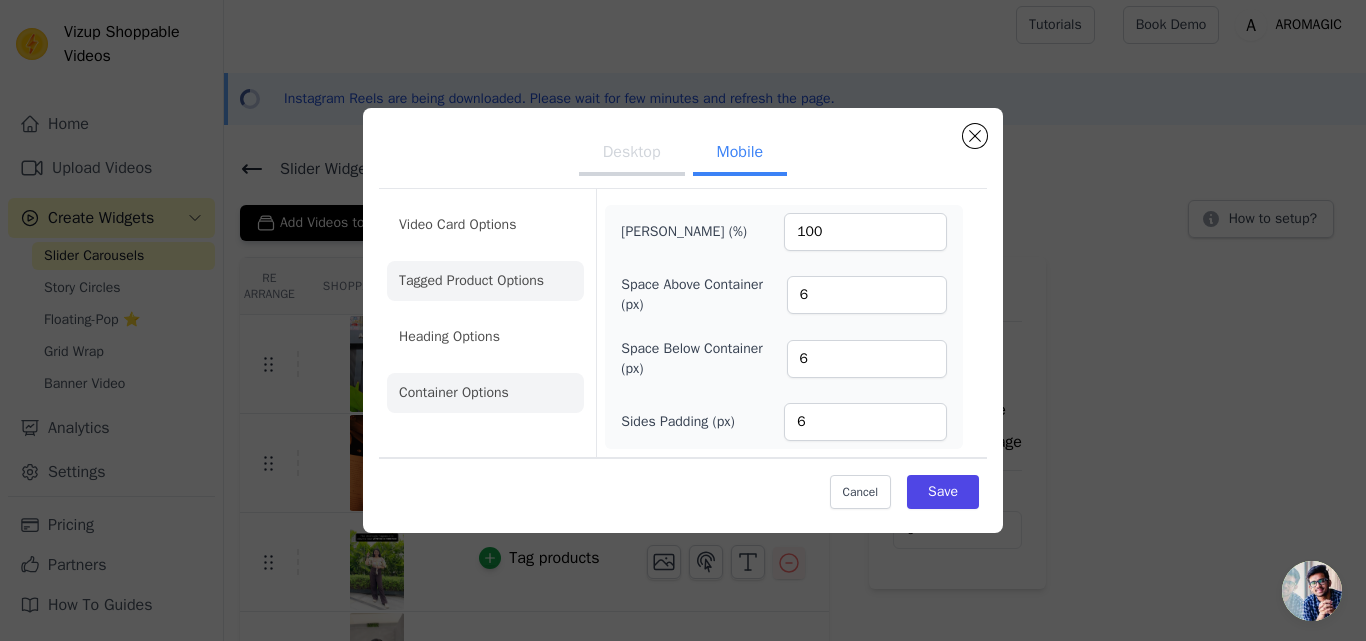click on "Tagged Product Options" 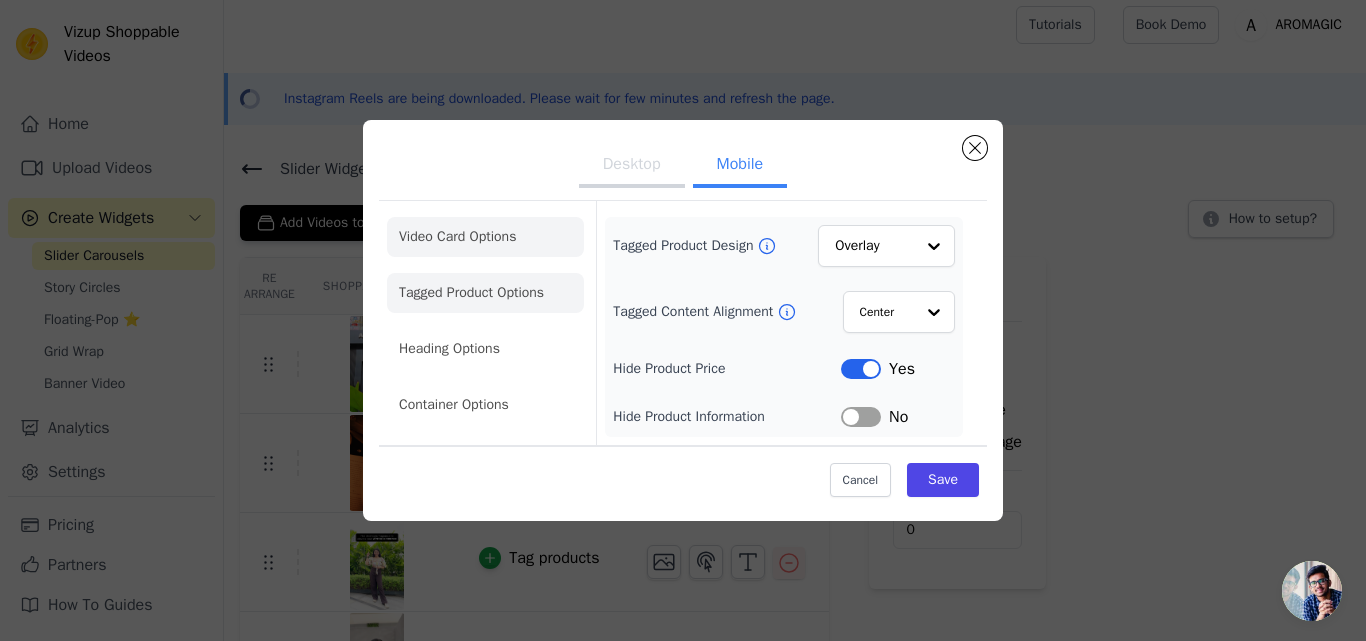 click on "Video Card Options" 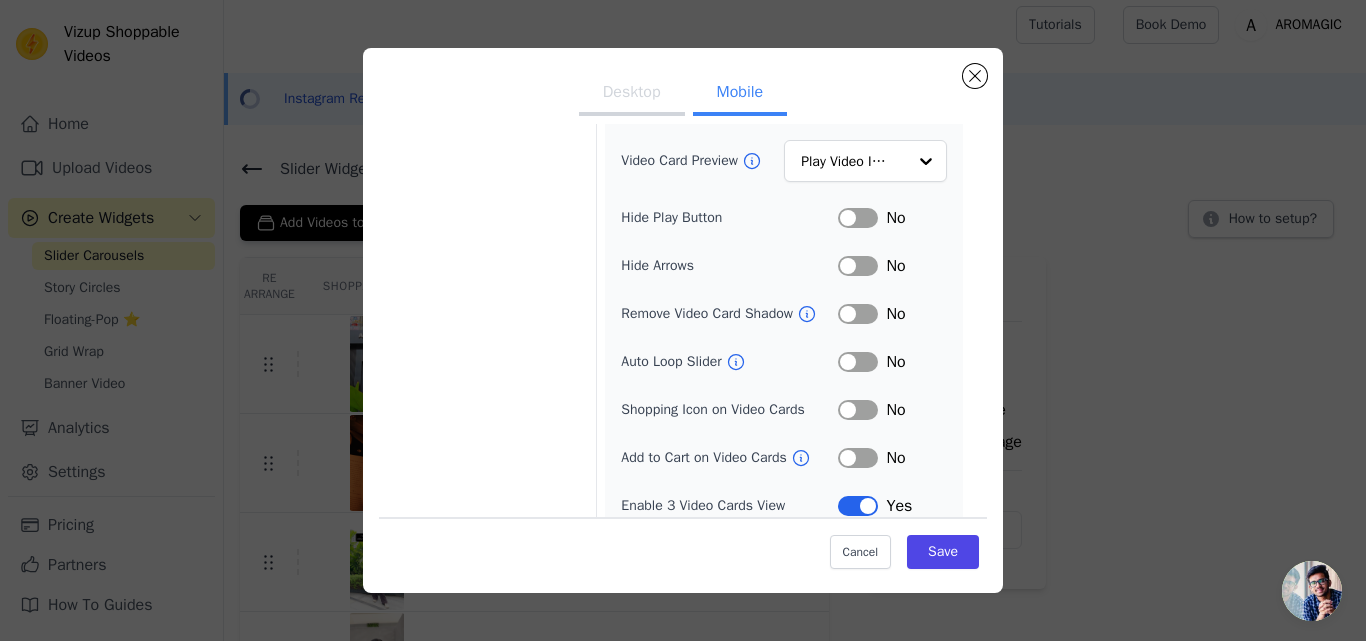 scroll, scrollTop: 278, scrollLeft: 0, axis: vertical 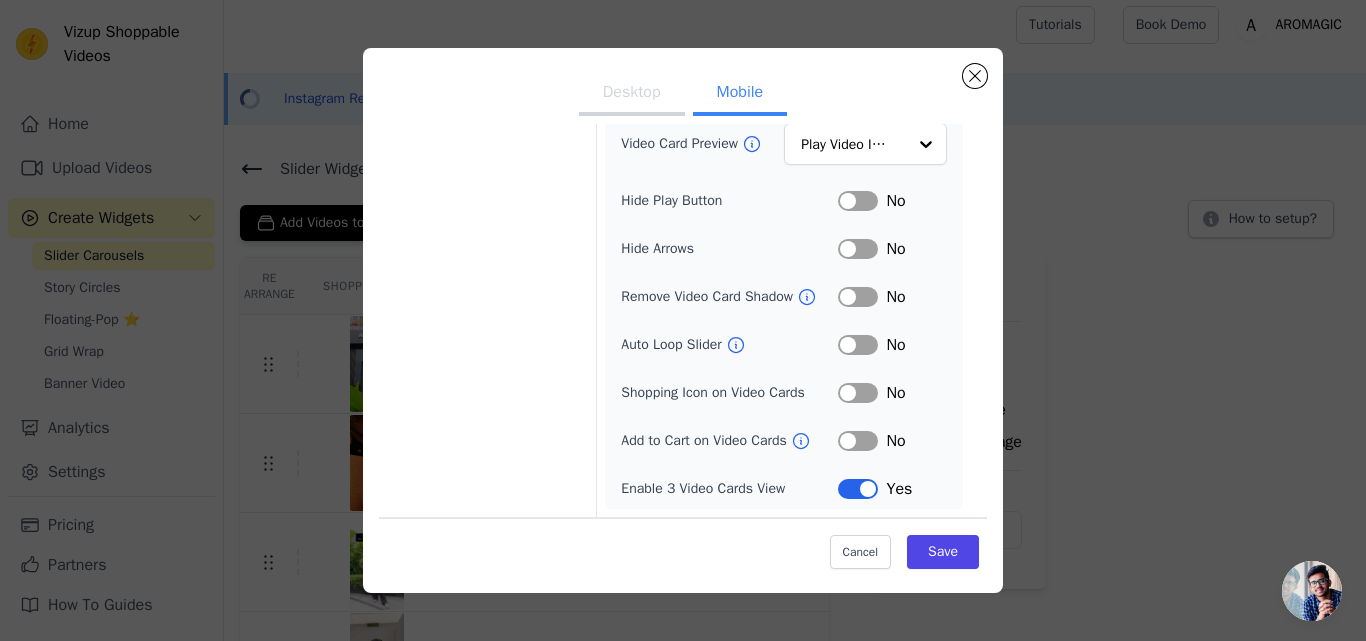 click 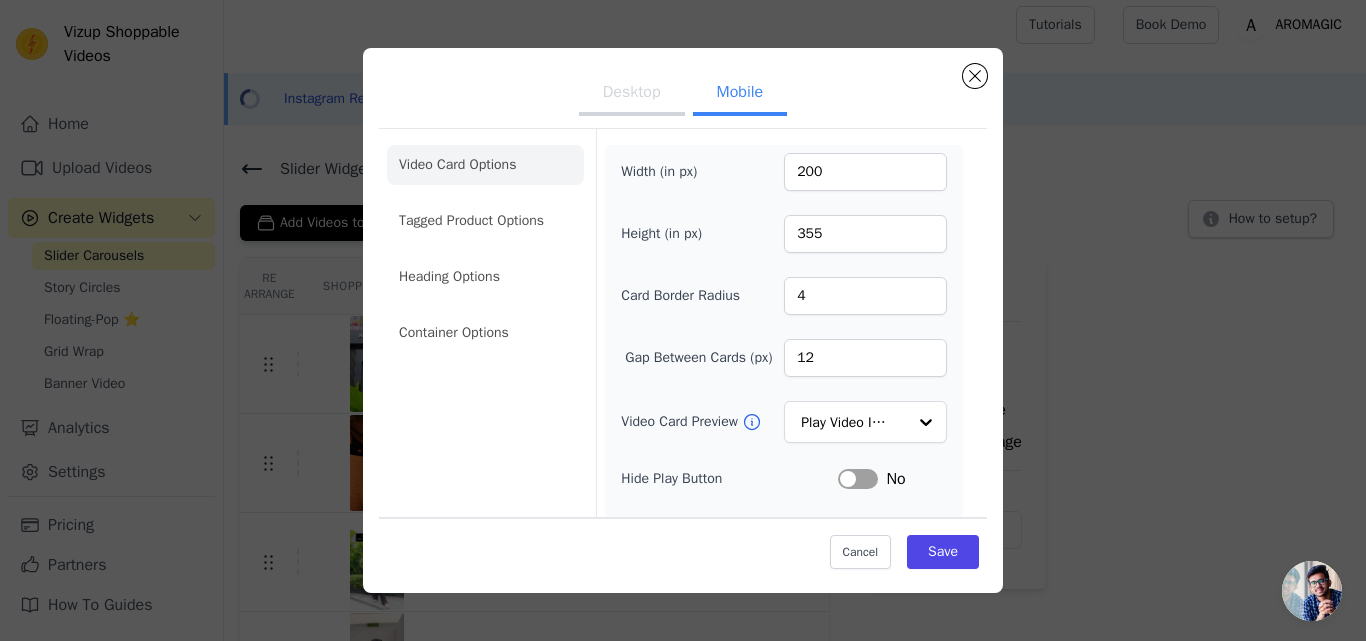 click on "Desktop Mobile" at bounding box center [683, 94] 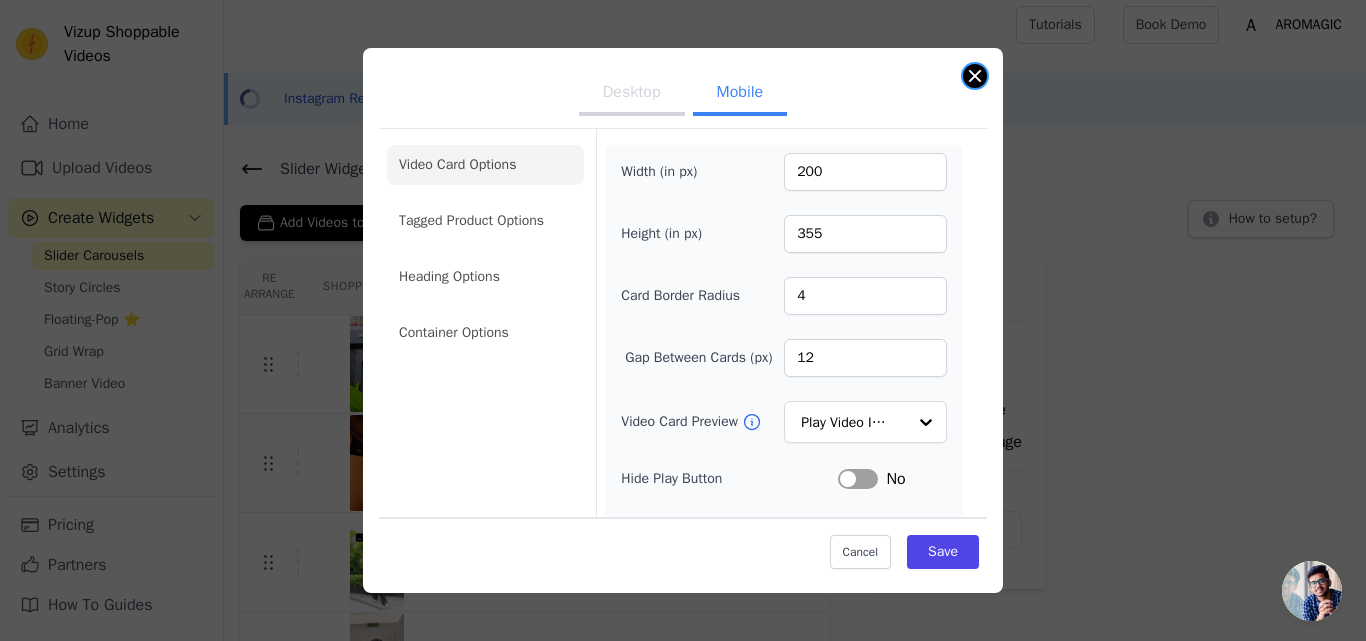 click at bounding box center (975, 76) 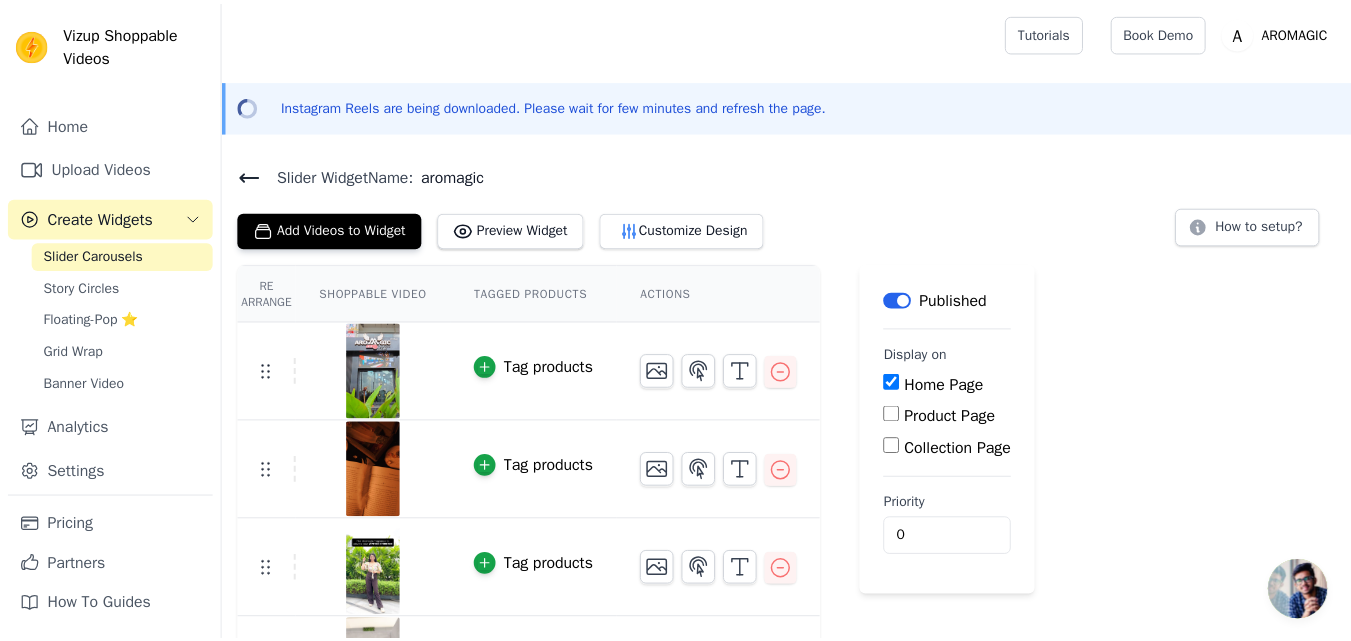 scroll, scrollTop: 7, scrollLeft: 0, axis: vertical 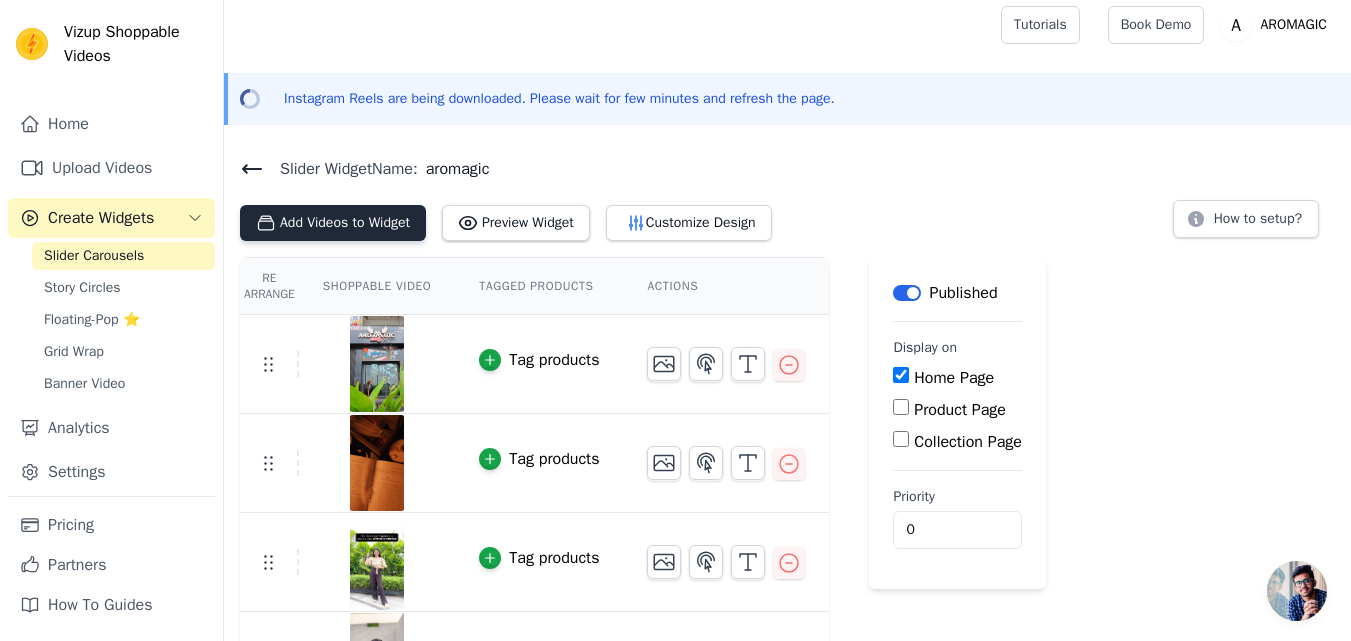 click on "Add Videos to Widget" at bounding box center [333, 223] 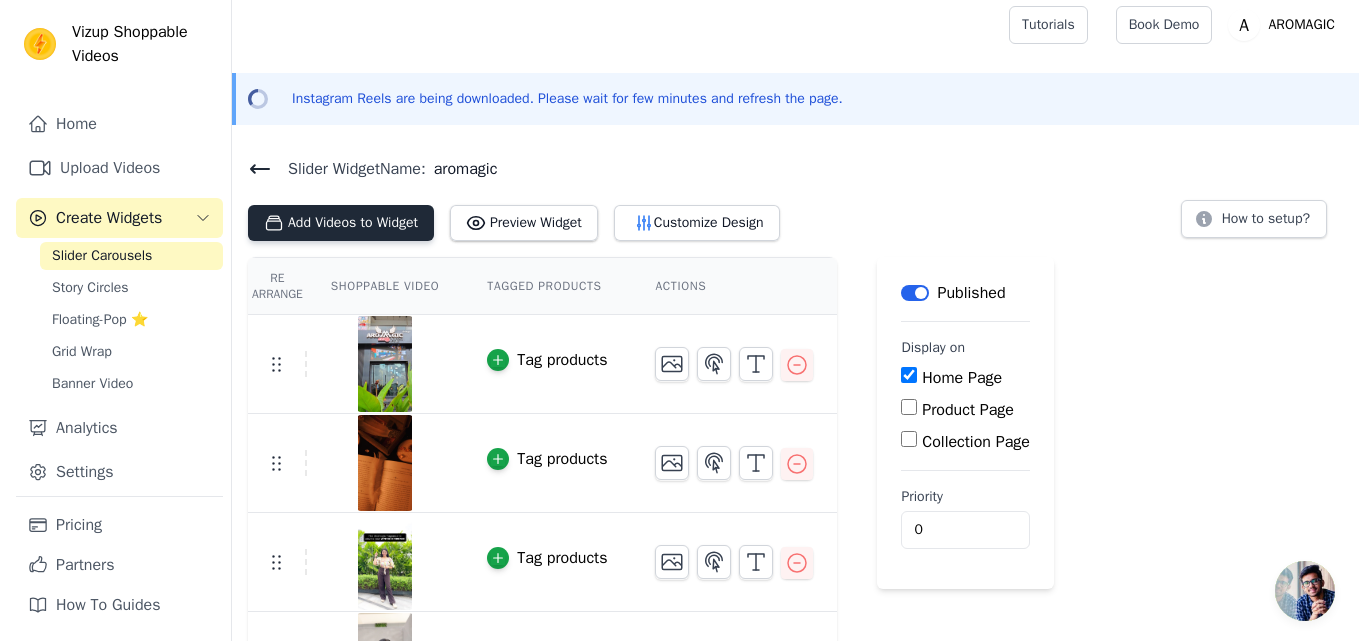 scroll, scrollTop: 0, scrollLeft: 0, axis: both 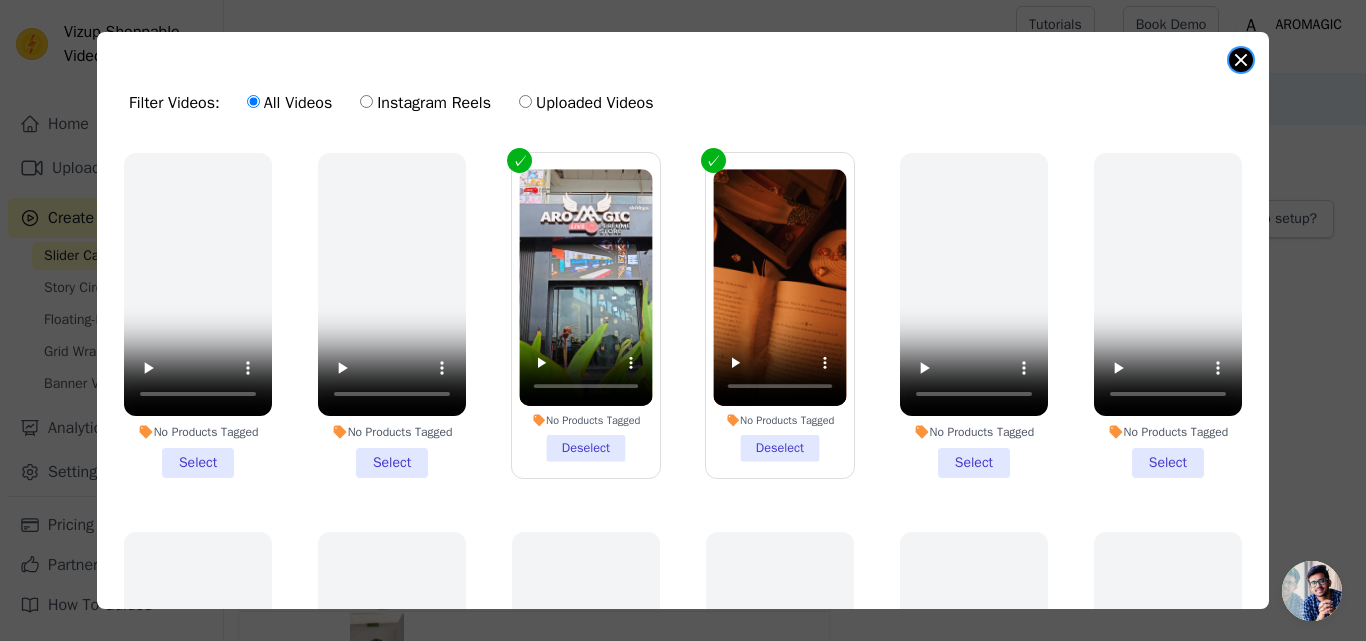 click at bounding box center [1241, 60] 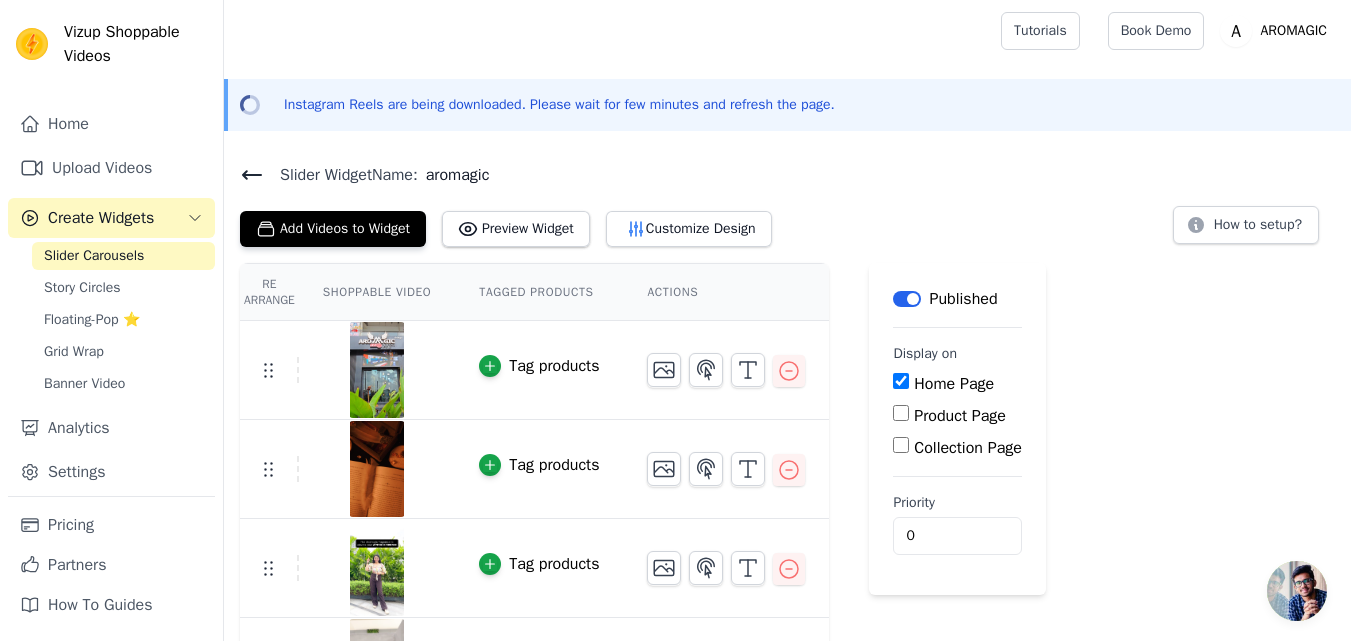 scroll, scrollTop: 0, scrollLeft: 0, axis: both 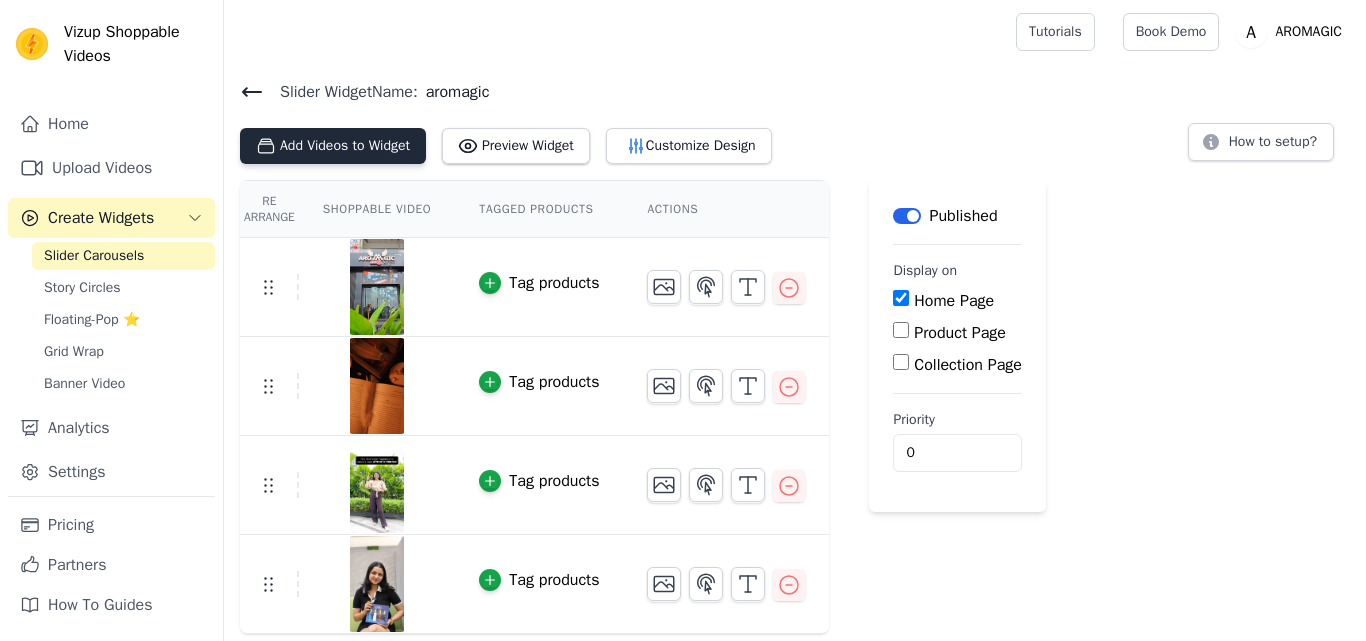 click on "Add Videos to Widget" at bounding box center [333, 146] 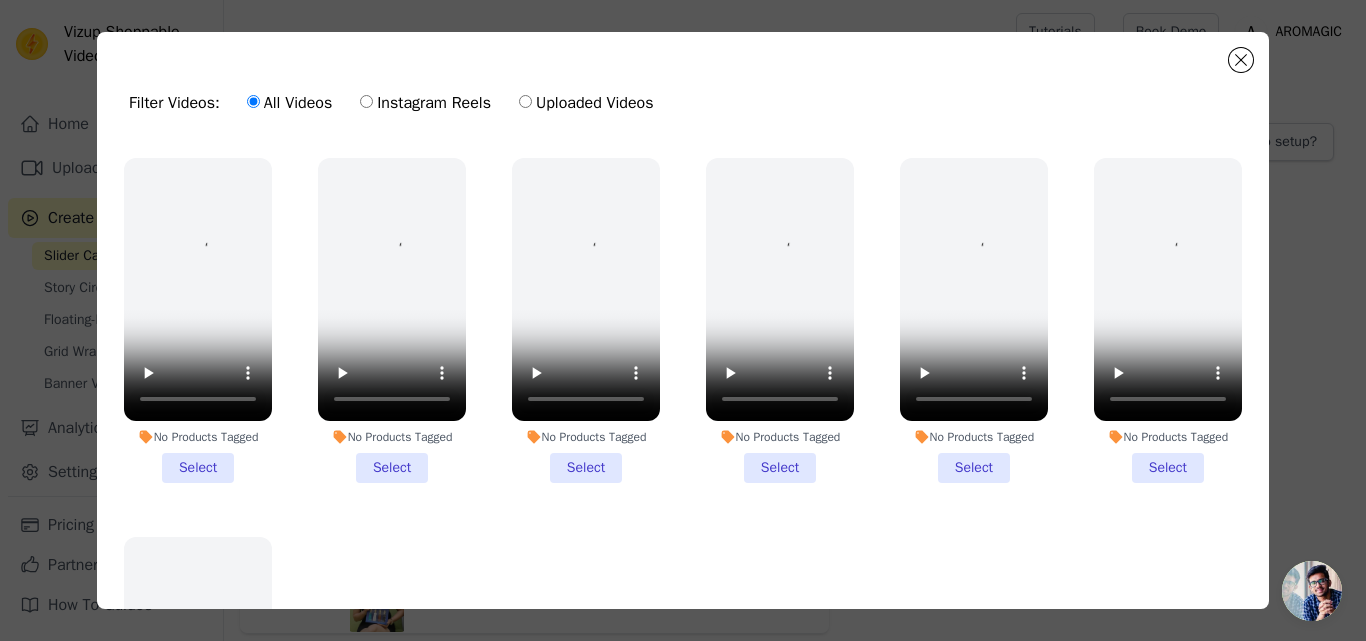 scroll, scrollTop: 691, scrollLeft: 0, axis: vertical 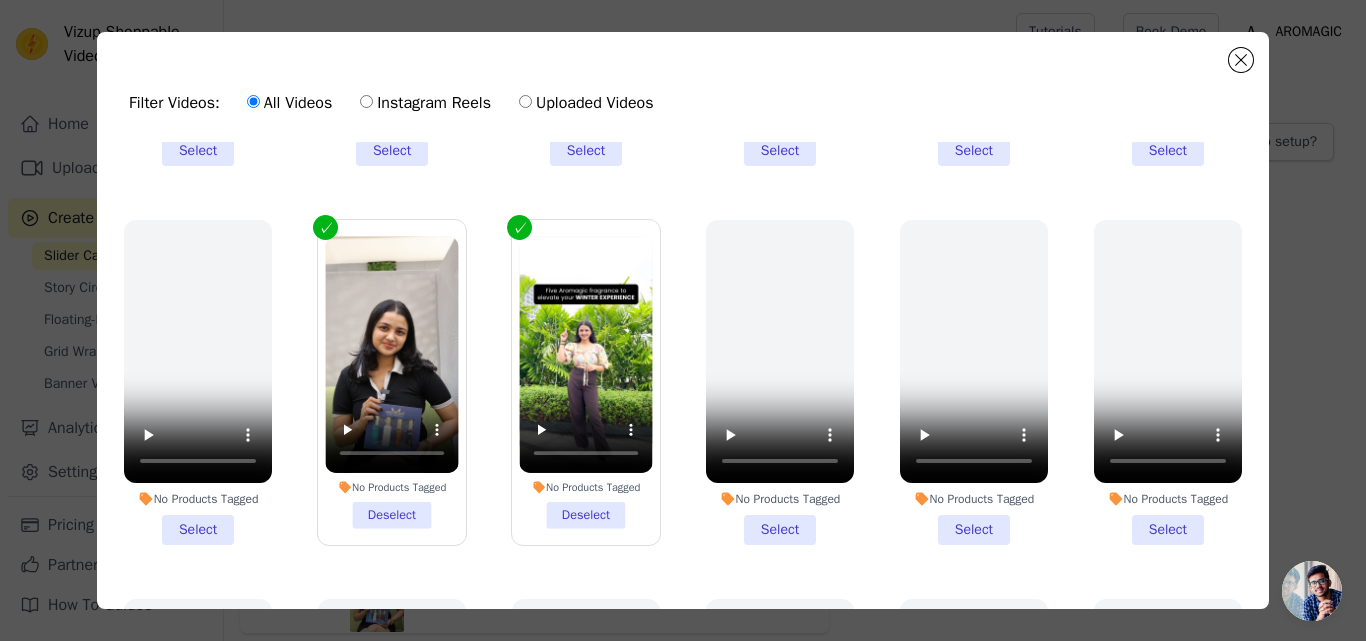 click on "Uploaded Videos" at bounding box center [586, 103] 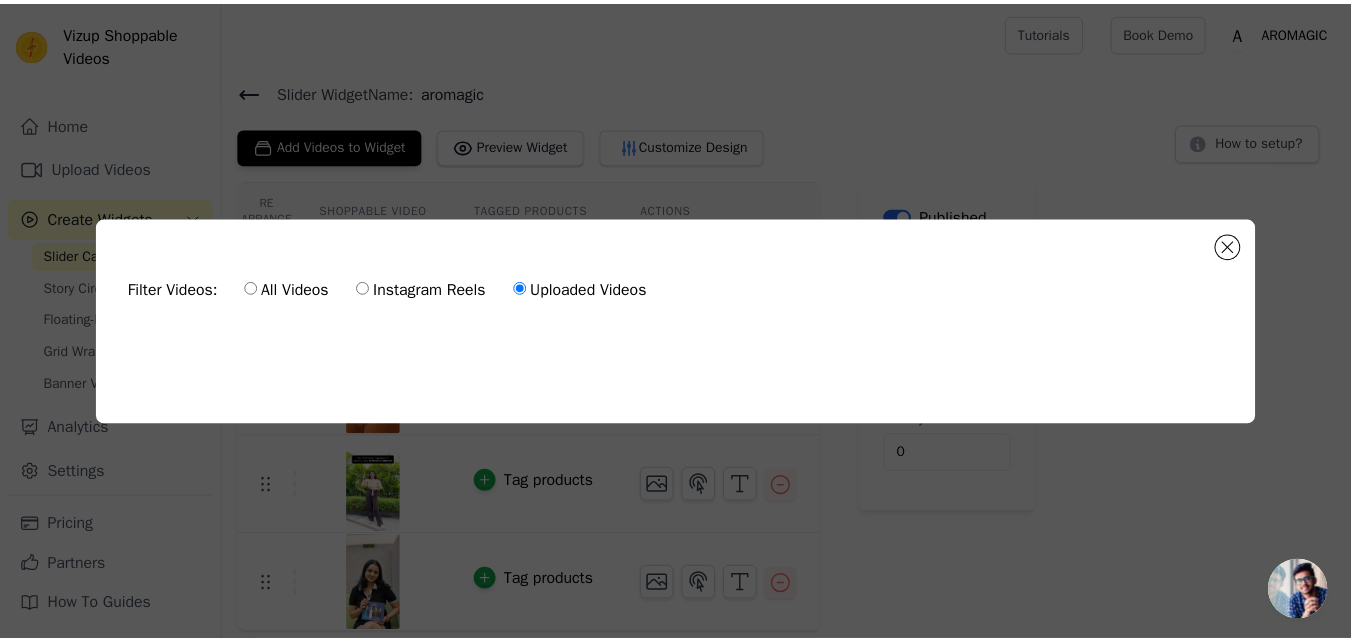 scroll, scrollTop: 0, scrollLeft: 0, axis: both 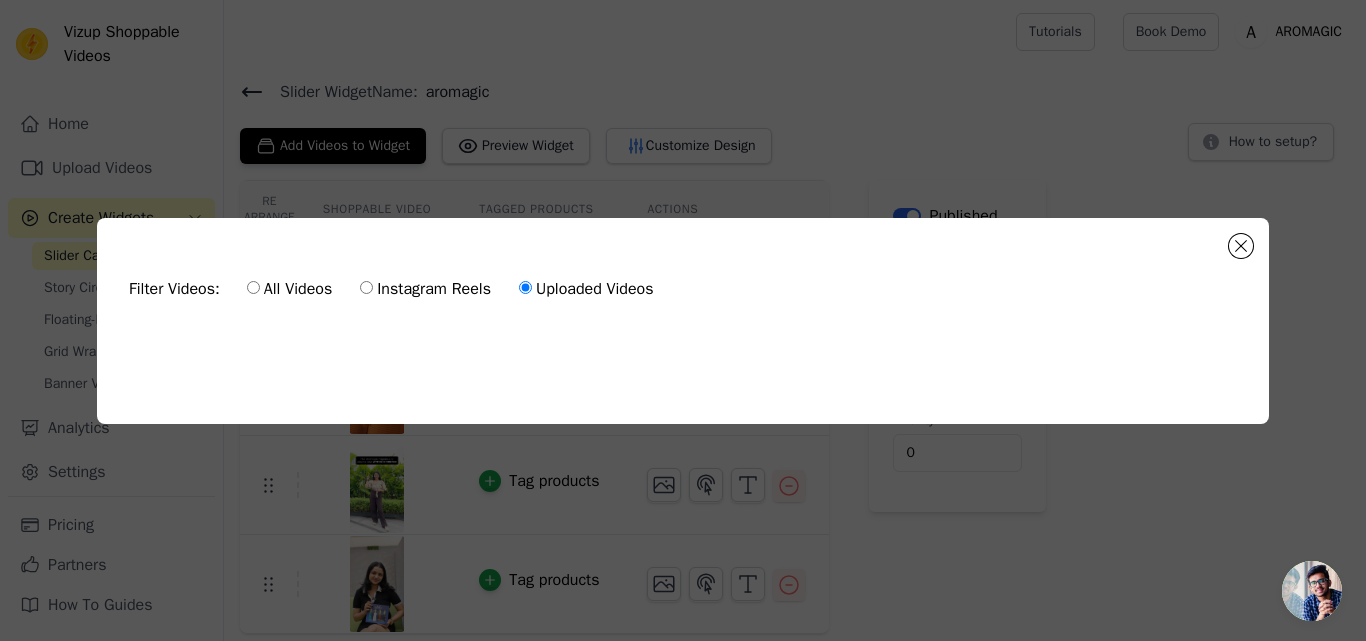 click on "Filter Videos:
All Videos
Instagram Reels
Uploaded Videos             0  videos selected     Add To Widget   Dismiss" at bounding box center [683, 320] 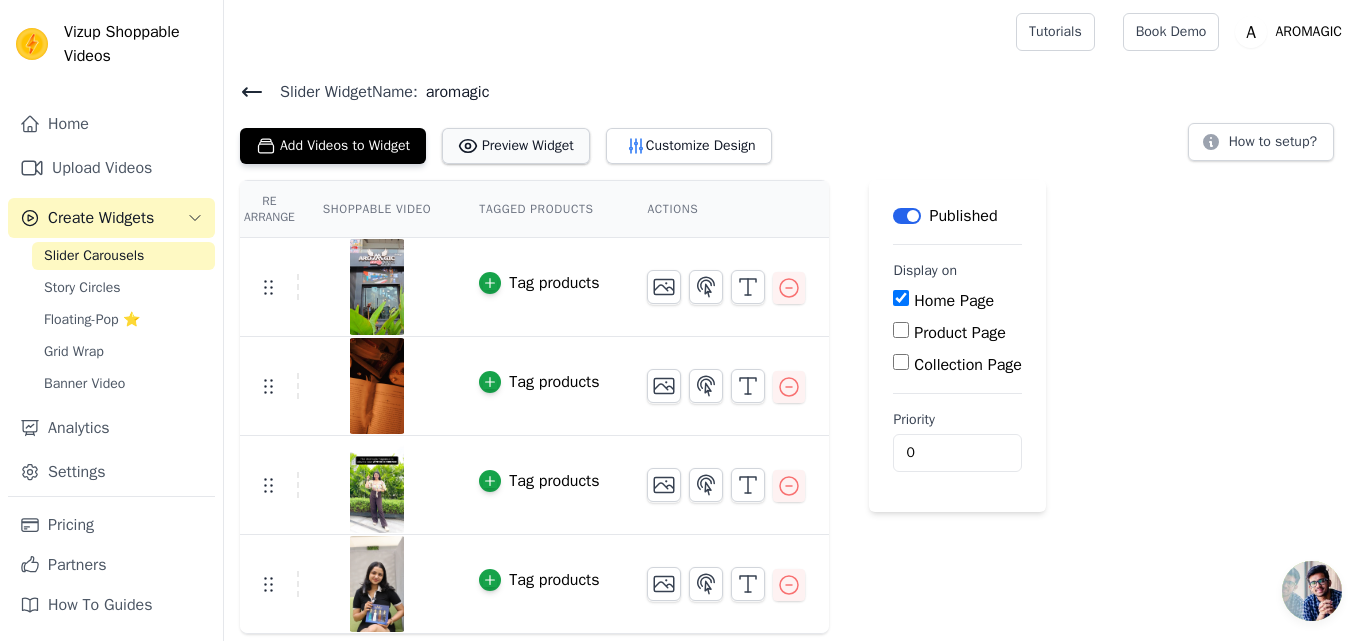 click on "Preview Widget" at bounding box center (516, 146) 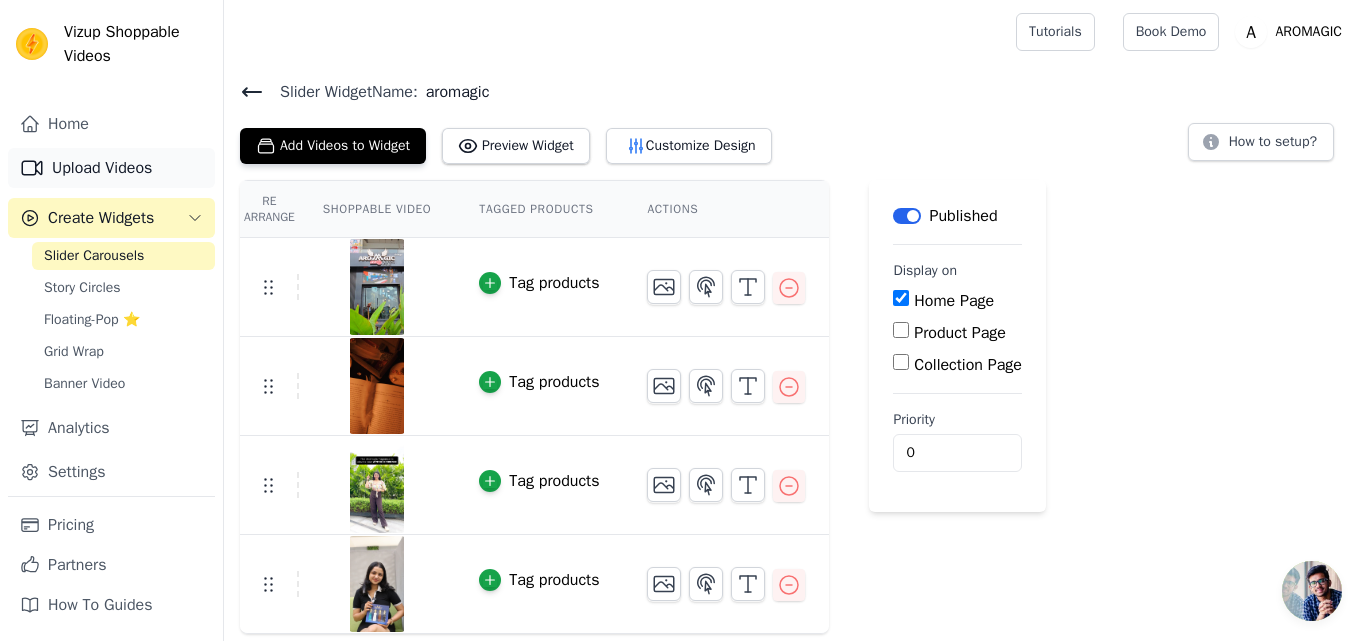 click on "Upload Videos" at bounding box center [111, 168] 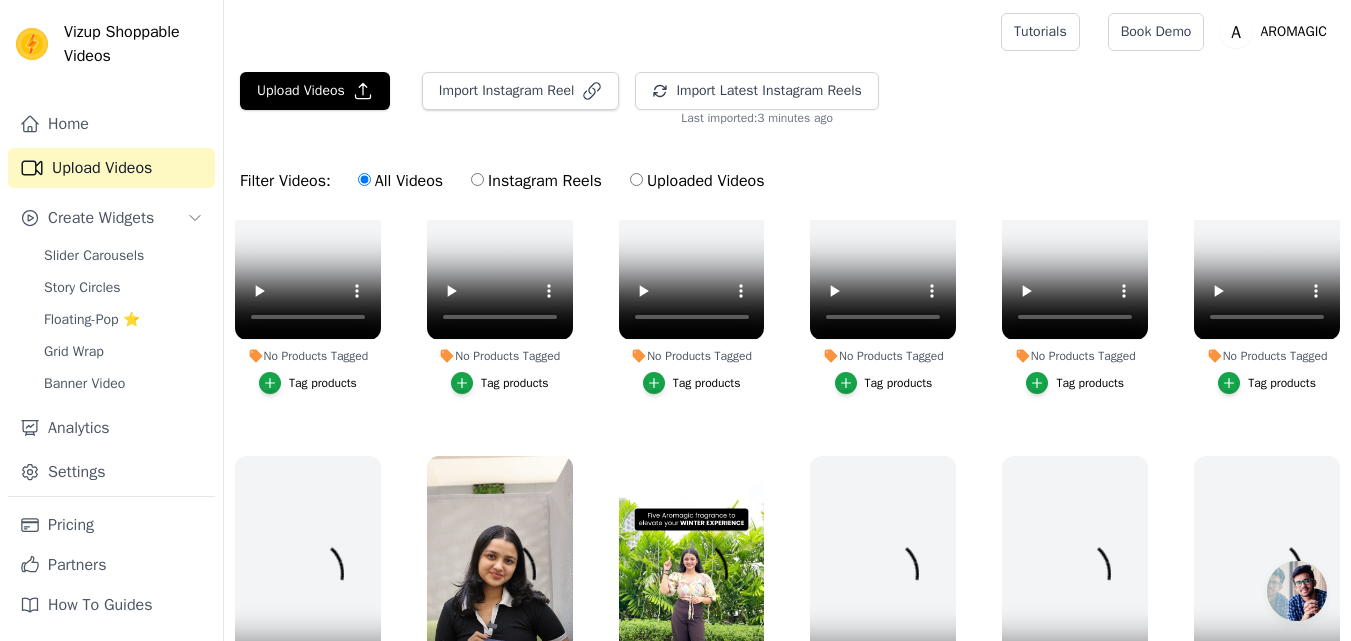 scroll, scrollTop: 294, scrollLeft: 0, axis: vertical 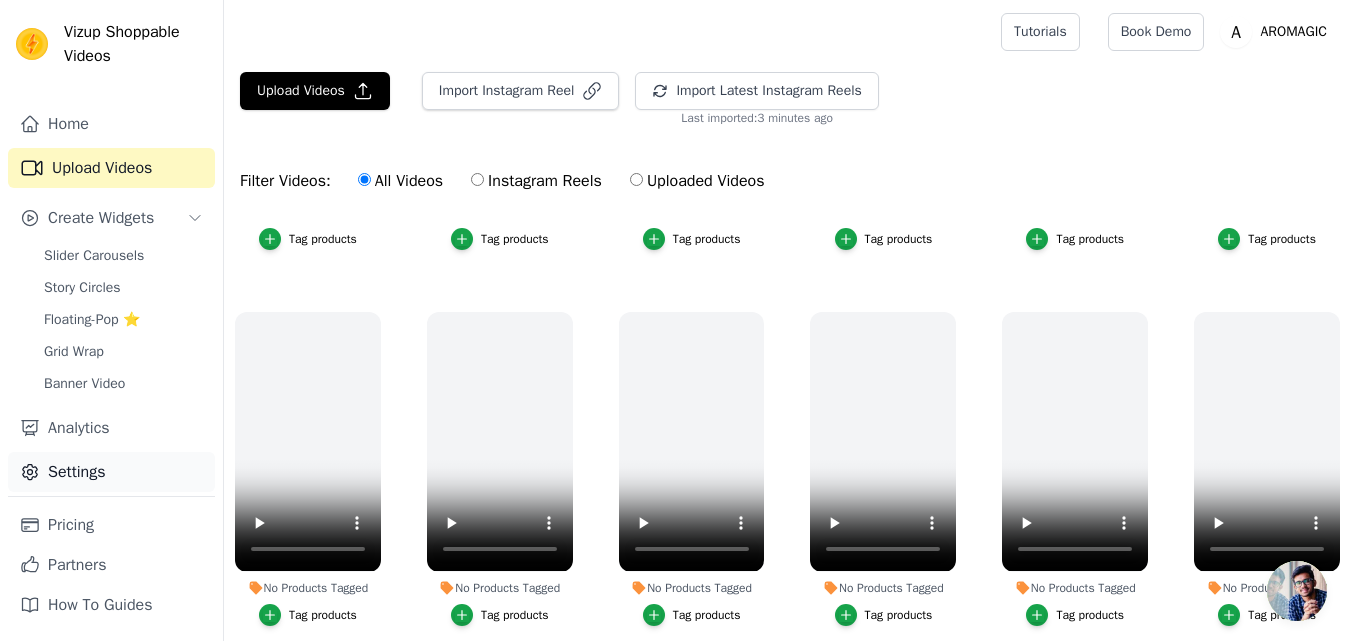 click on "Settings" at bounding box center (111, 472) 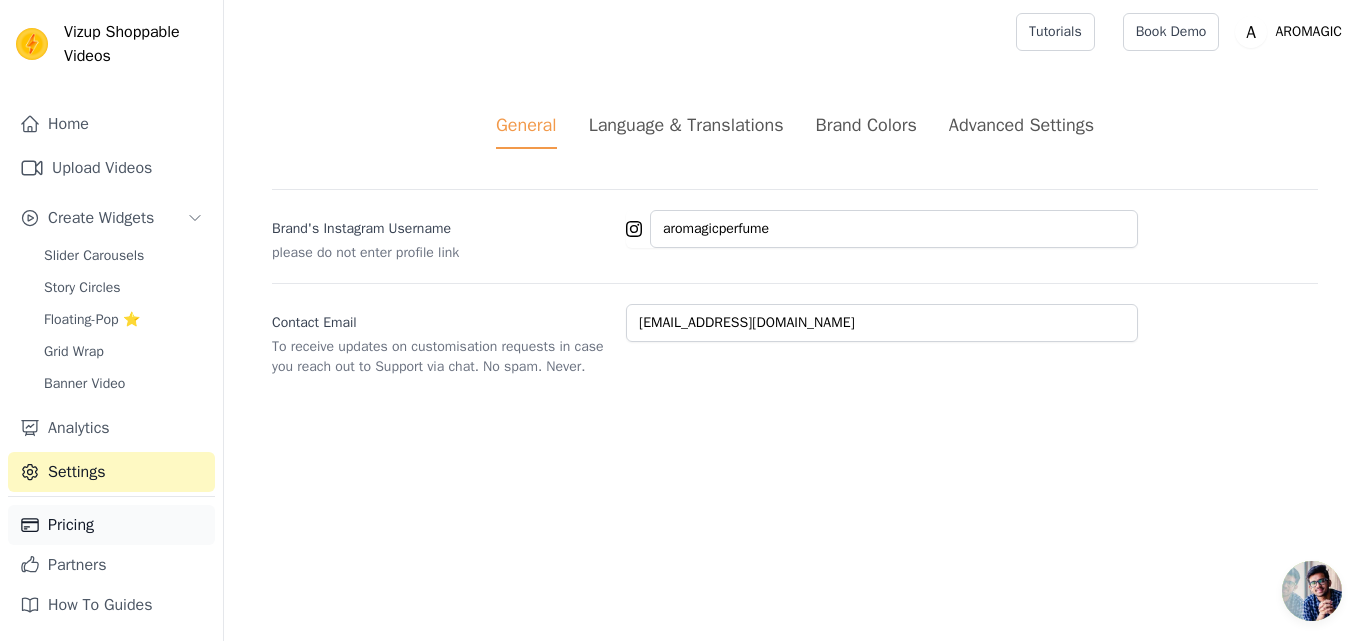 click on "Pricing" at bounding box center [111, 525] 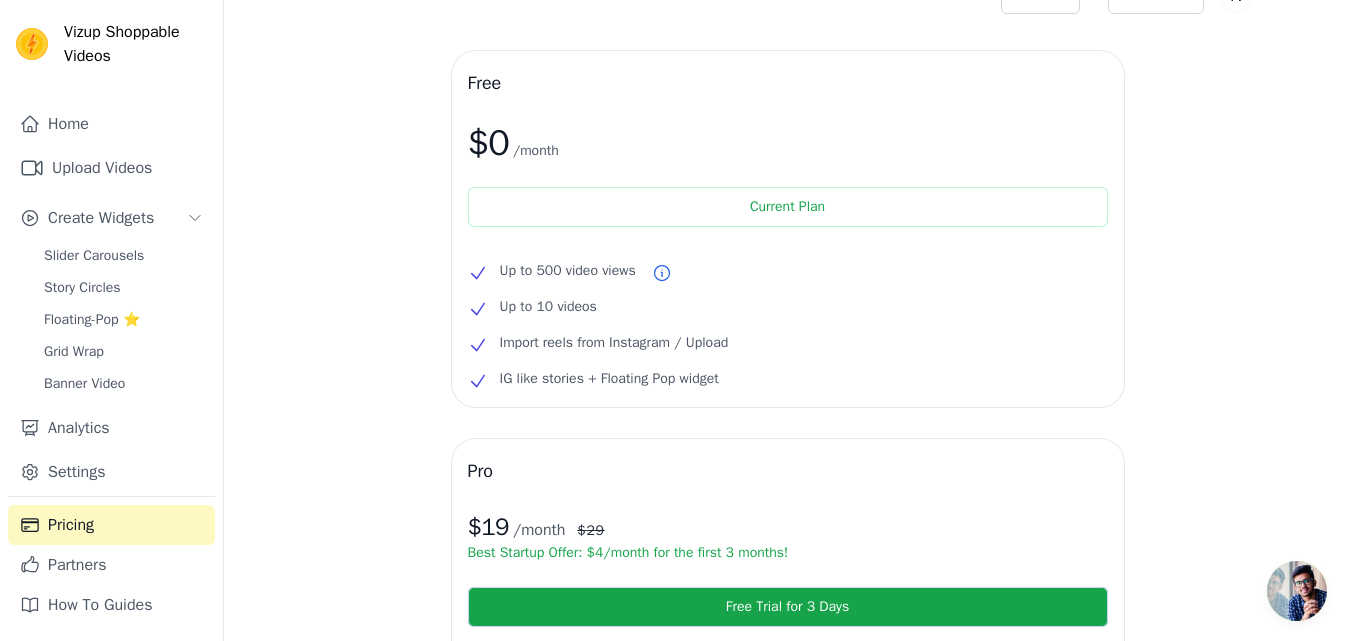 scroll, scrollTop: 100, scrollLeft: 0, axis: vertical 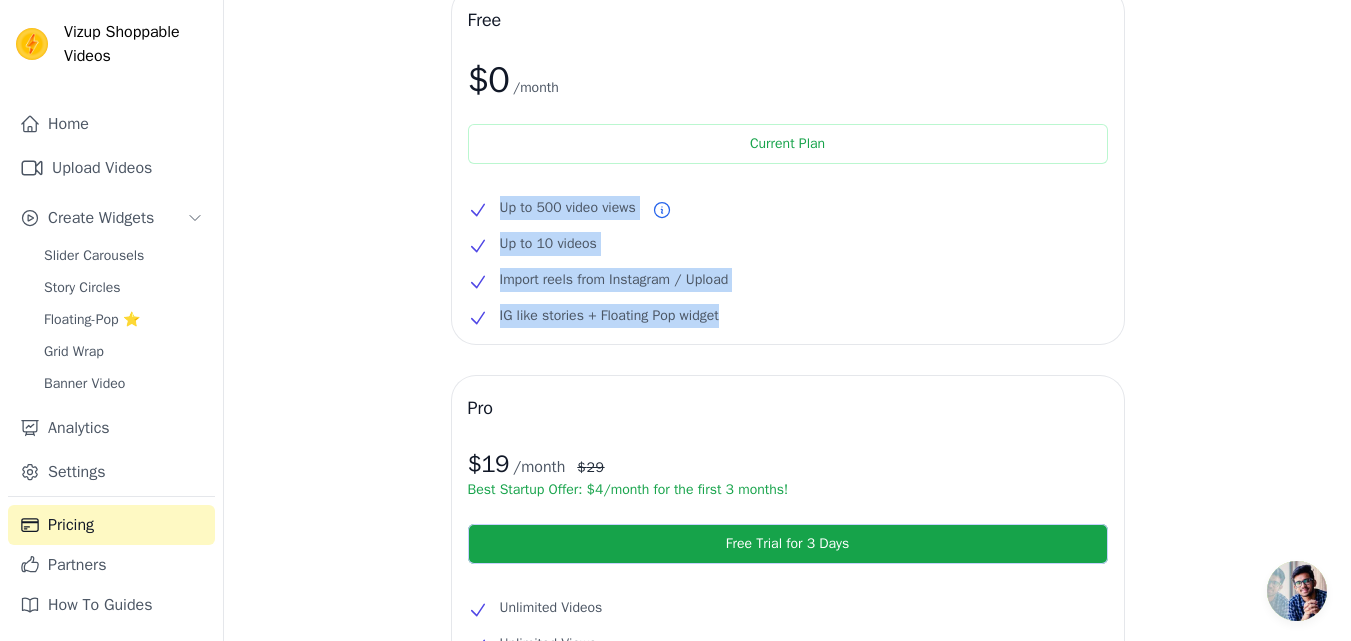 drag, startPoint x: 483, startPoint y: 209, endPoint x: 734, endPoint y: 313, distance: 271.69284 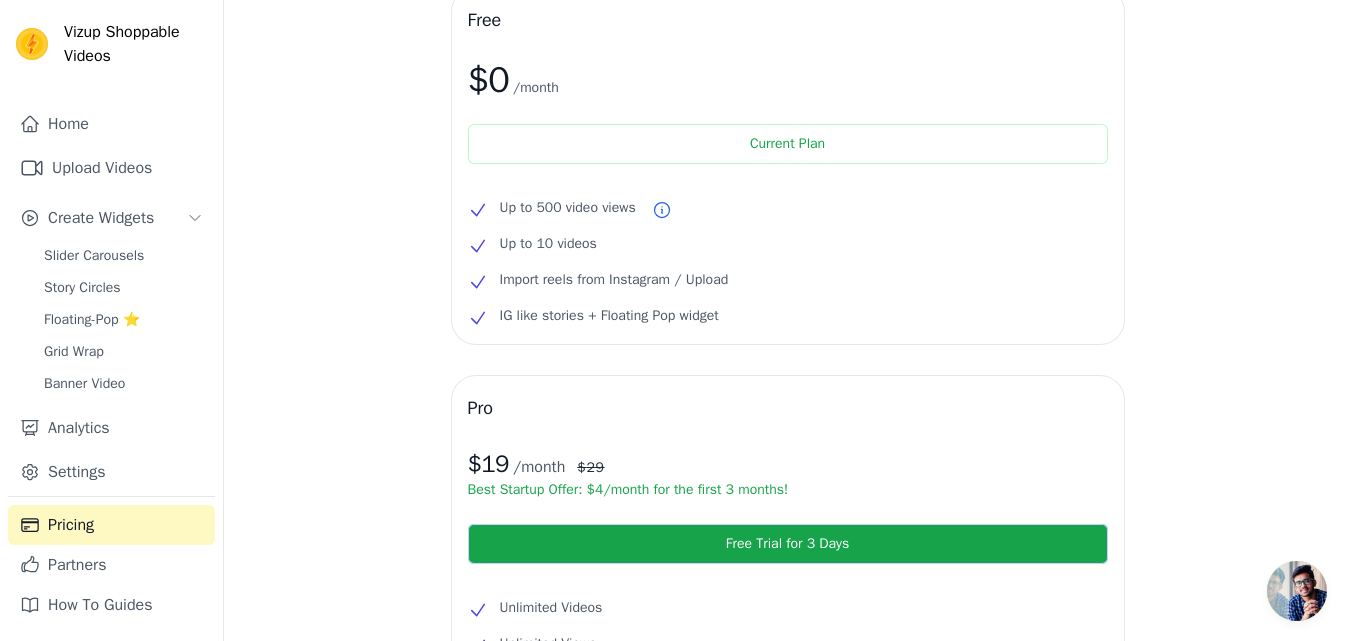 drag, startPoint x: 221, startPoint y: 257, endPoint x: 232, endPoint y: 257, distance: 11 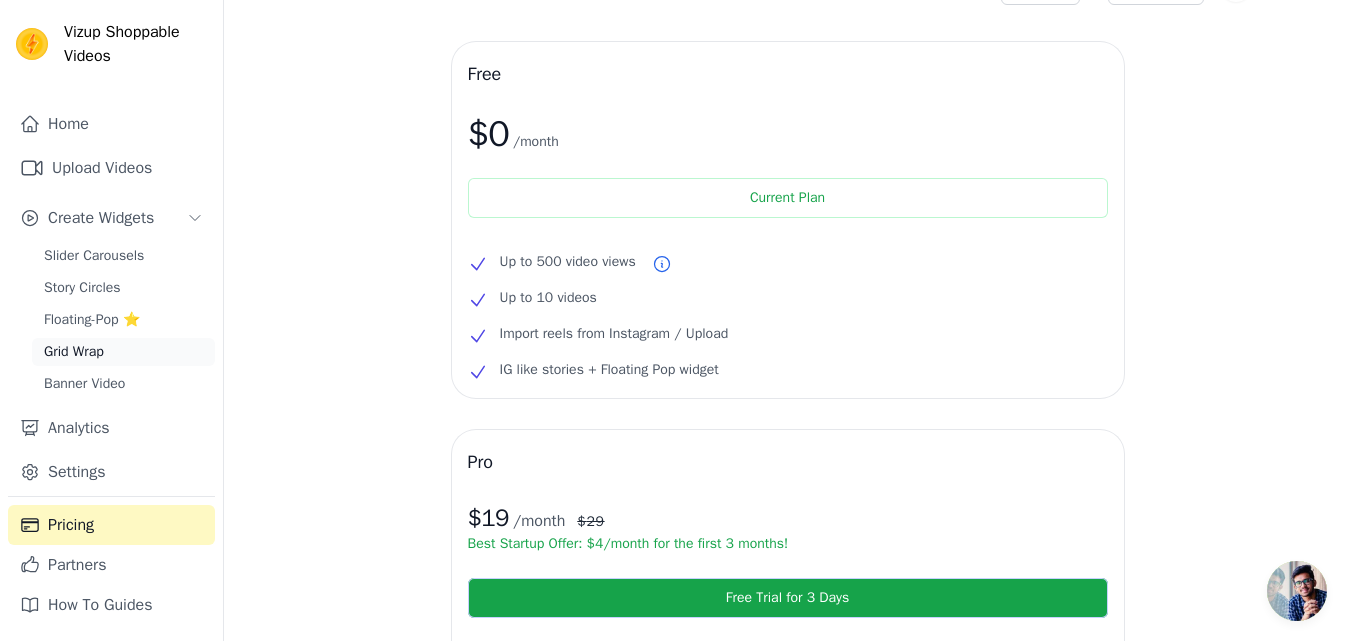 scroll, scrollTop: 0, scrollLeft: 0, axis: both 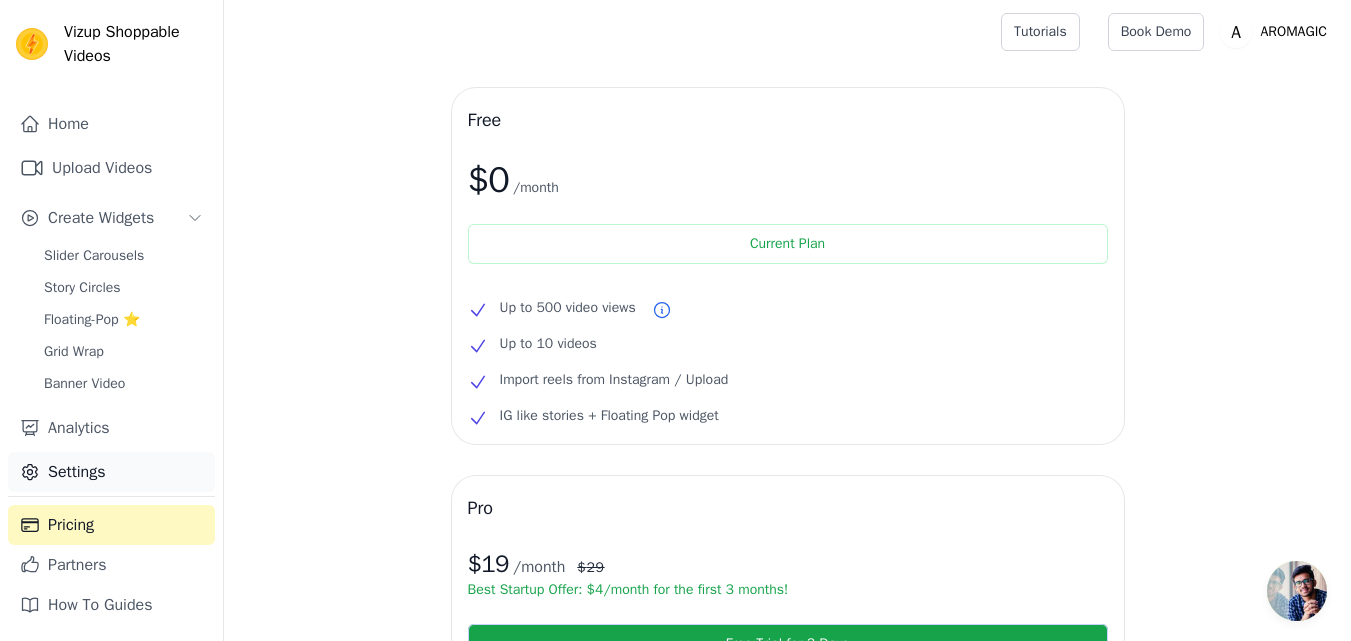 click on "Settings" at bounding box center [111, 472] 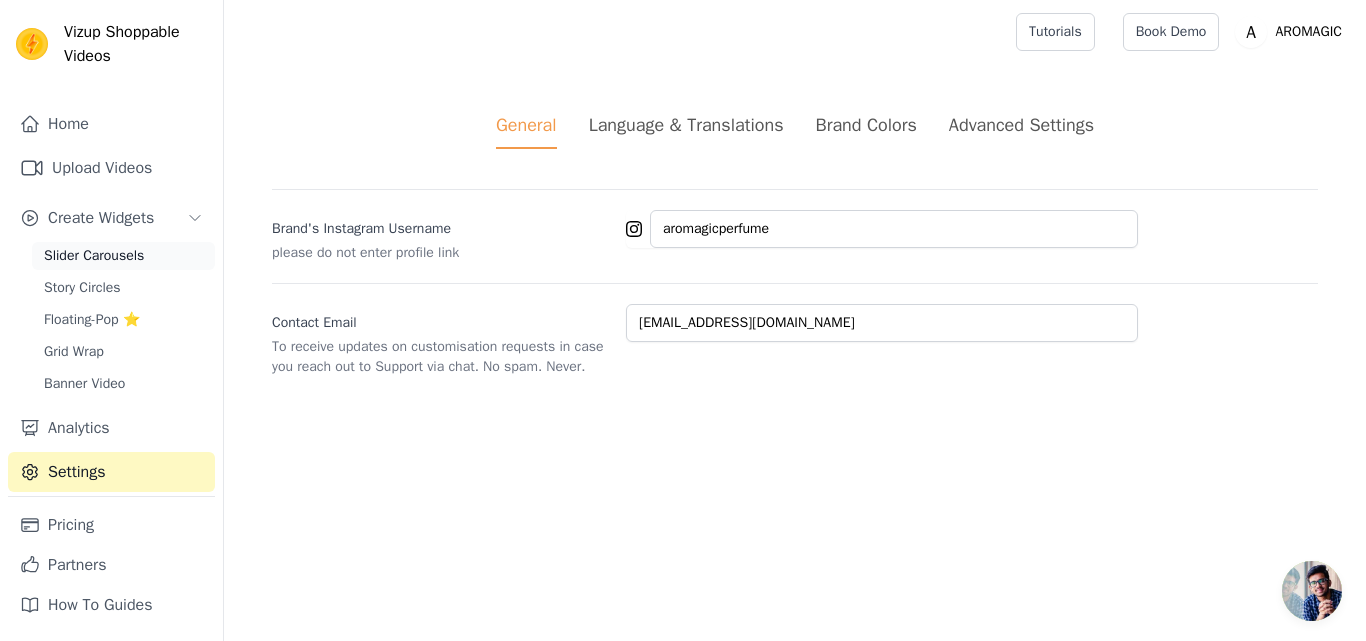 click on "Slider Carousels" at bounding box center [123, 256] 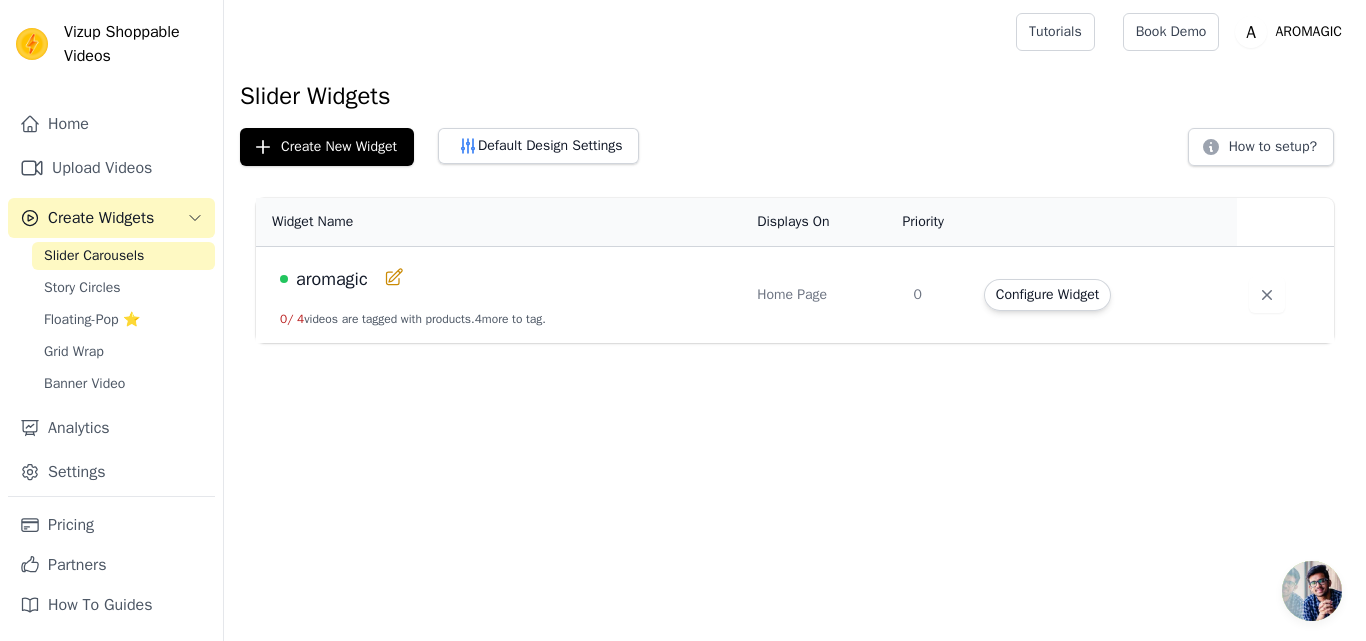 drag, startPoint x: 279, startPoint y: 320, endPoint x: 608, endPoint y: 311, distance: 329.12308 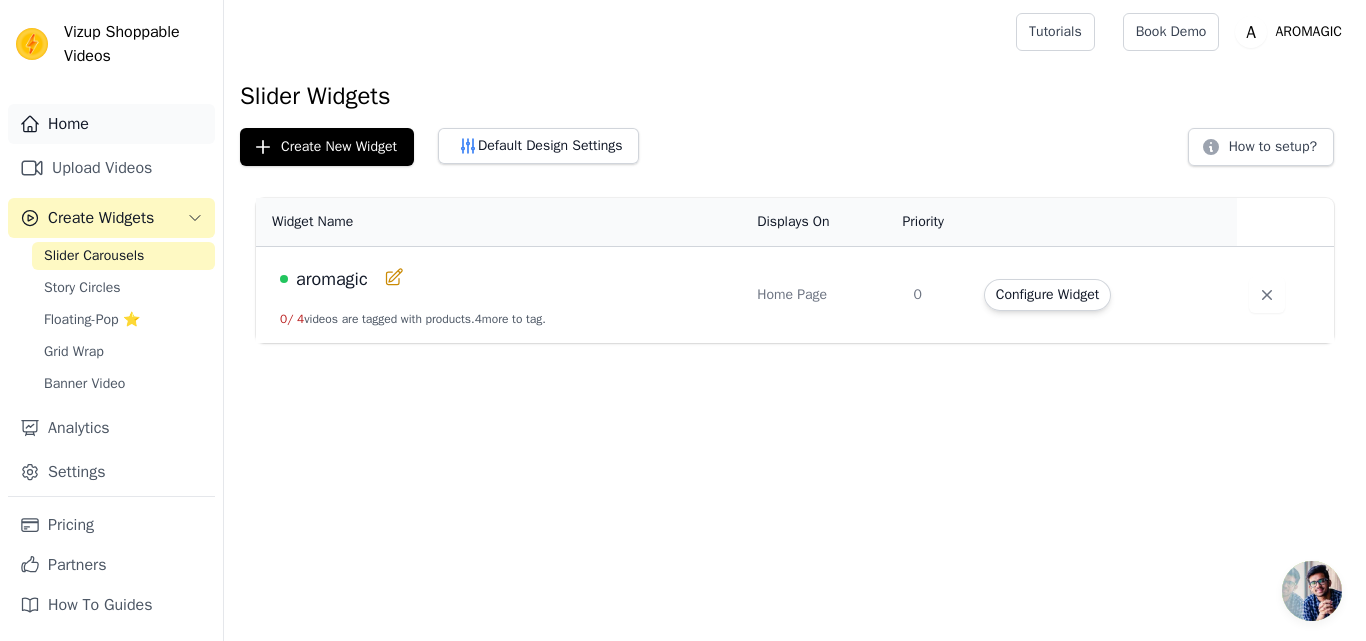 click on "Home" at bounding box center [111, 124] 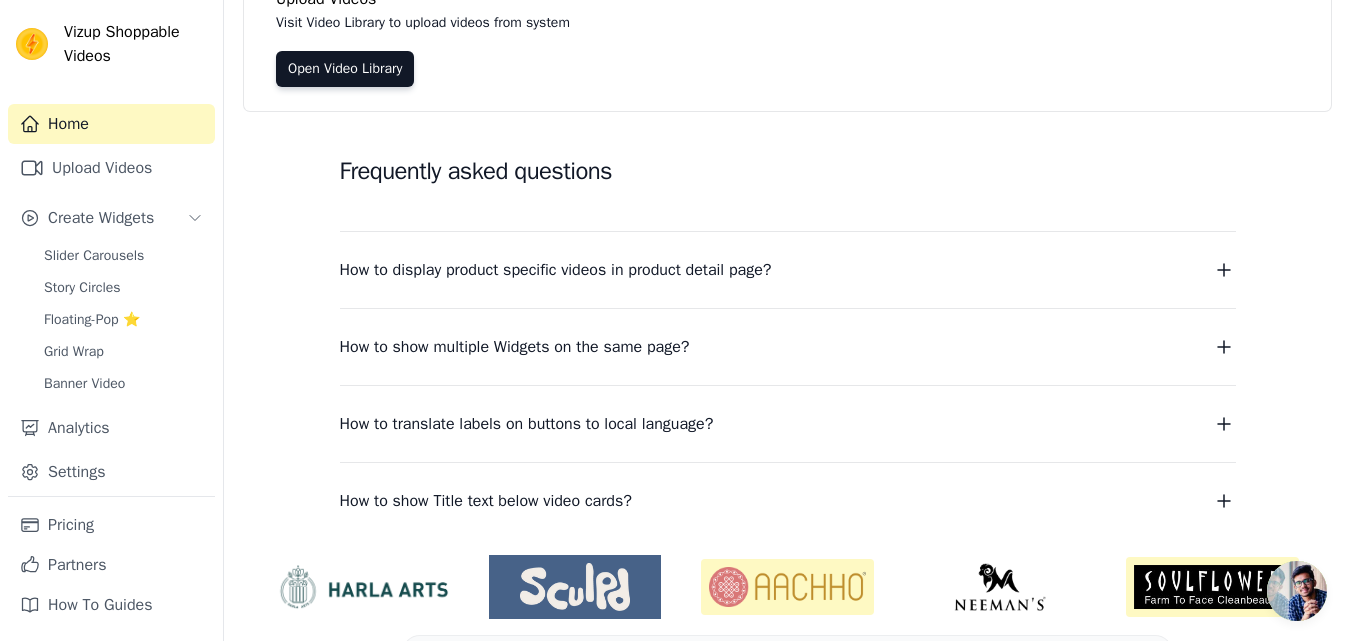 scroll, scrollTop: 300, scrollLeft: 0, axis: vertical 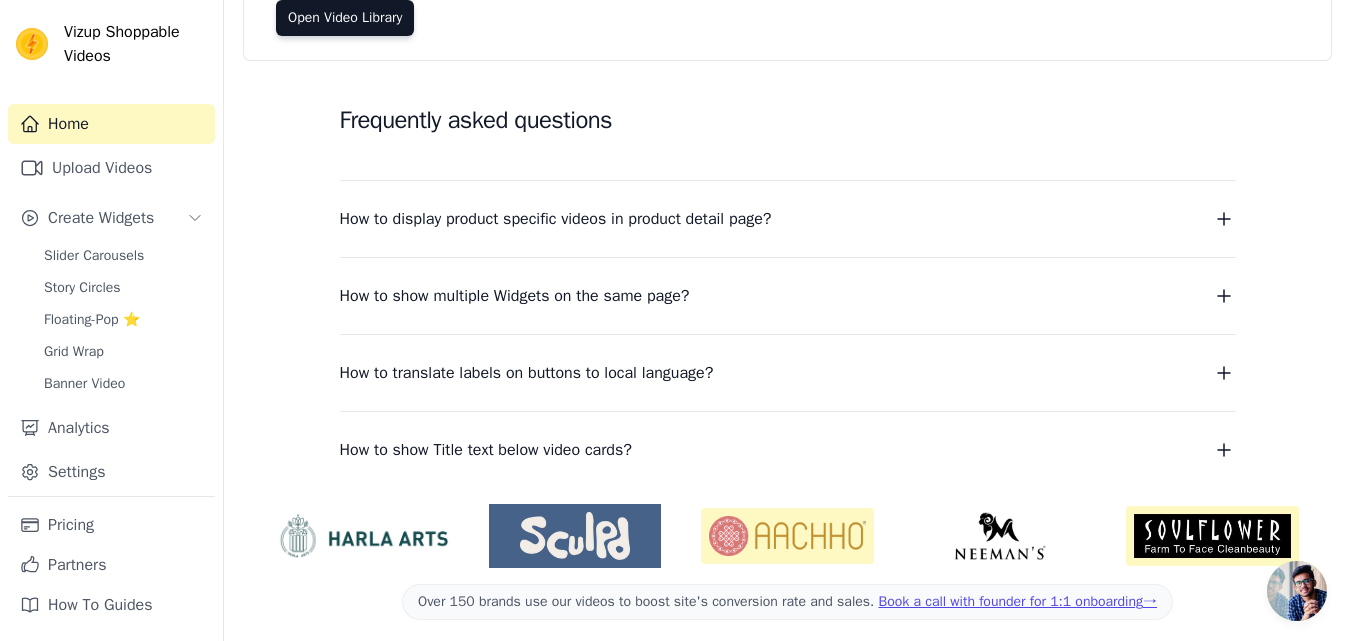 click on "Upload Videos   Visit Video Library to upload videos from system   Open Video Library" at bounding box center (787, -14) 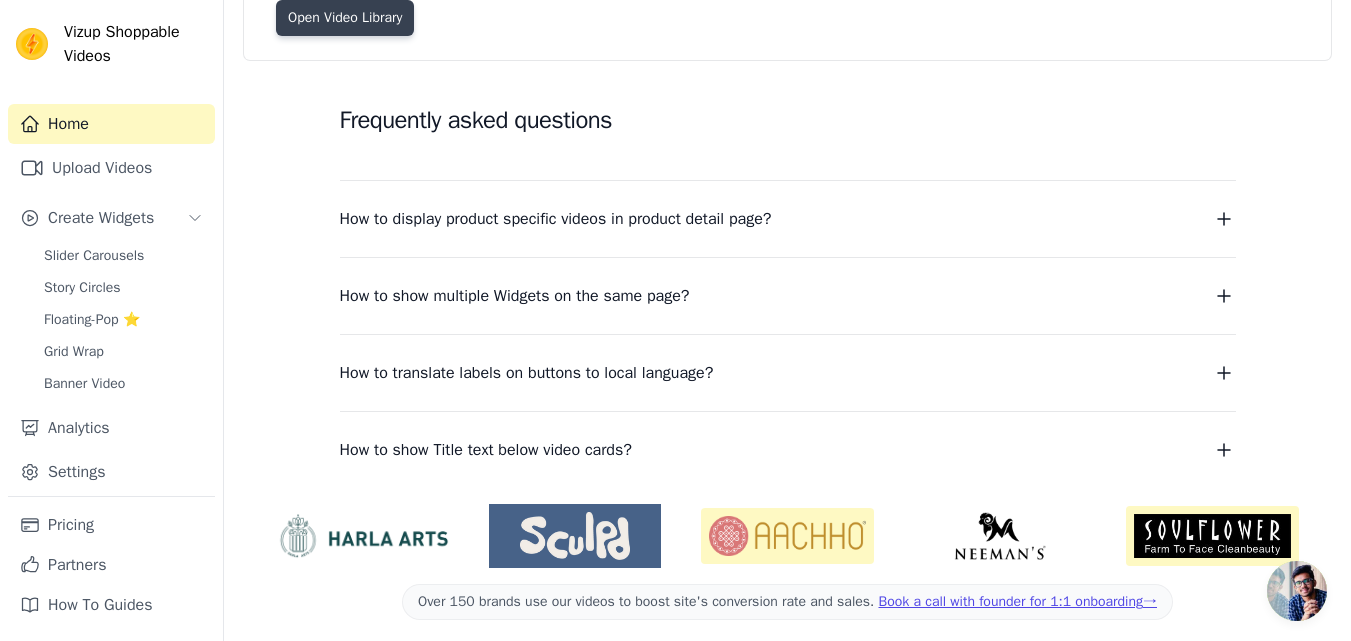 click on "Open Video Library" at bounding box center [345, 18] 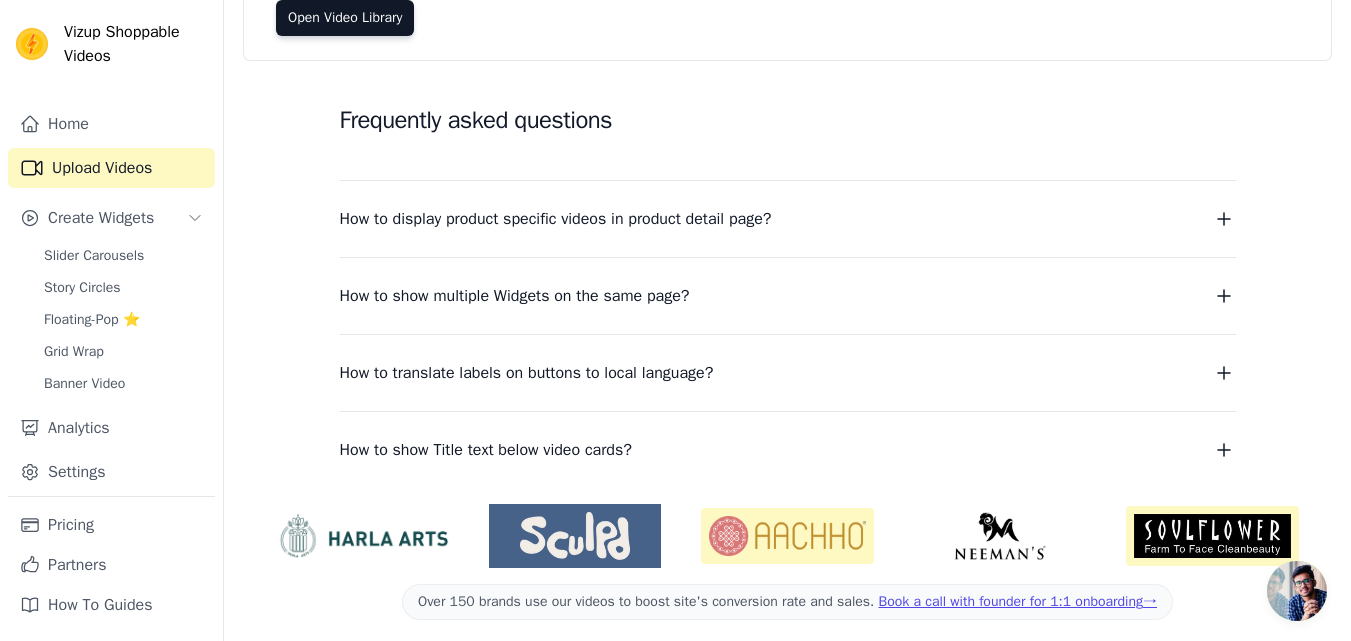 scroll, scrollTop: 204, scrollLeft: 0, axis: vertical 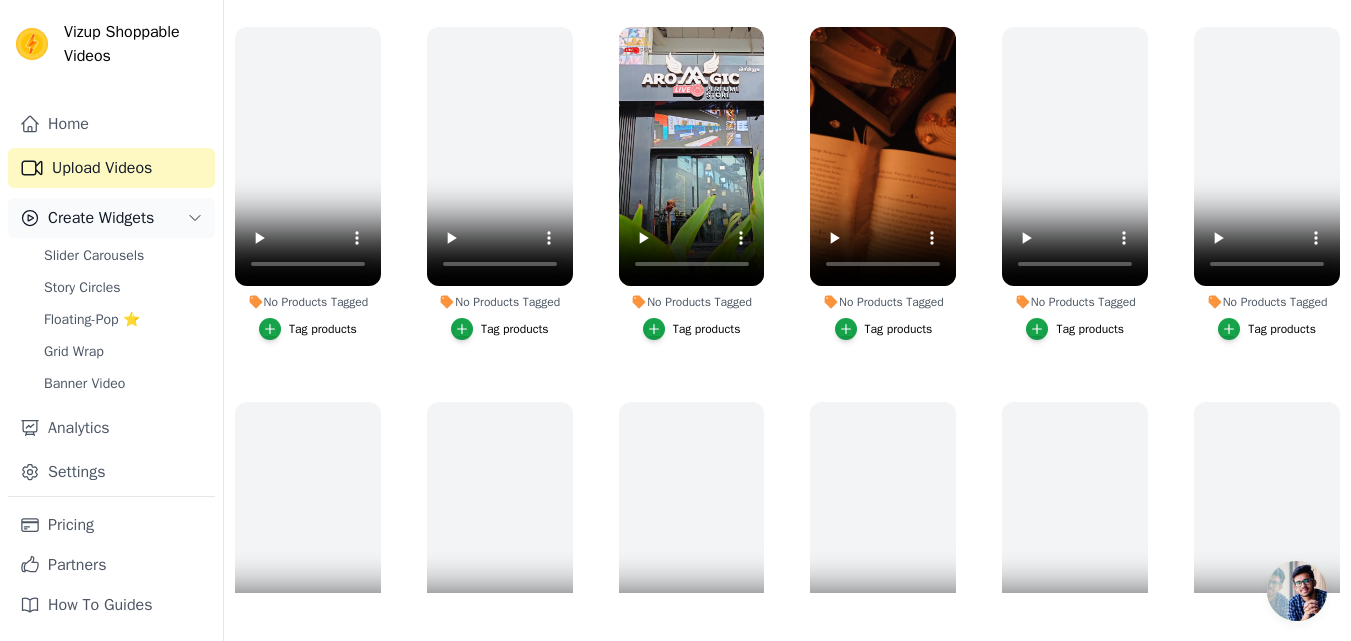 click on "Create Widgets" at bounding box center (111, 218) 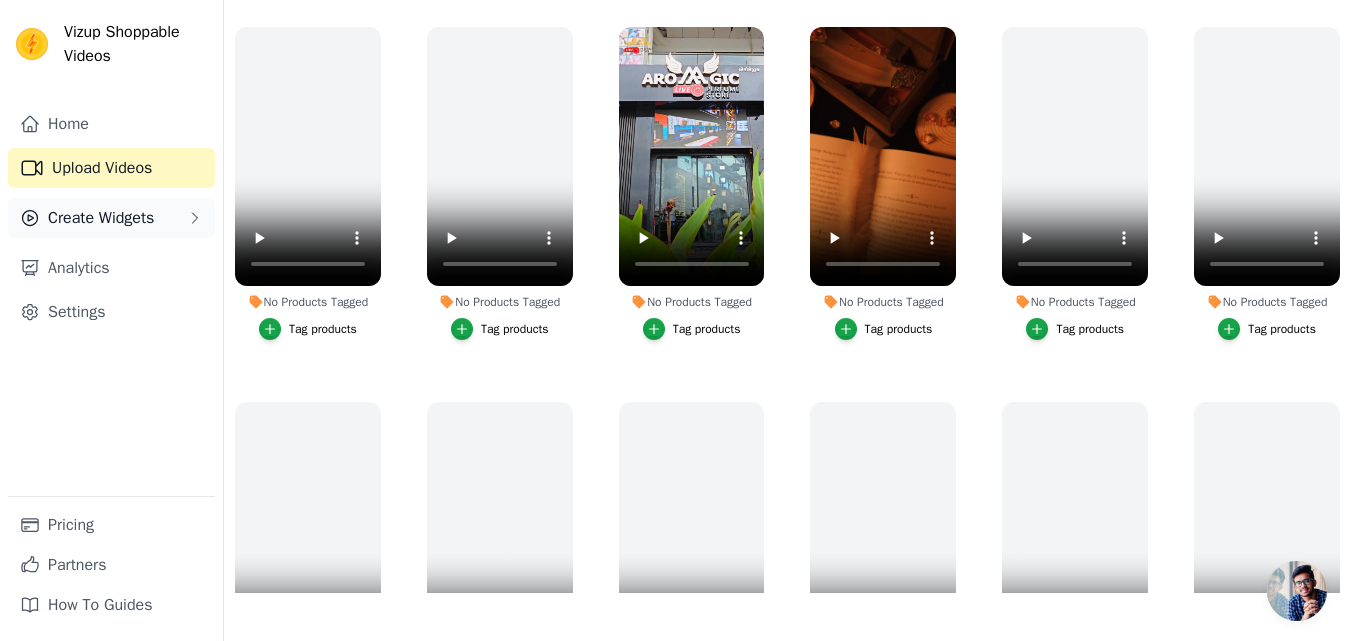 click on "Create Widgets" at bounding box center [111, 218] 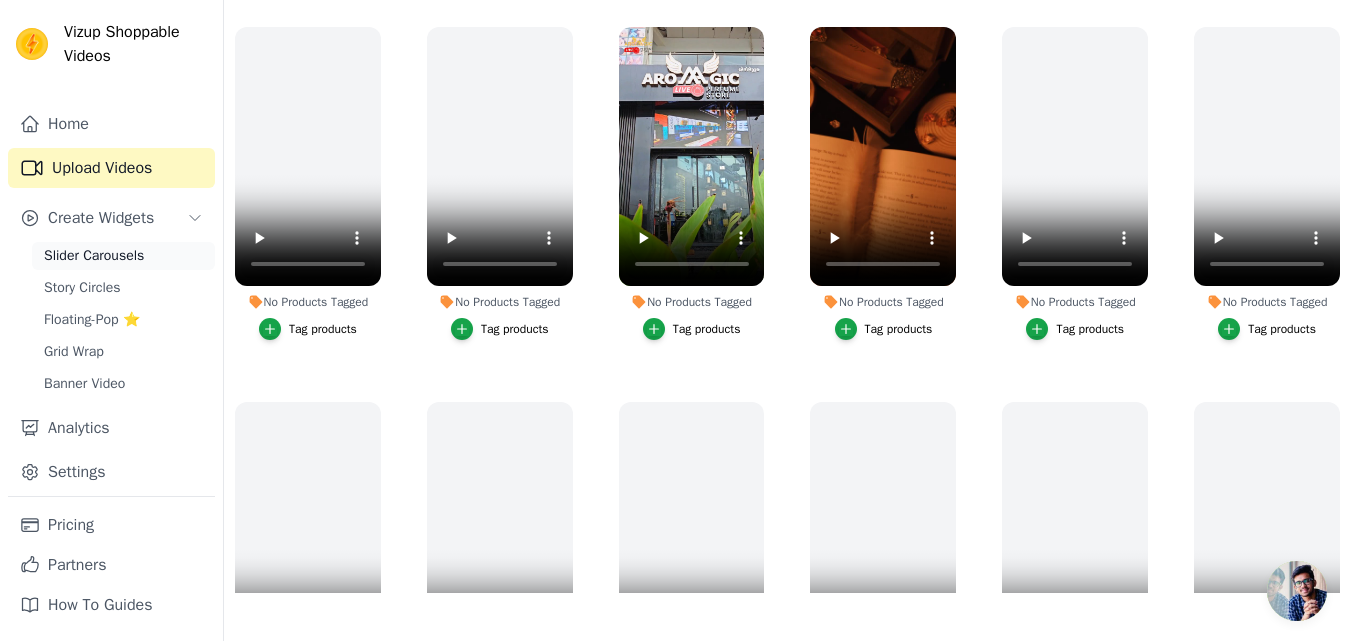 click on "Slider Carousels" at bounding box center (94, 256) 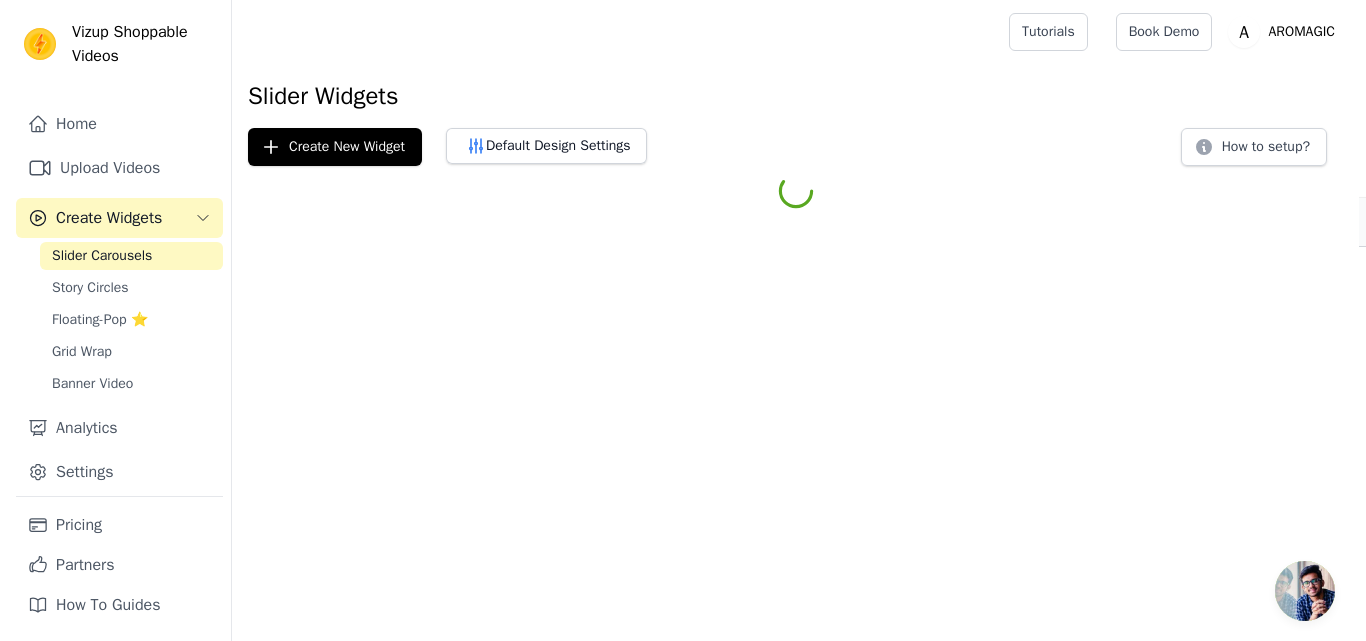 scroll, scrollTop: 0, scrollLeft: 0, axis: both 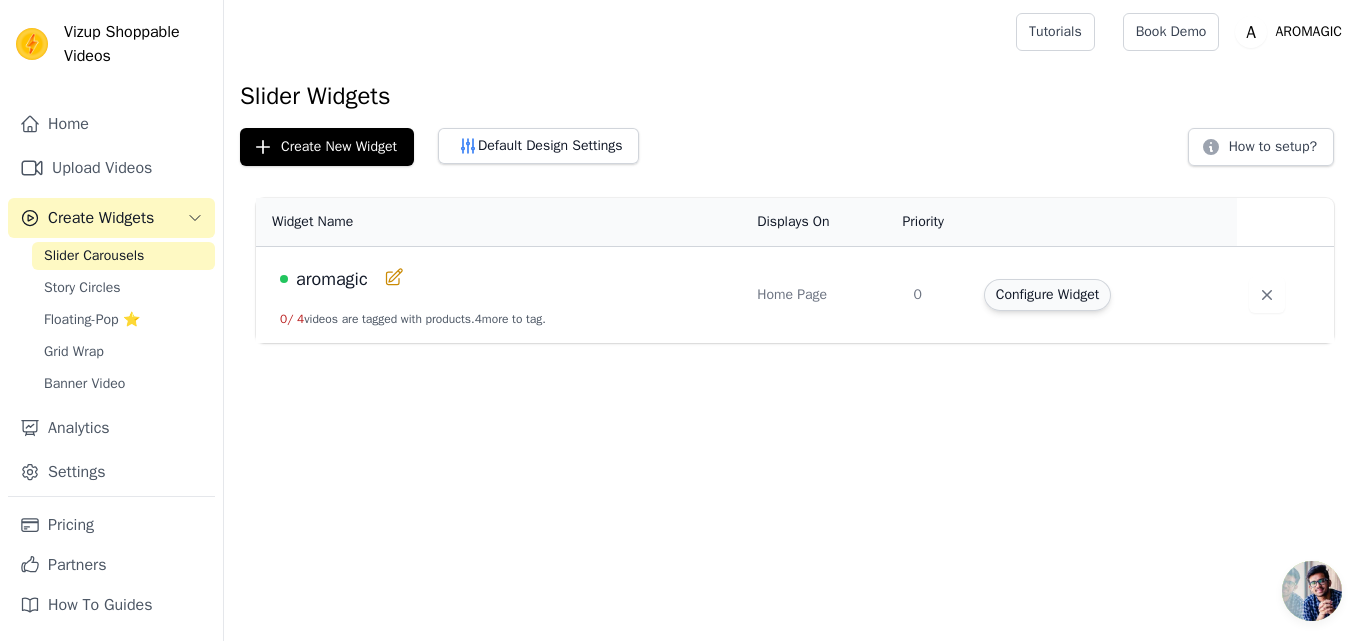 click on "Configure Widget" at bounding box center (1047, 295) 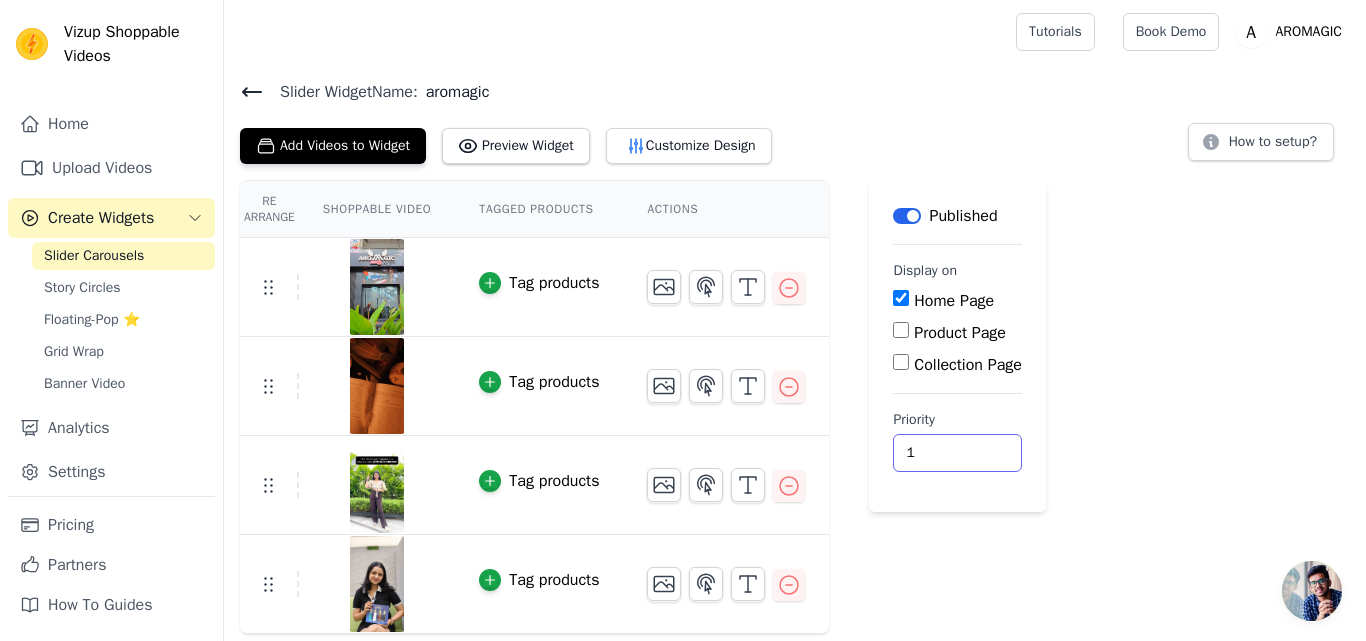 type on "1" 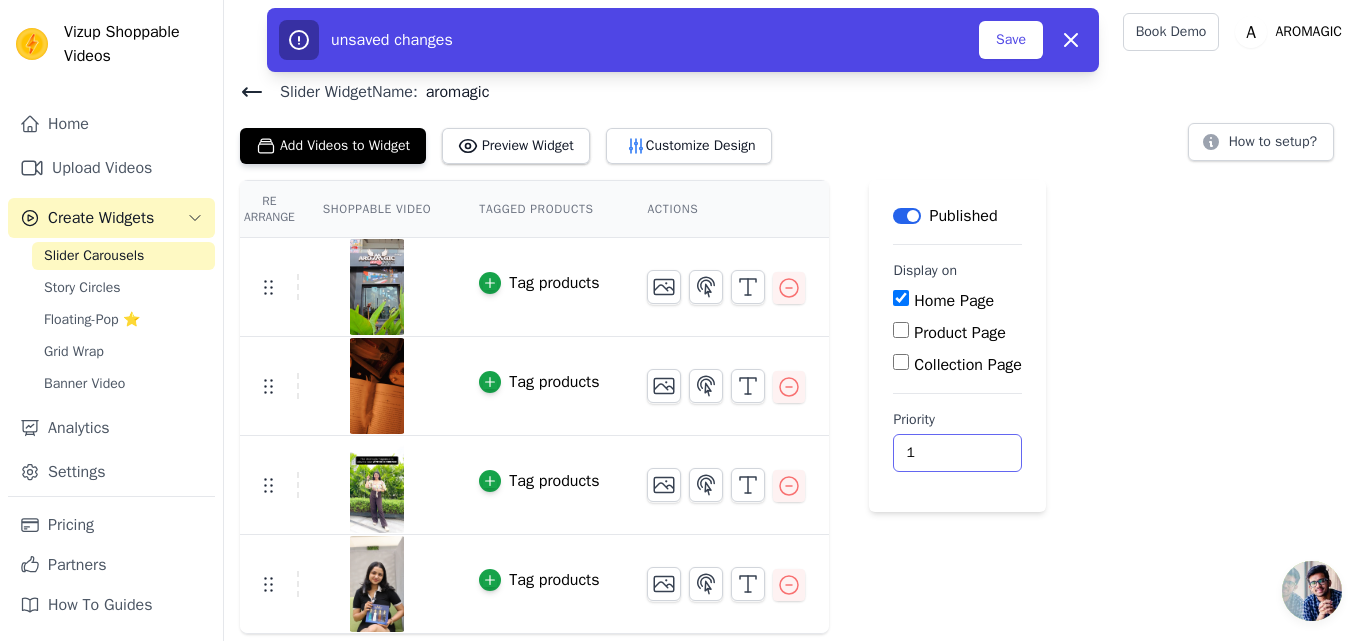 click on "1" at bounding box center (957, 453) 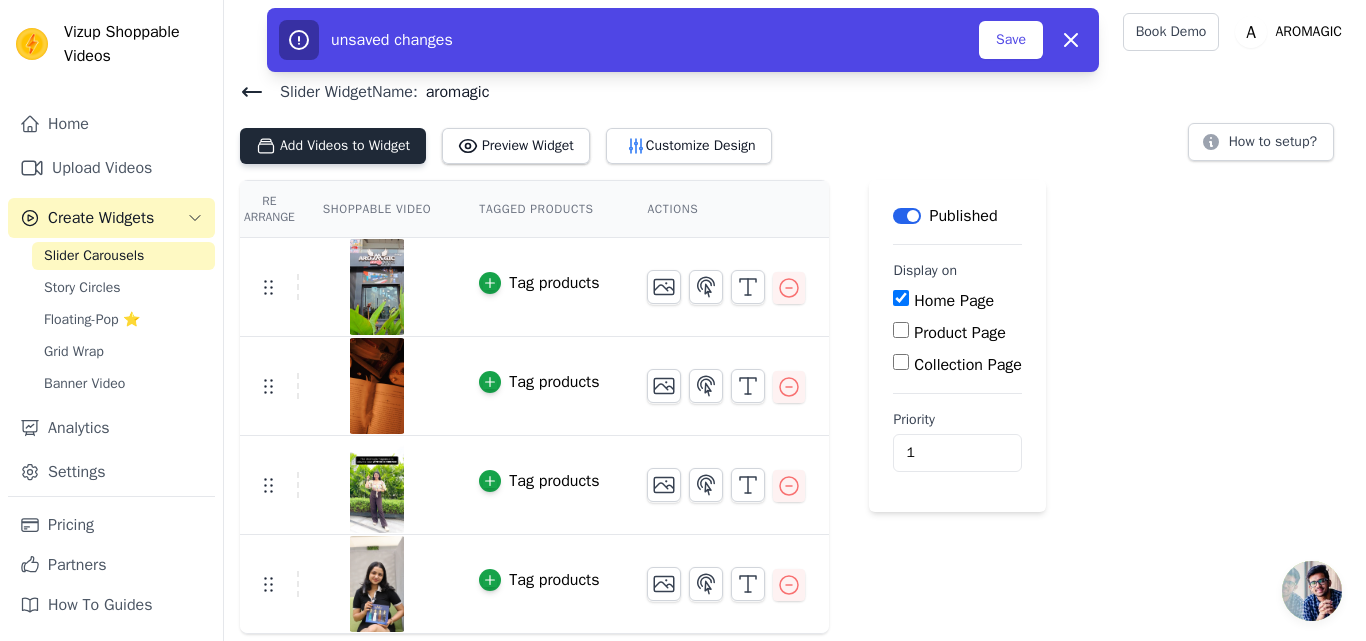 click on "Add Videos to Widget" at bounding box center [333, 146] 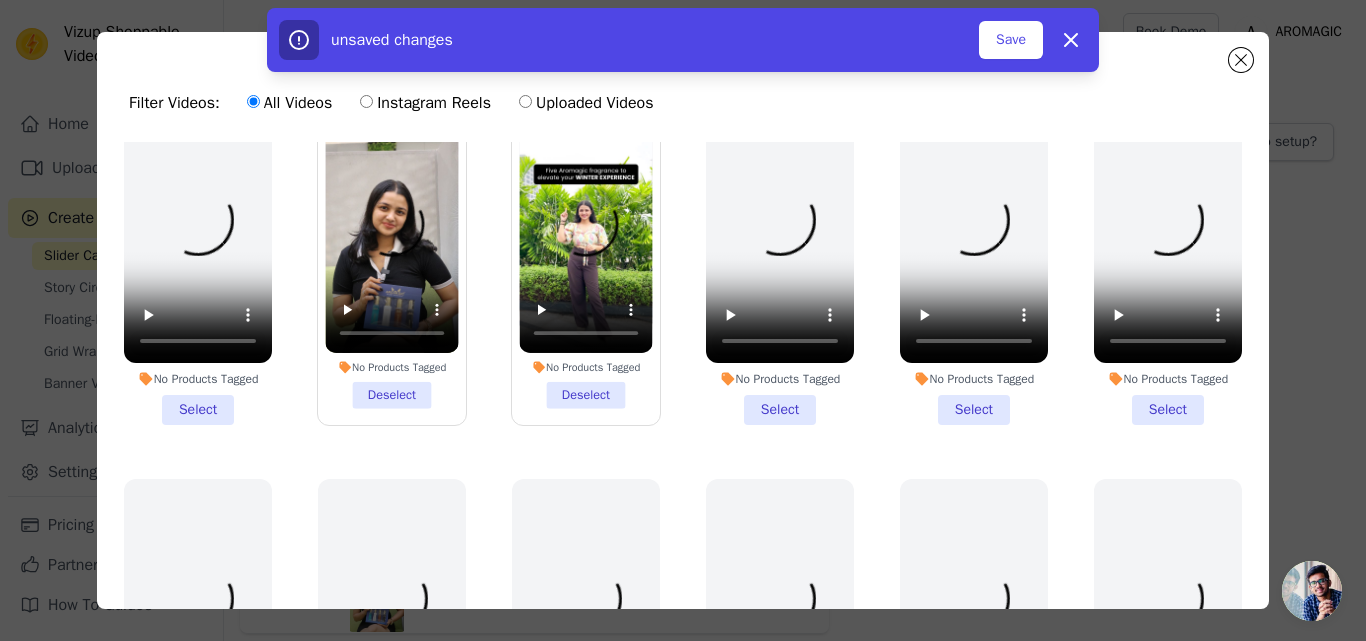 scroll, scrollTop: 791, scrollLeft: 0, axis: vertical 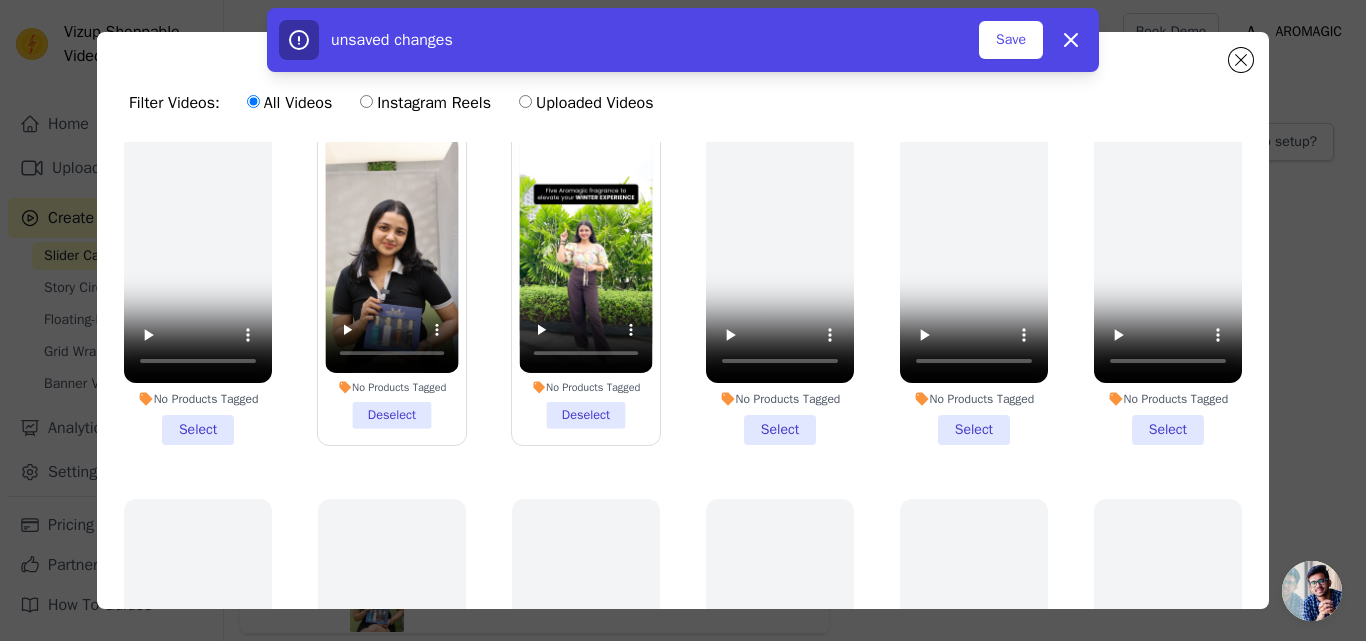 click on "unsaved changes   Save   Dismiss" at bounding box center (683, 40) 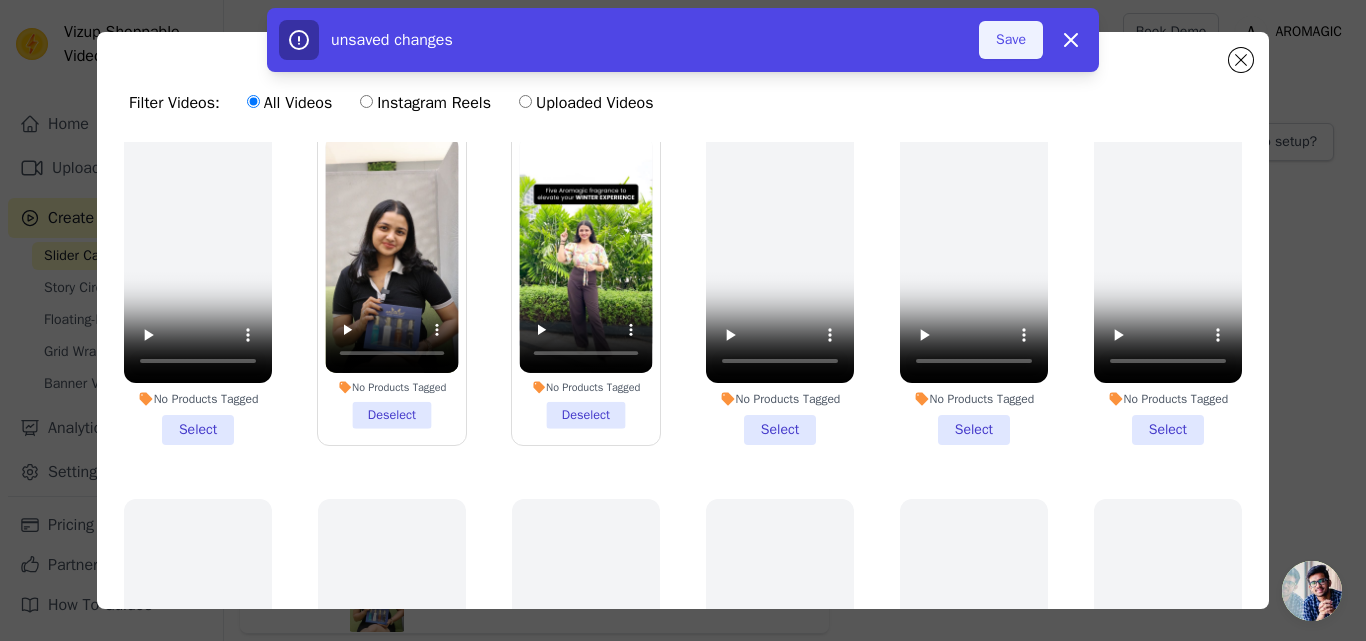 click on "Save" at bounding box center [1011, 40] 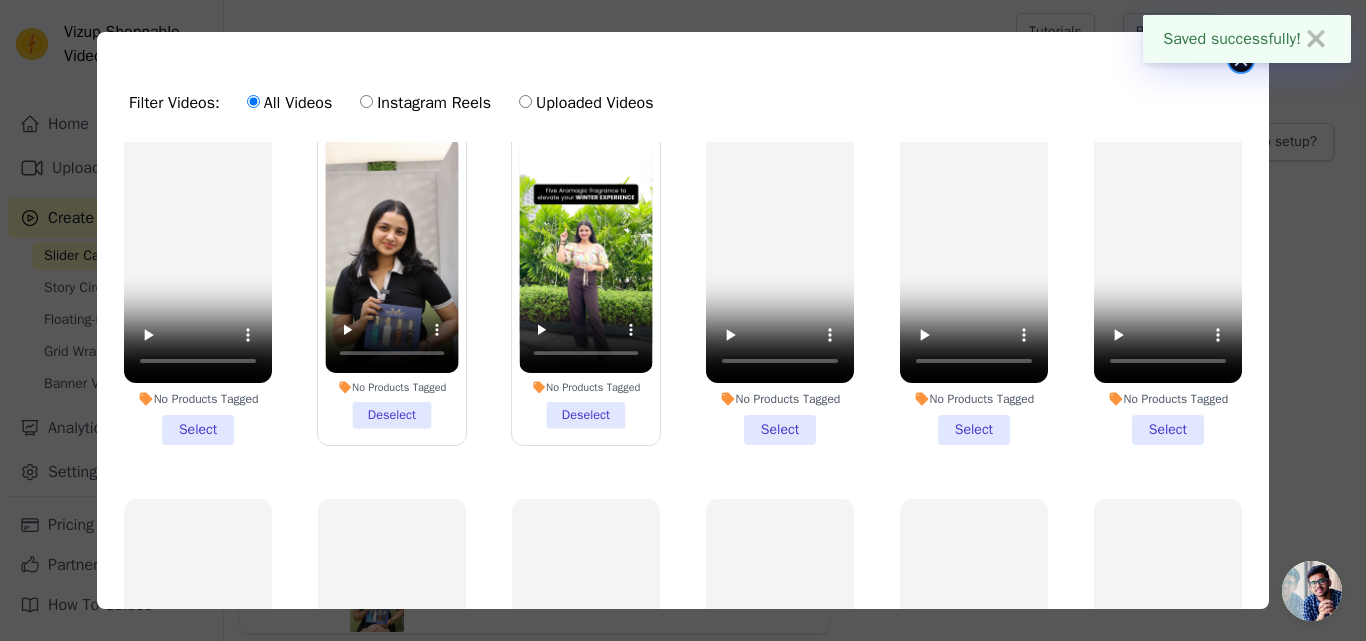 click at bounding box center [1241, 60] 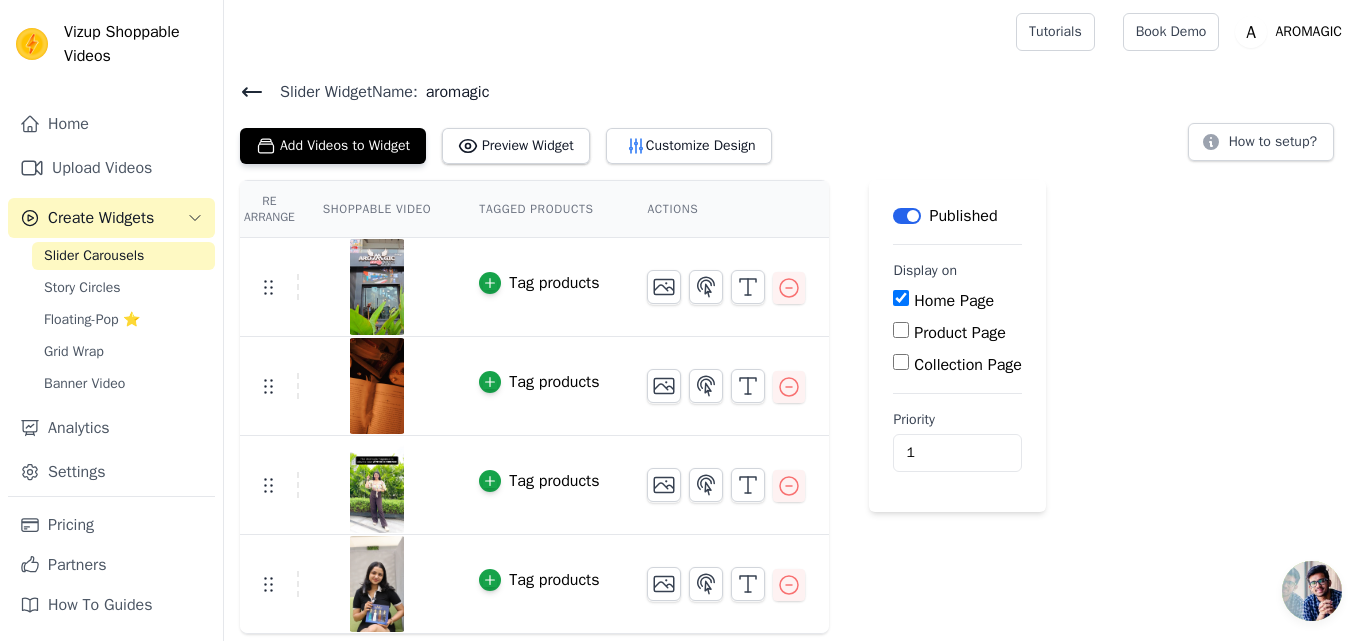 click on "Slider Widget  Name:   aromagic
Add Videos to Widget
Preview Widget       Customize Design
How to setup?" at bounding box center (795, 122) 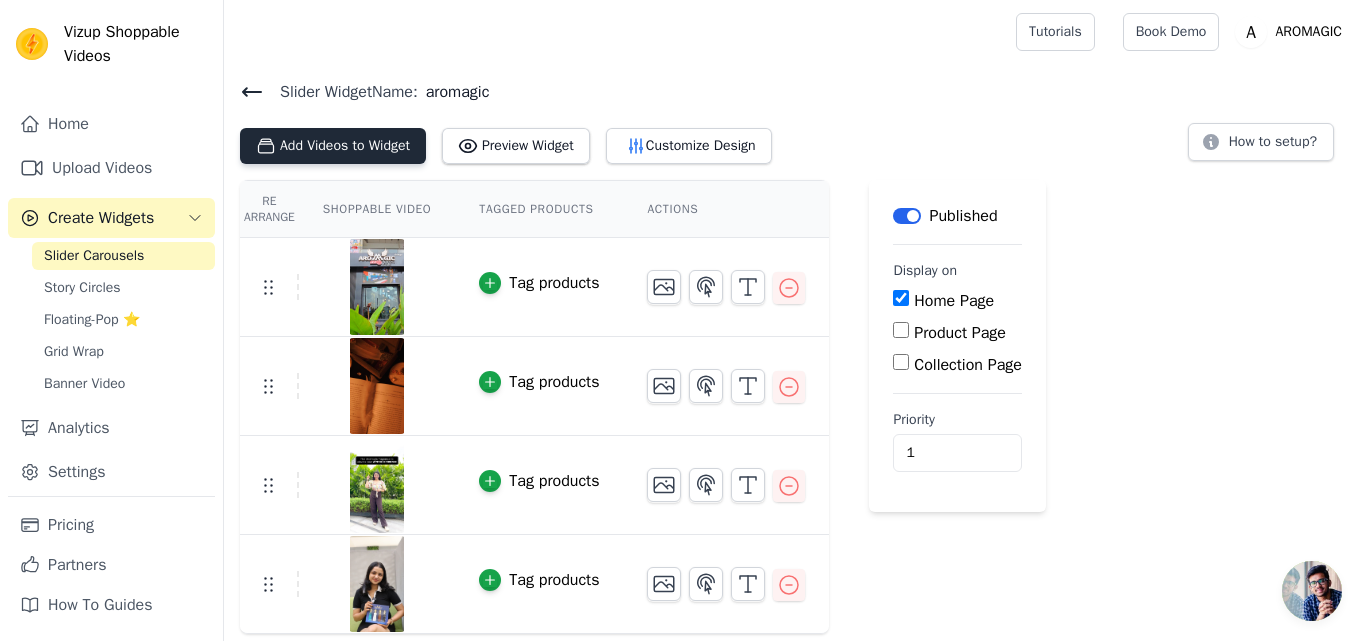click on "Add Videos to Widget" at bounding box center [333, 146] 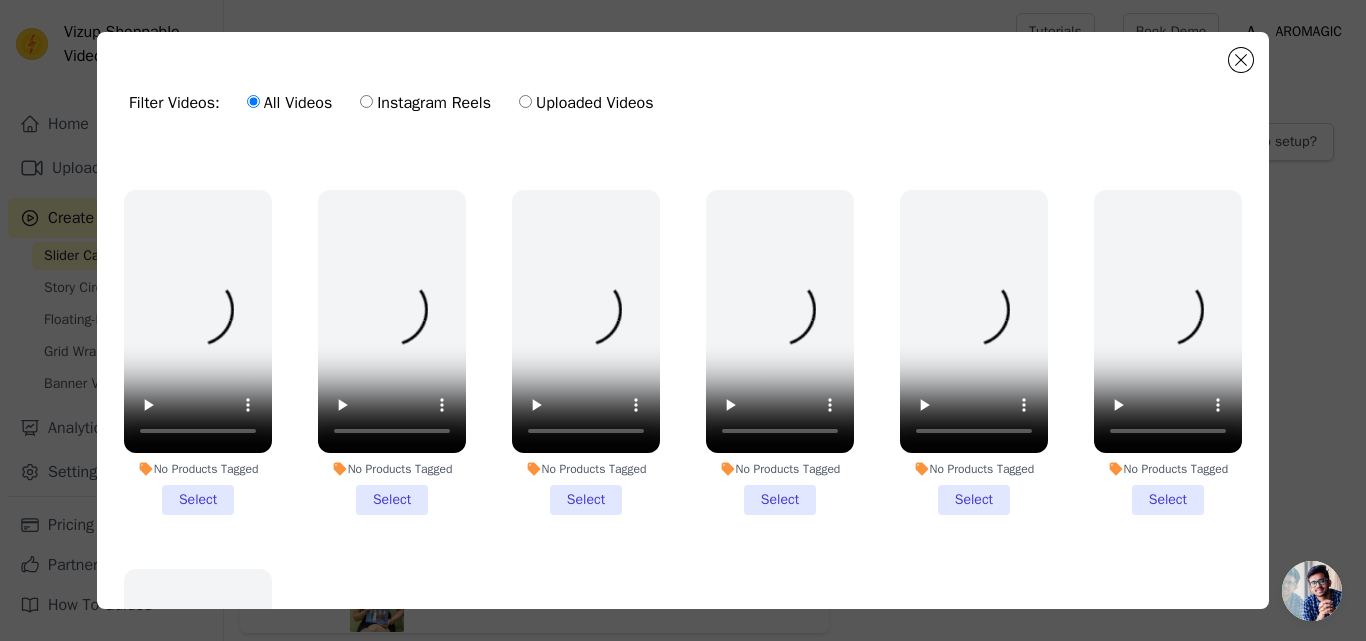 scroll, scrollTop: 1291, scrollLeft: 0, axis: vertical 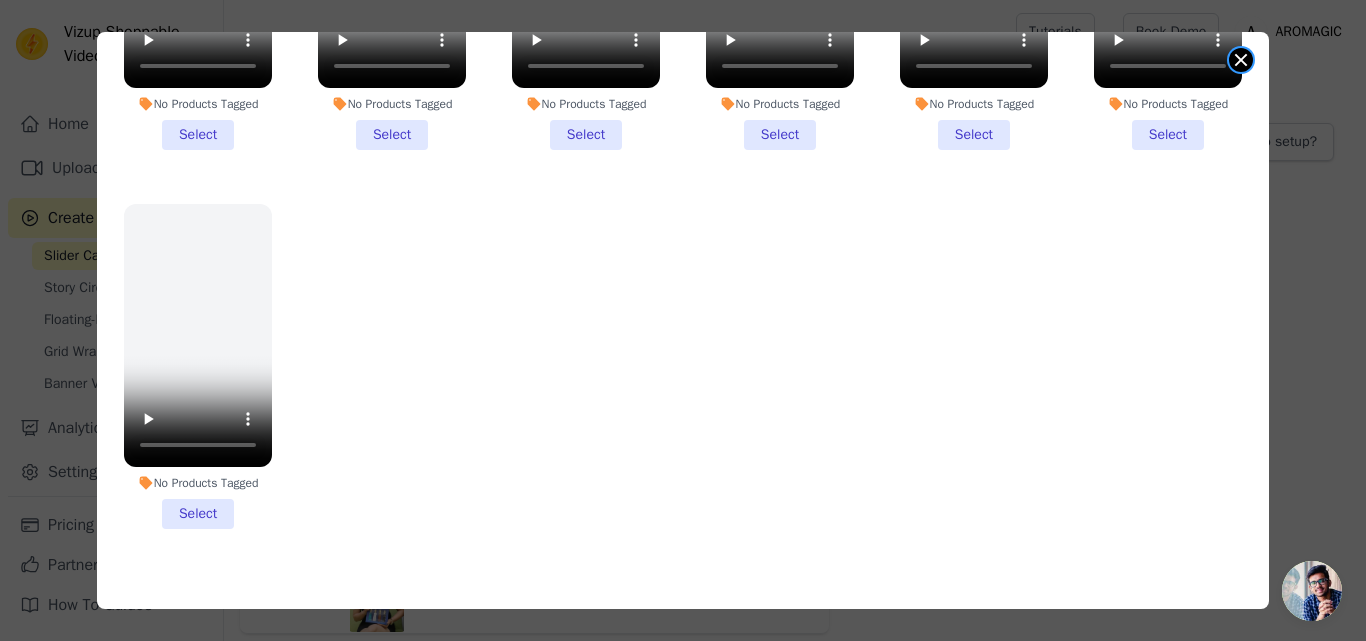click at bounding box center [1241, 60] 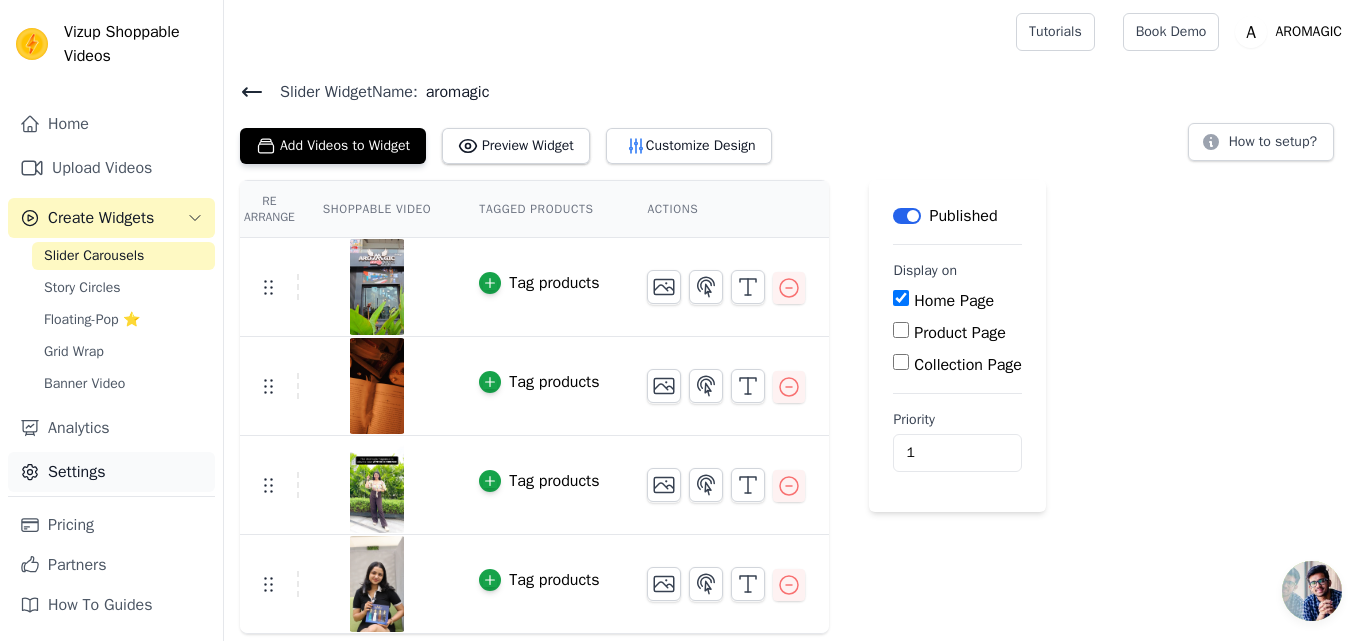 click on "Settings" at bounding box center (111, 472) 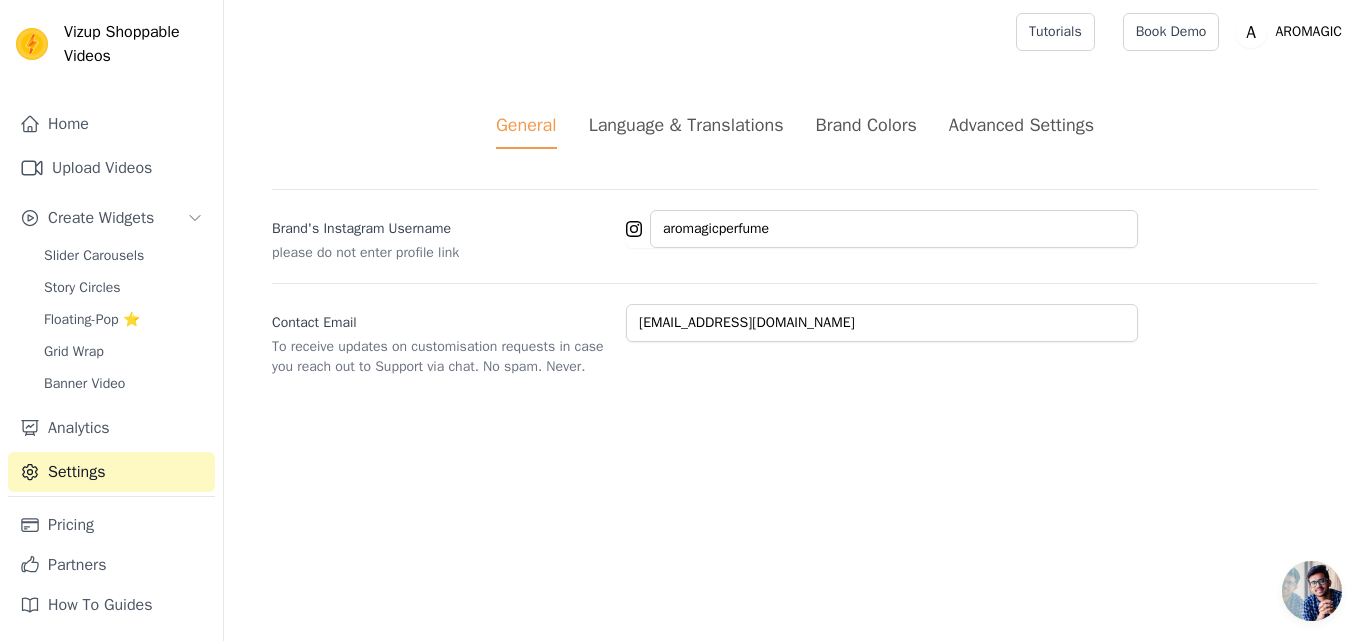 click on "Advanced Settings" at bounding box center (1021, 125) 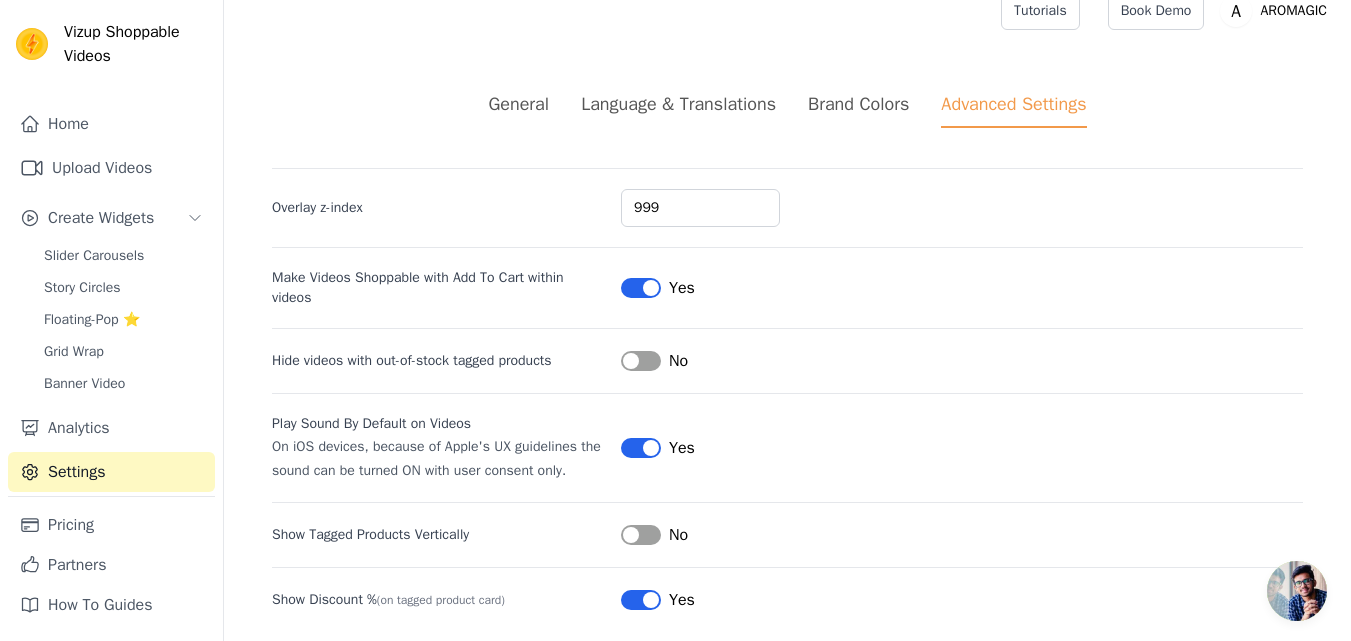 scroll, scrollTop: 40, scrollLeft: 0, axis: vertical 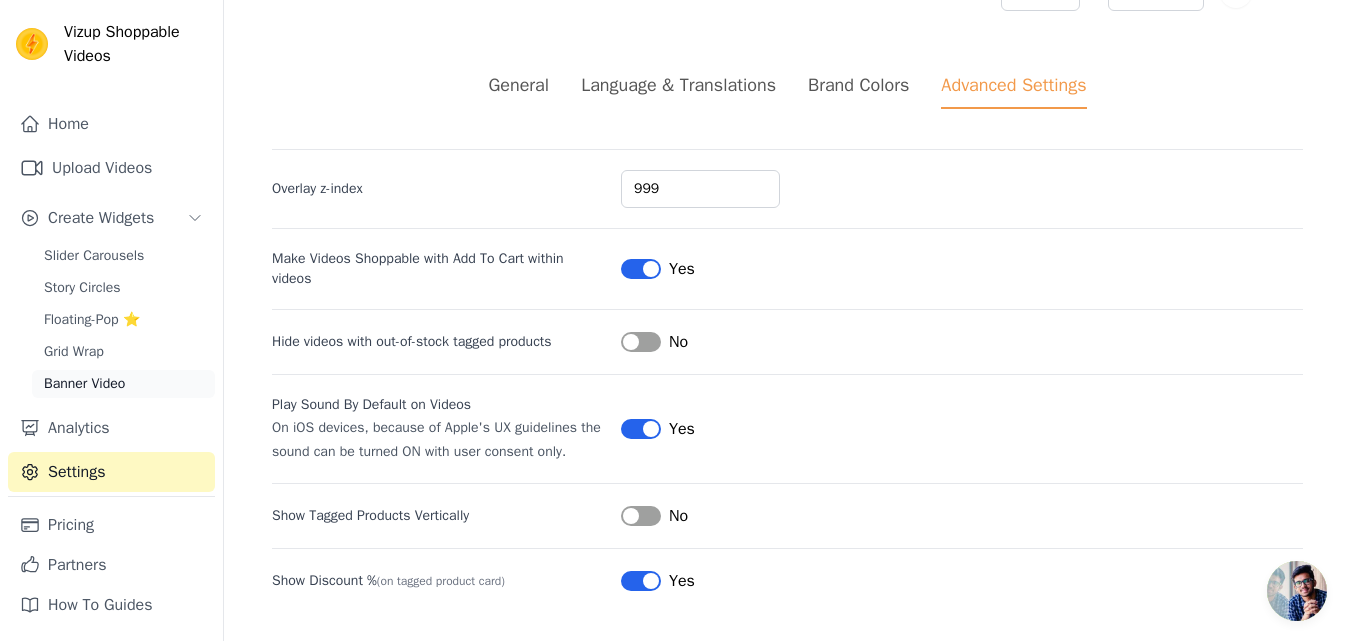 click on "Banner Video" at bounding box center (84, 384) 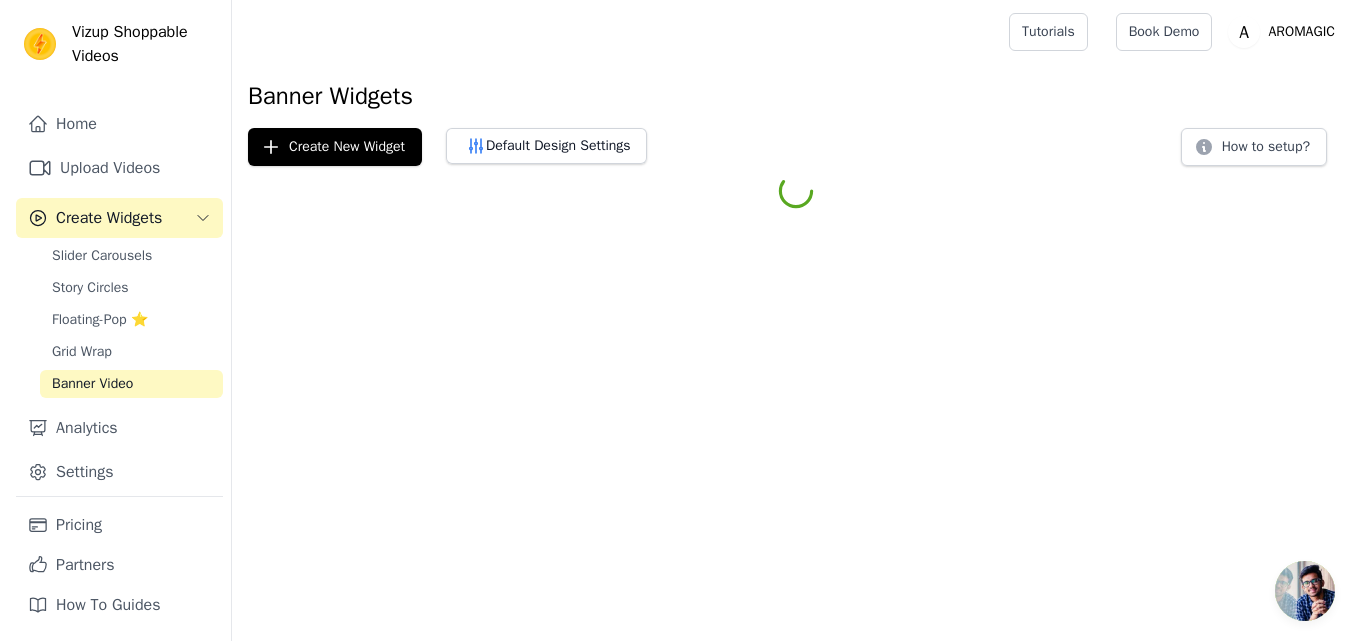 scroll, scrollTop: 0, scrollLeft: 0, axis: both 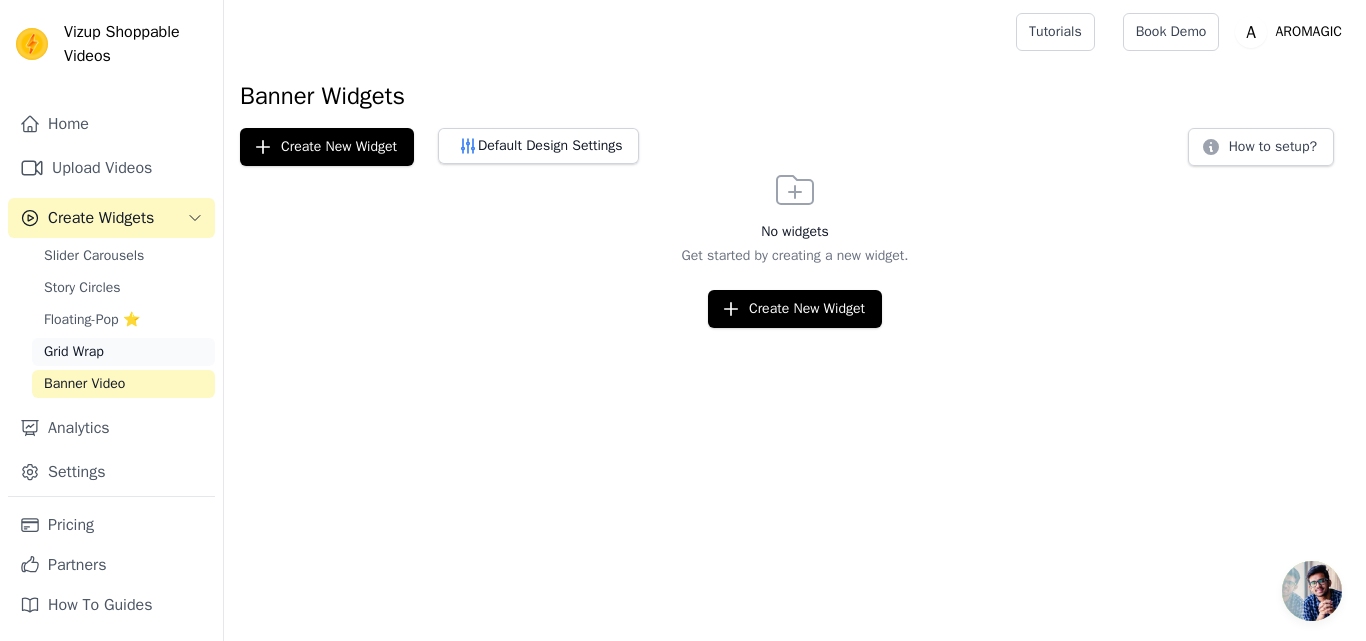 click on "Grid Wrap" at bounding box center [74, 352] 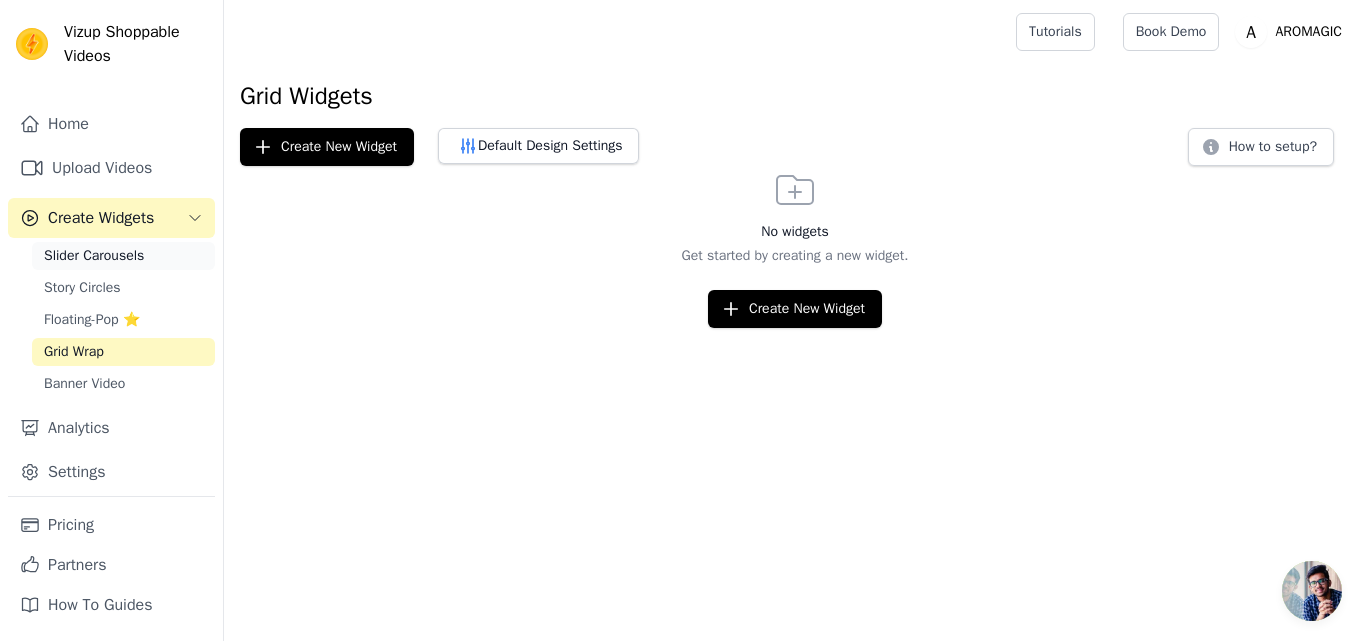 click on "Slider Carousels" at bounding box center (123, 256) 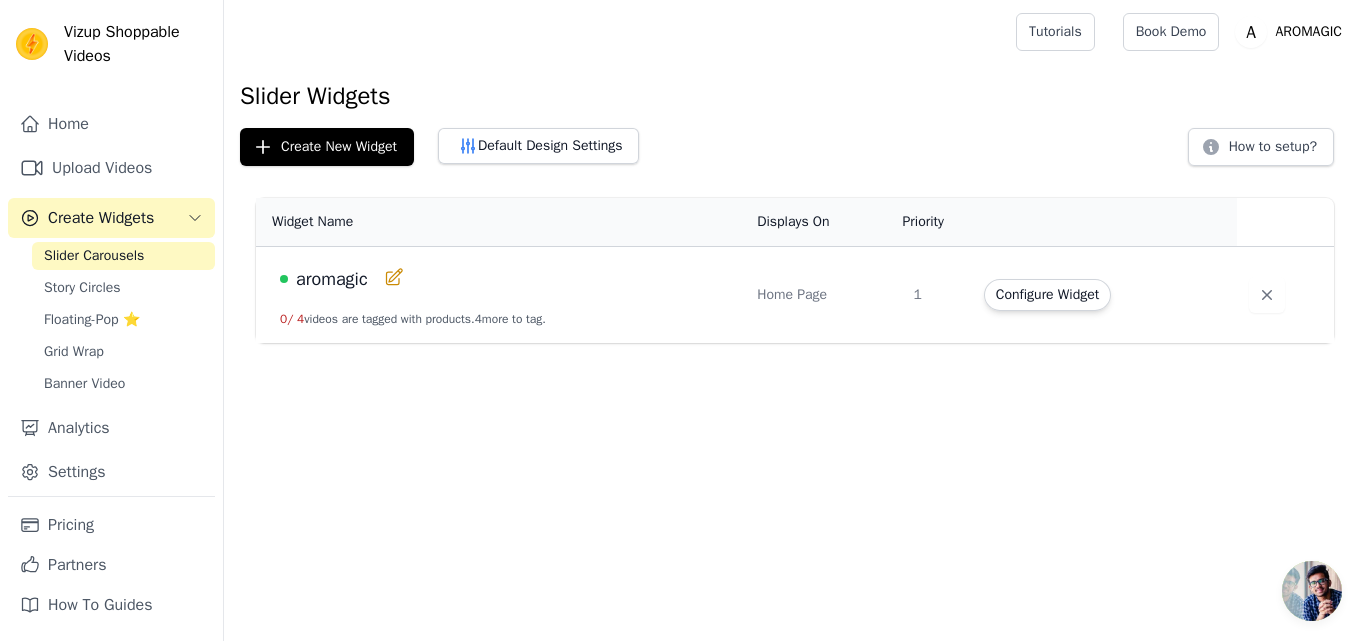 click on "Slider Carousels   Story Circles   Floating-Pop ⭐   Grid Wrap   Banner Video" at bounding box center (123, 320) 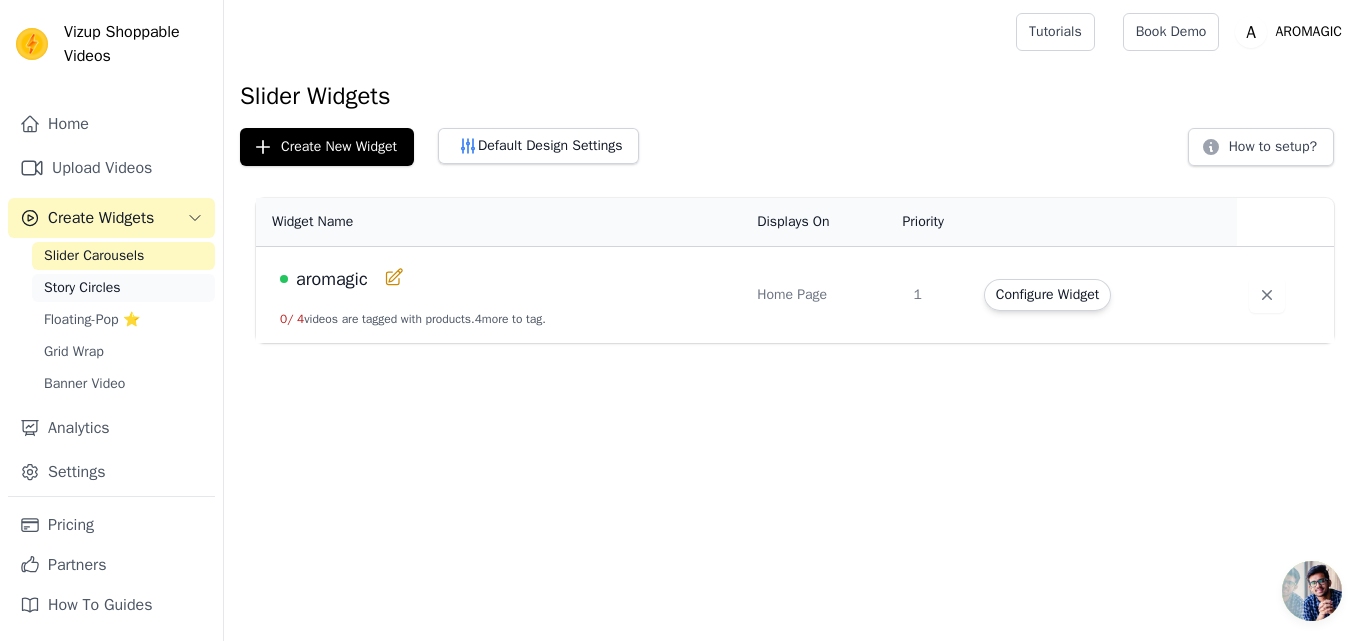 click on "Story Circles" at bounding box center (123, 288) 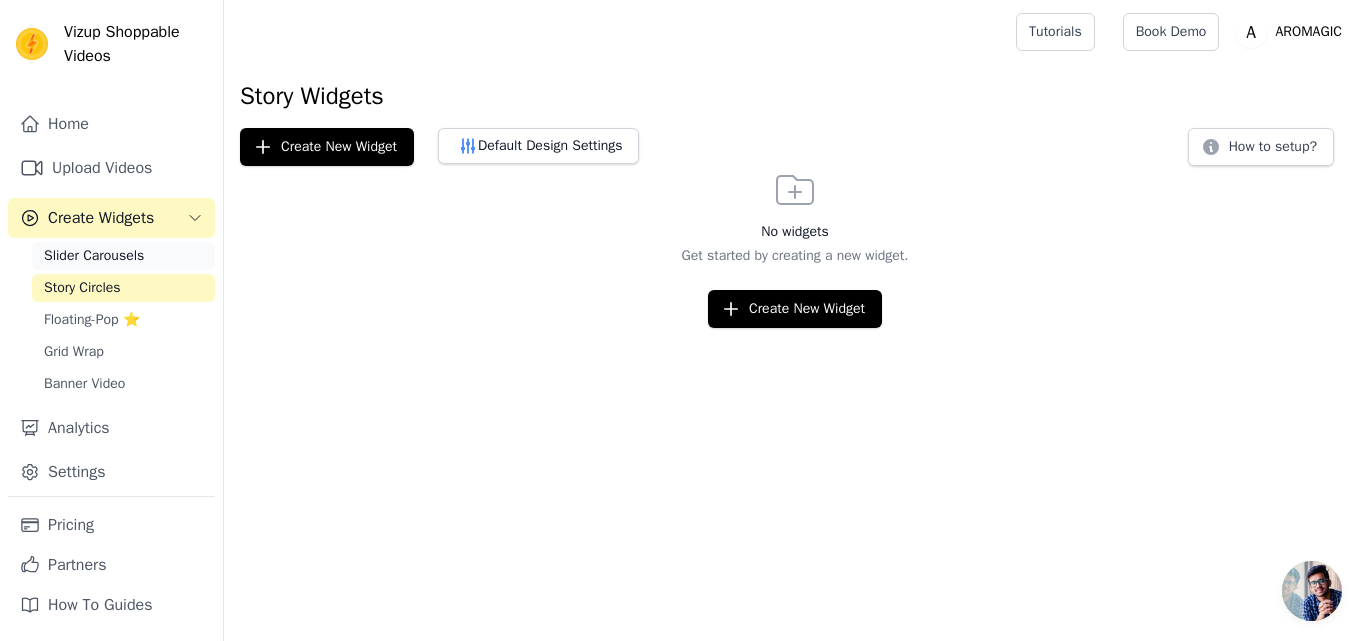 click on "Slider Carousels" at bounding box center [94, 256] 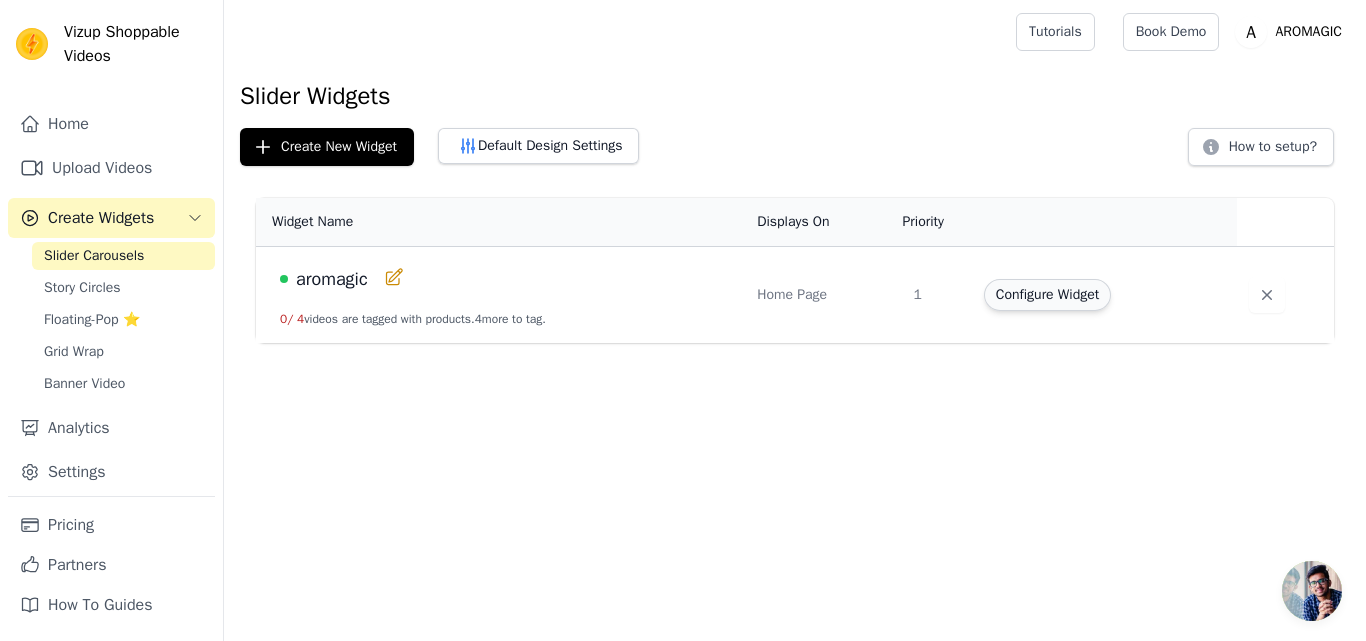 click on "Configure Widget" at bounding box center [1047, 295] 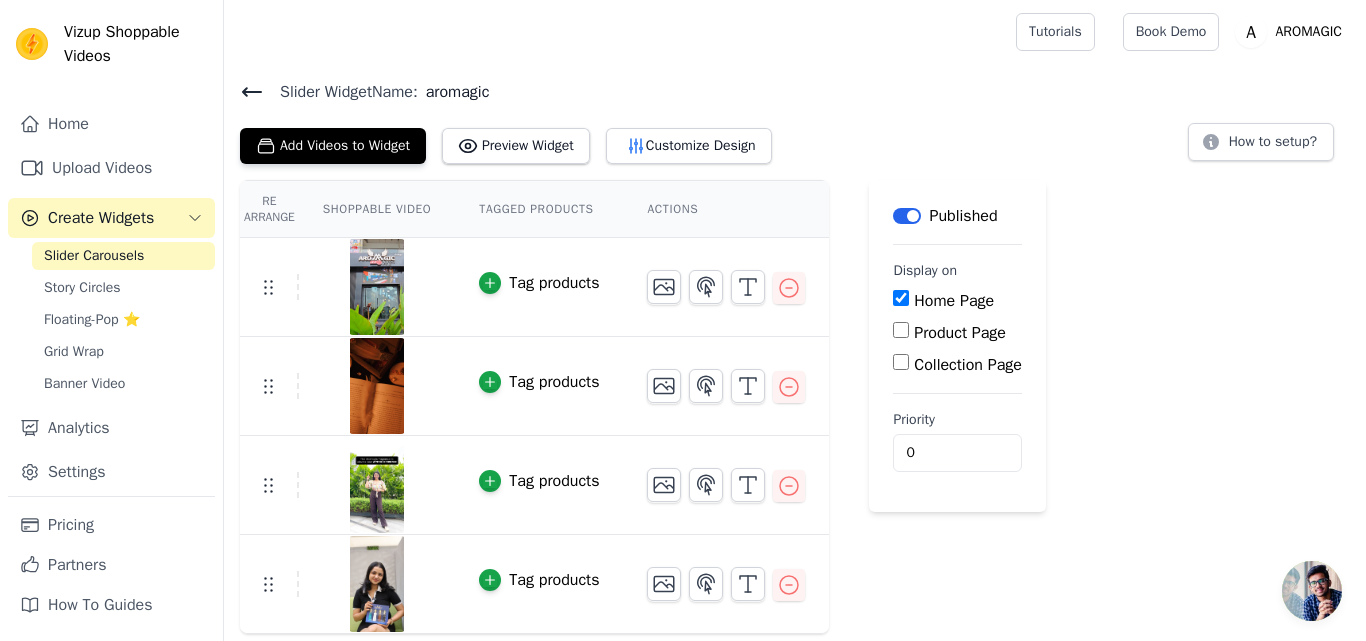 click on "Tag products" at bounding box center (554, 580) 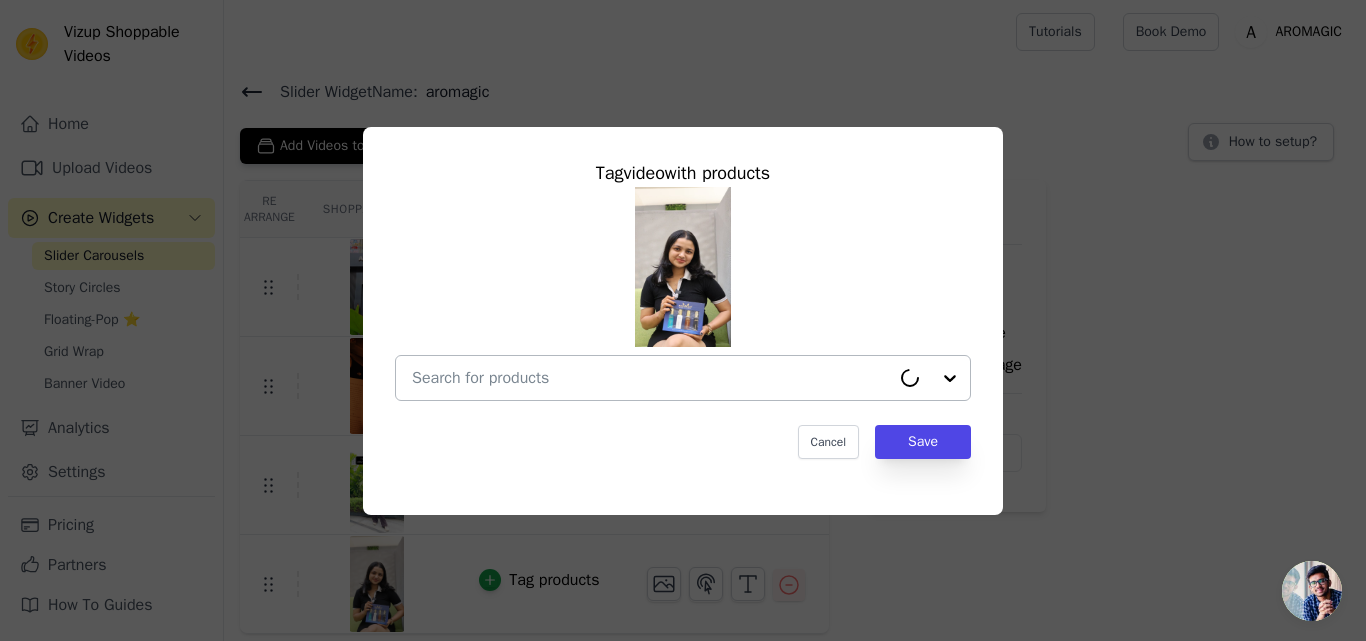 click at bounding box center [651, 378] 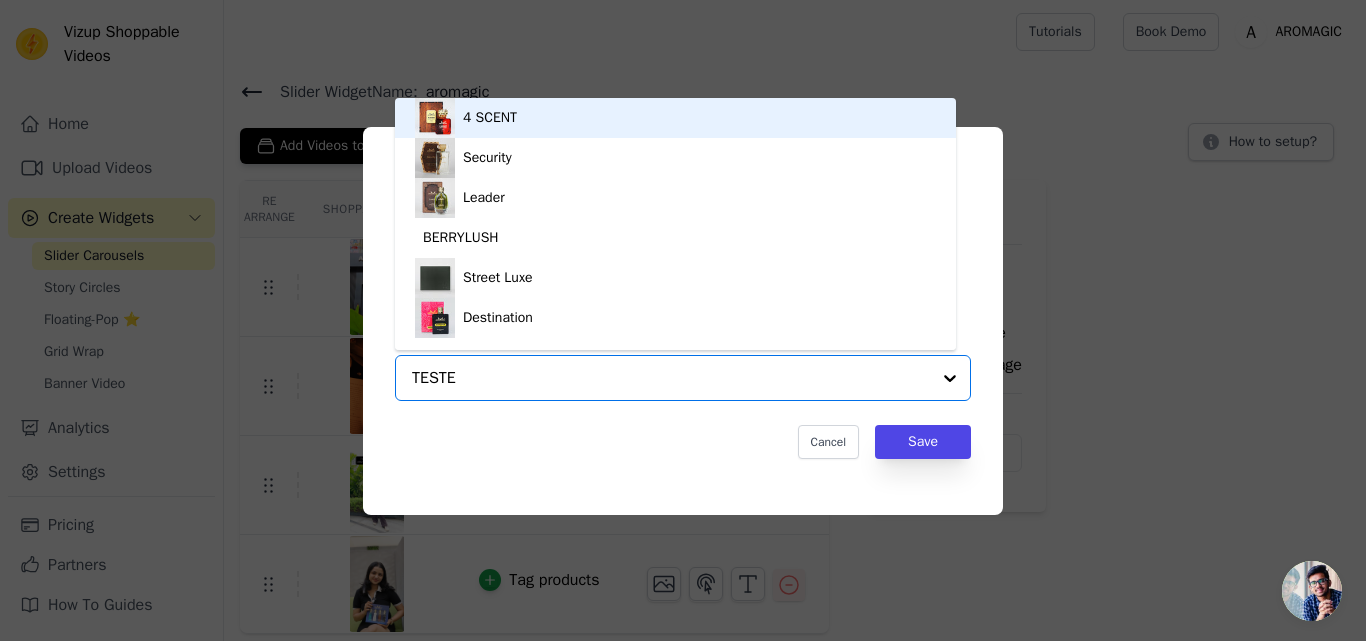 type on "TESTER" 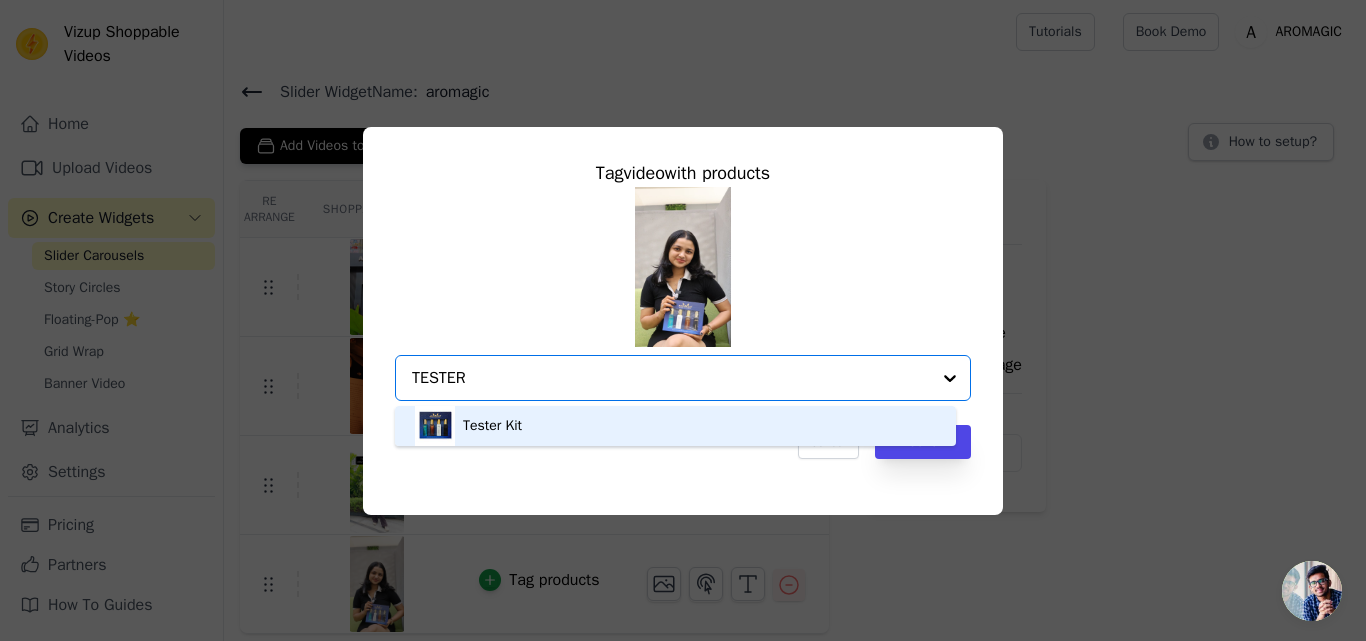 click on "Tester Kit" at bounding box center [492, 426] 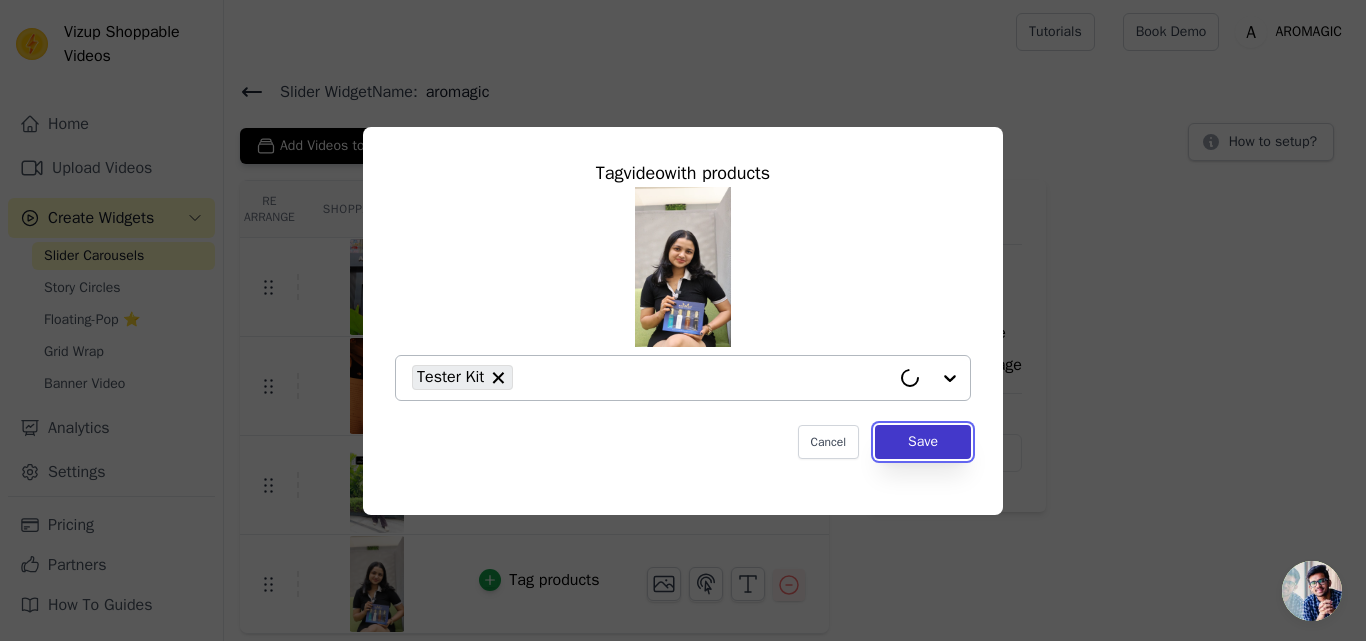 click on "Save" at bounding box center (923, 442) 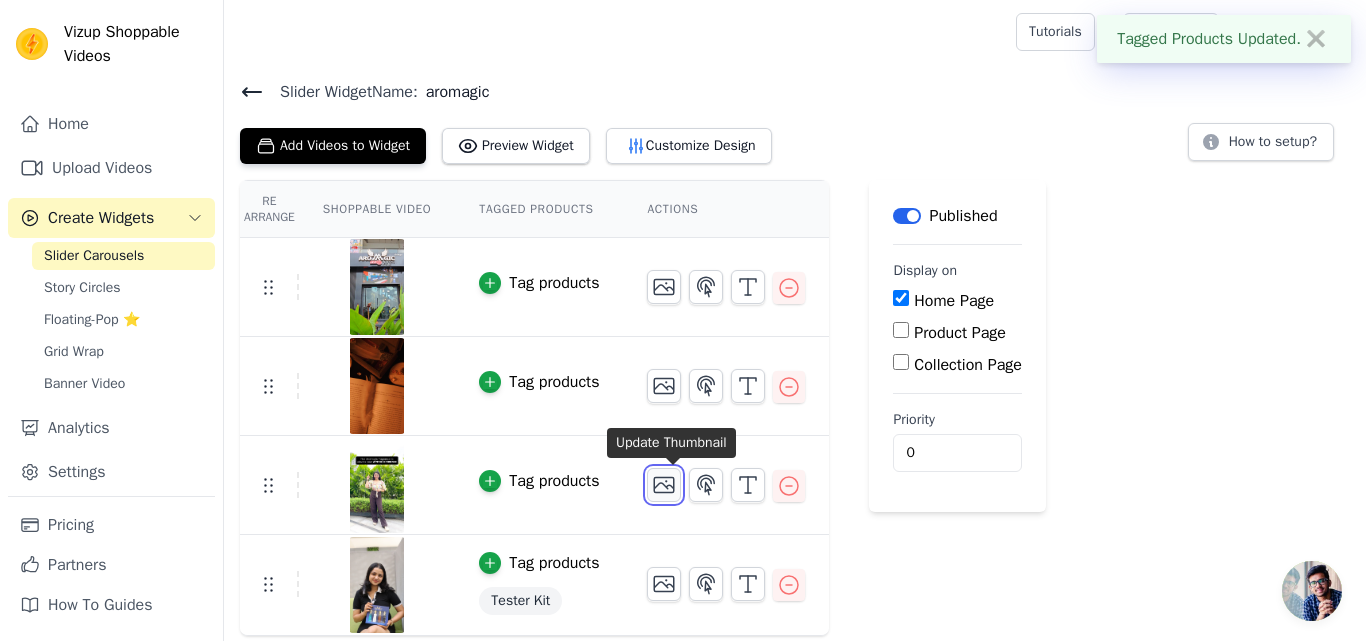 click 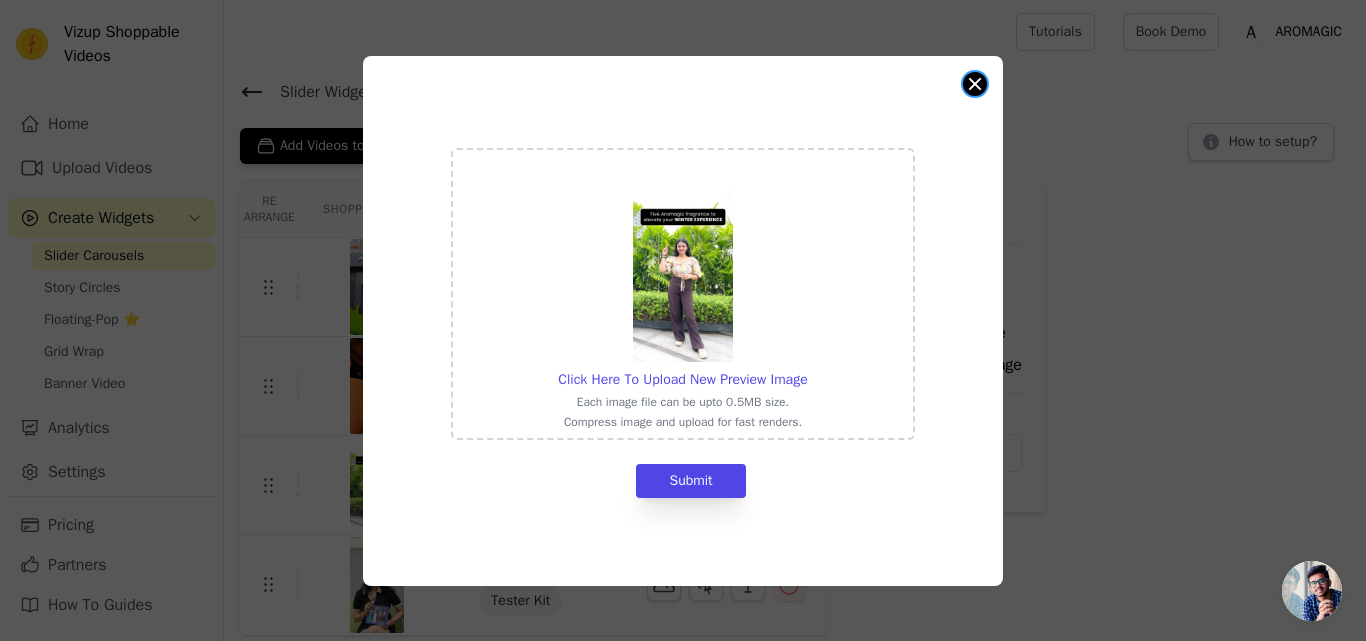 click at bounding box center (975, 84) 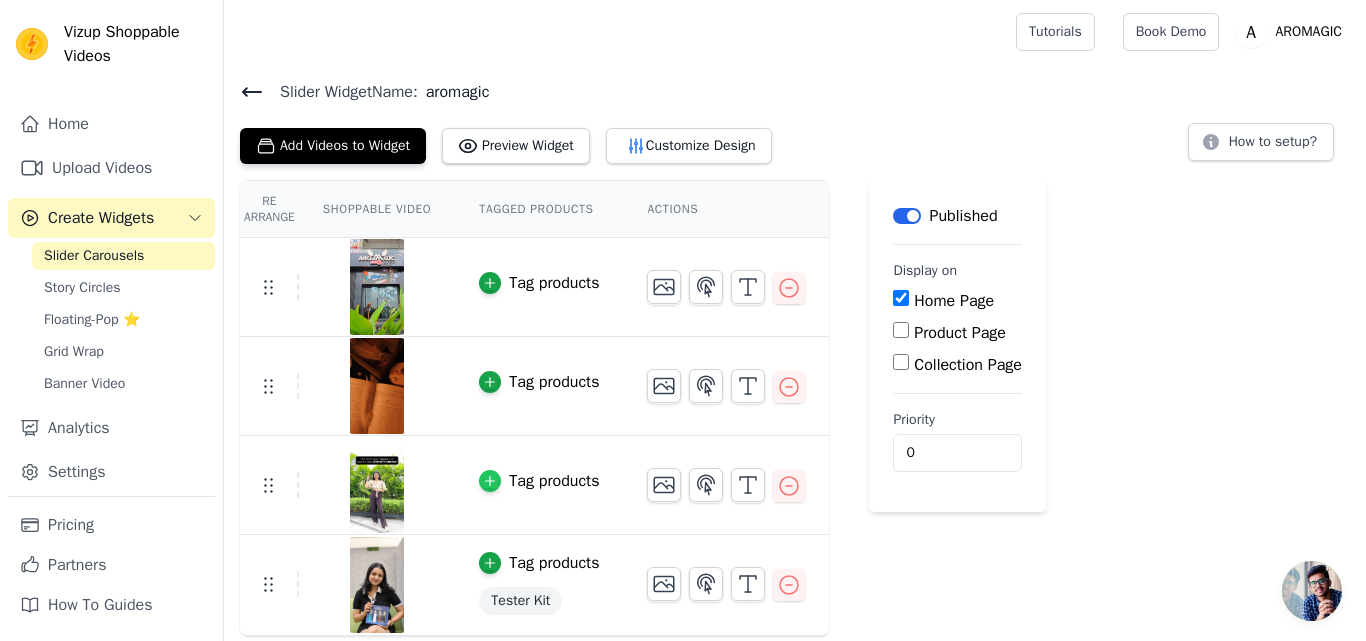 click 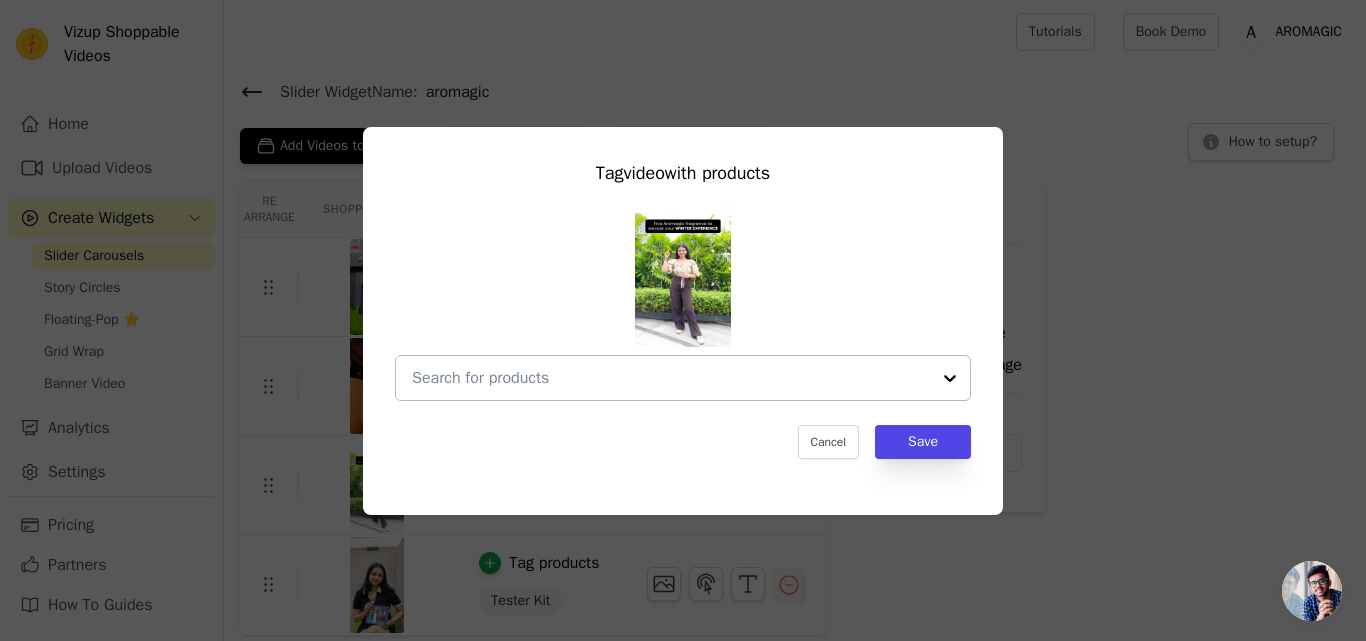 click at bounding box center [671, 378] 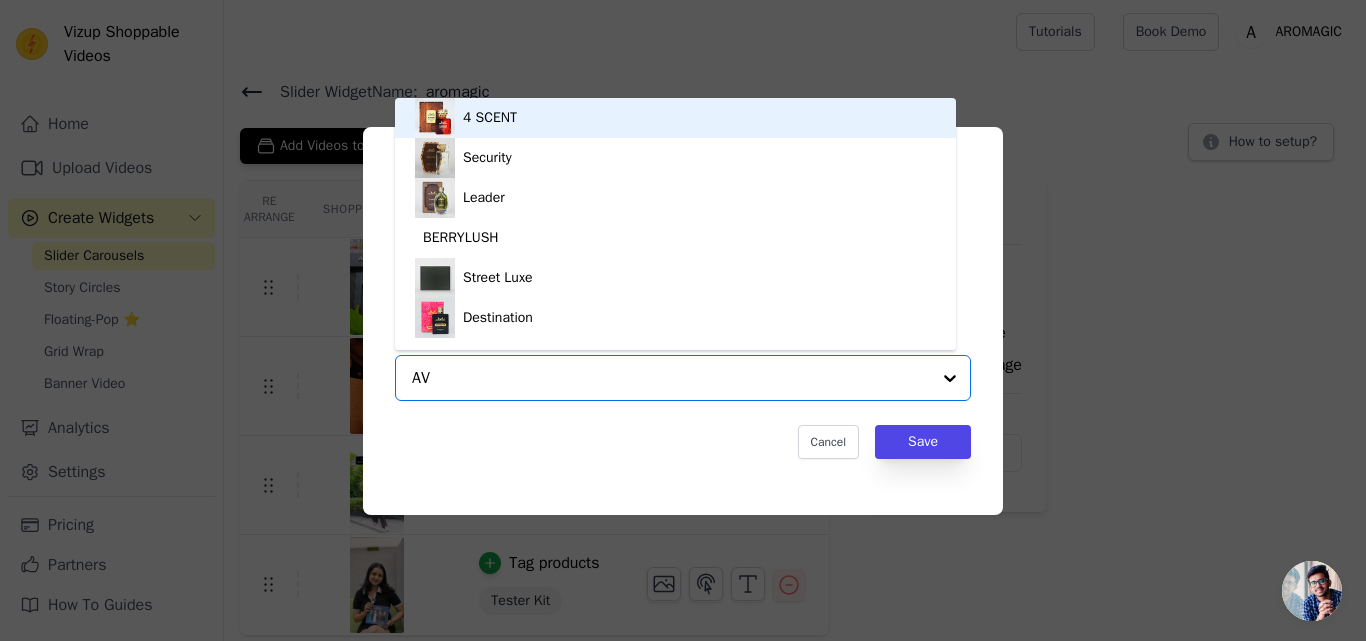 type on "AVE" 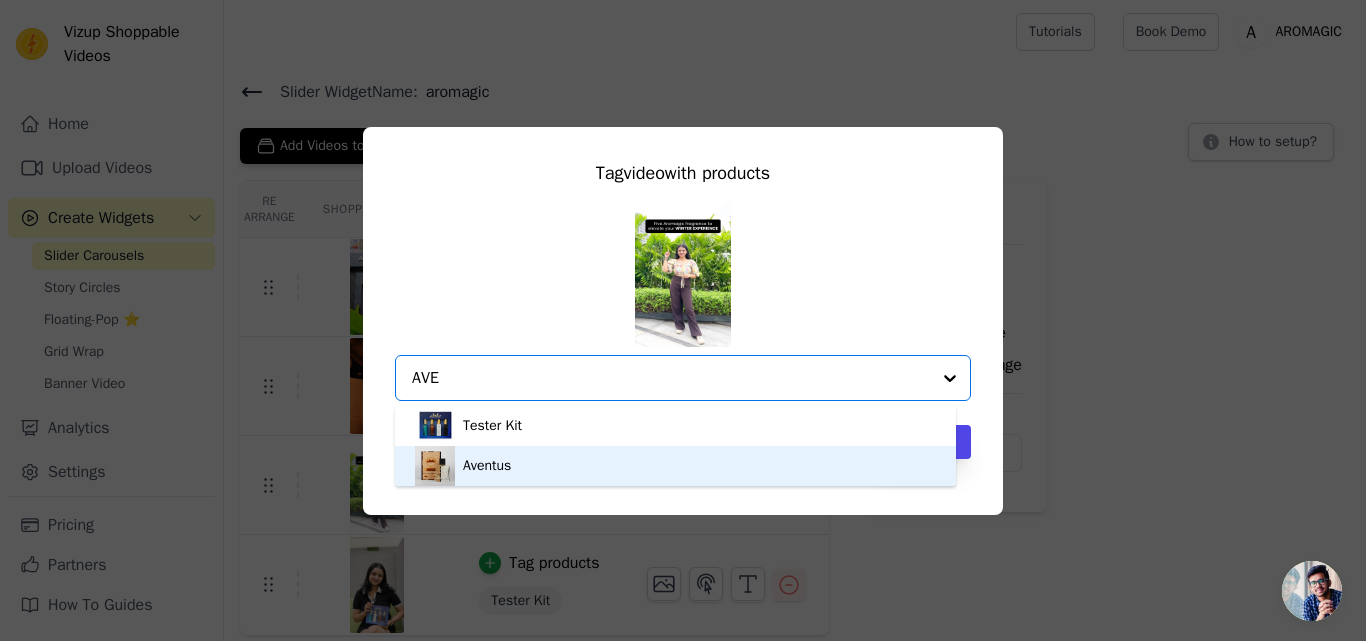 click on "Aventus" at bounding box center [675, 466] 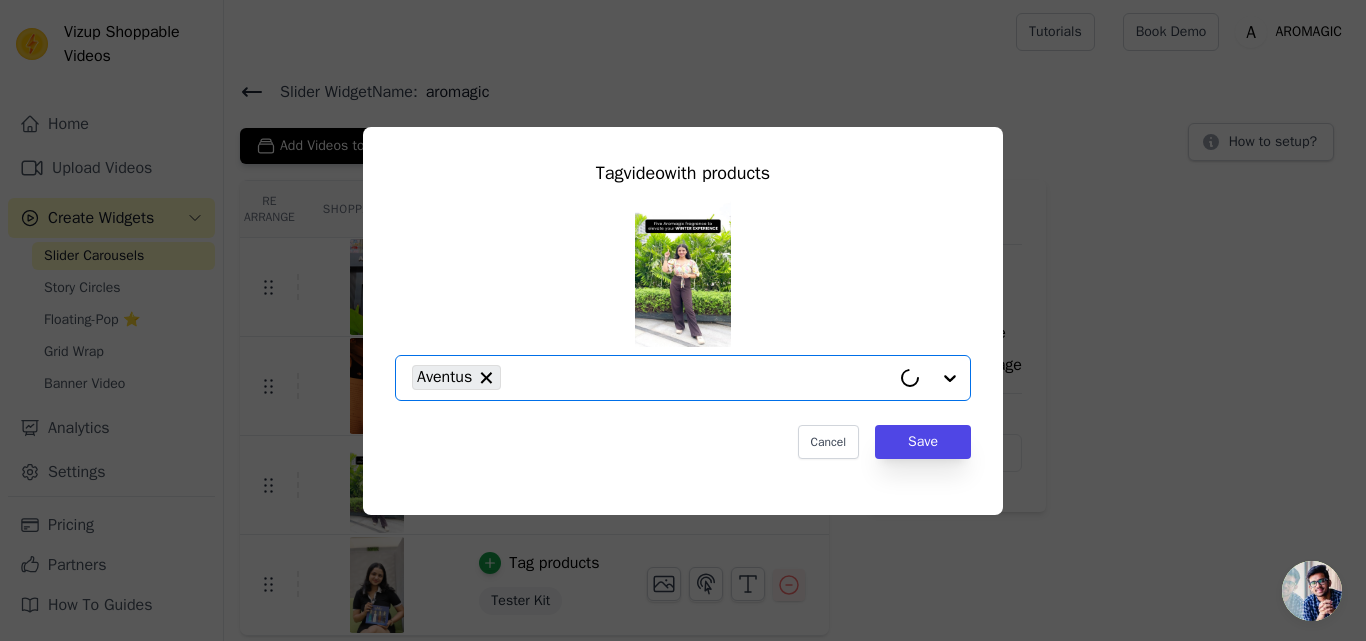 click 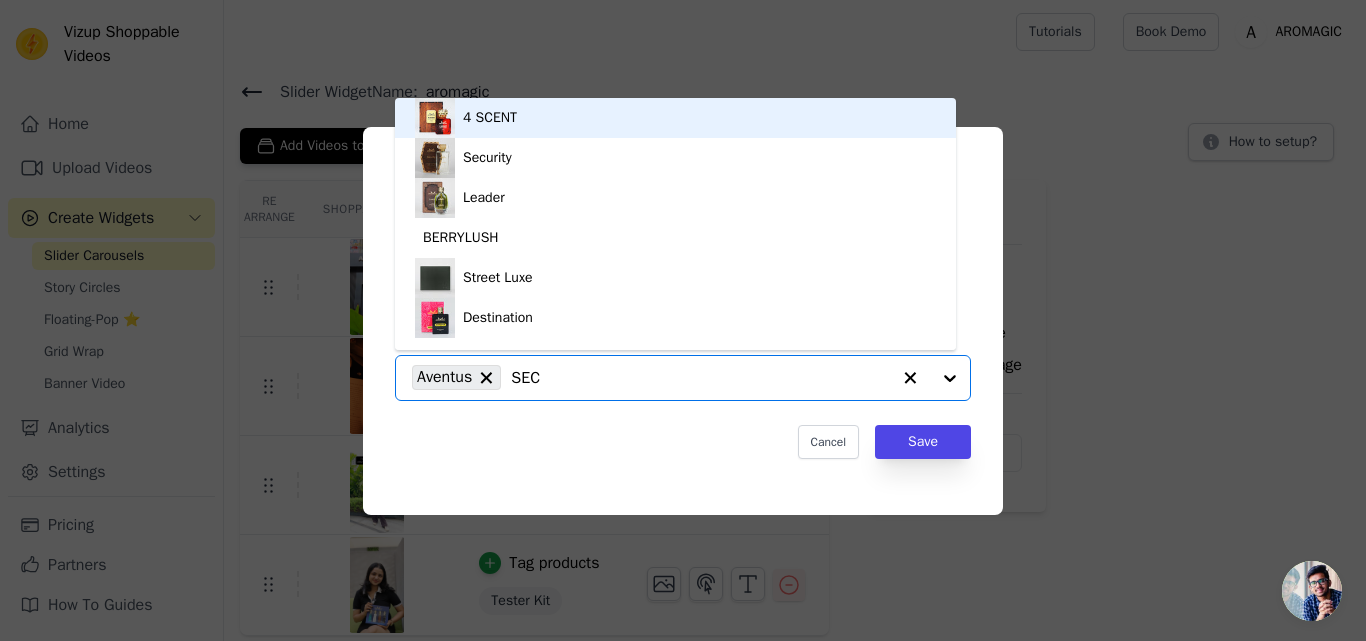 type on "SECU" 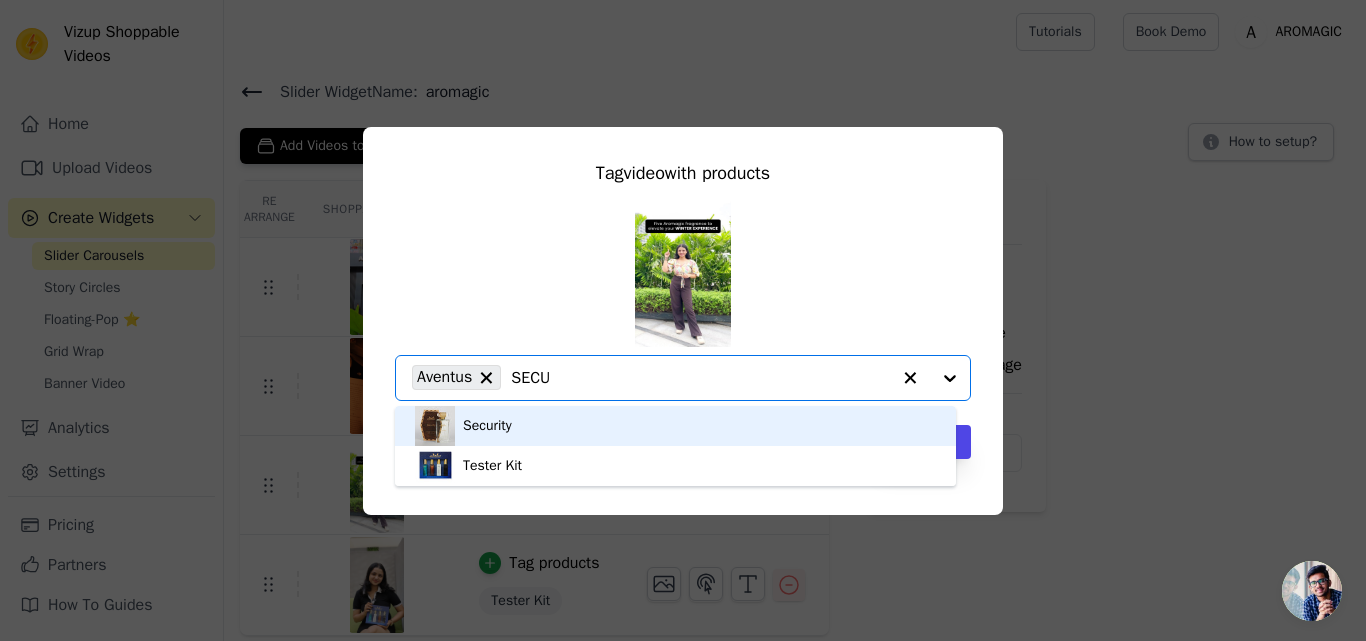 click on "Security" at bounding box center (675, 426) 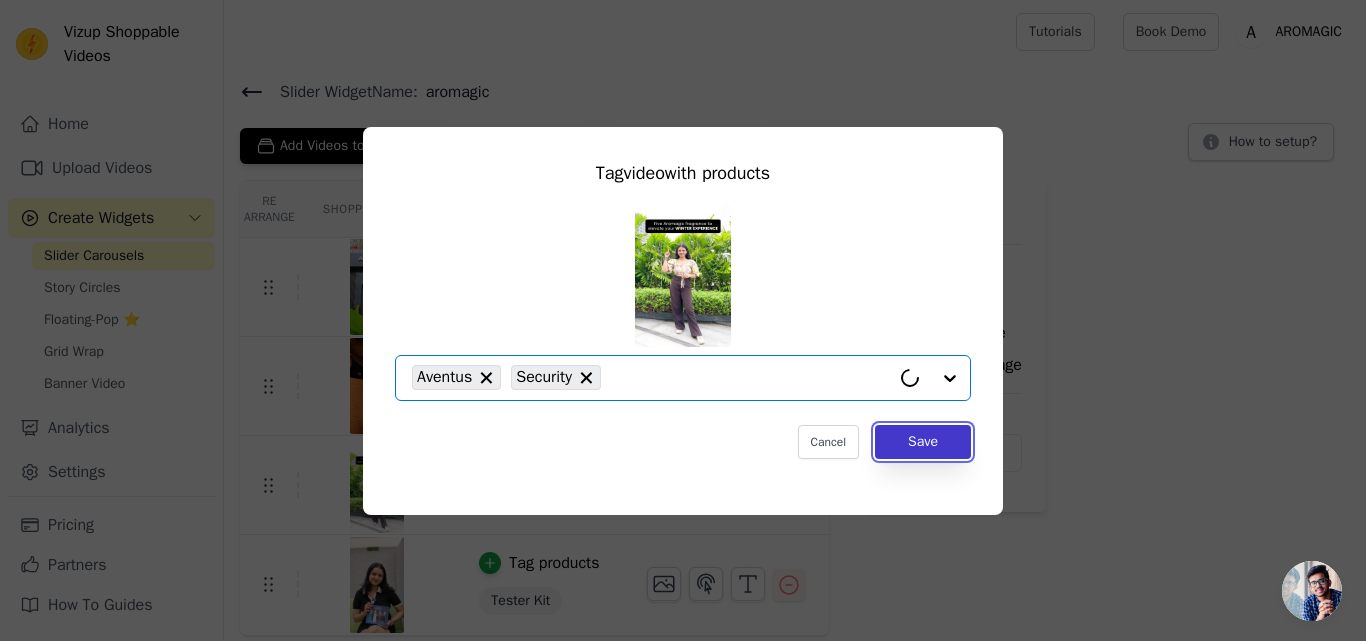 click on "Save" at bounding box center (923, 442) 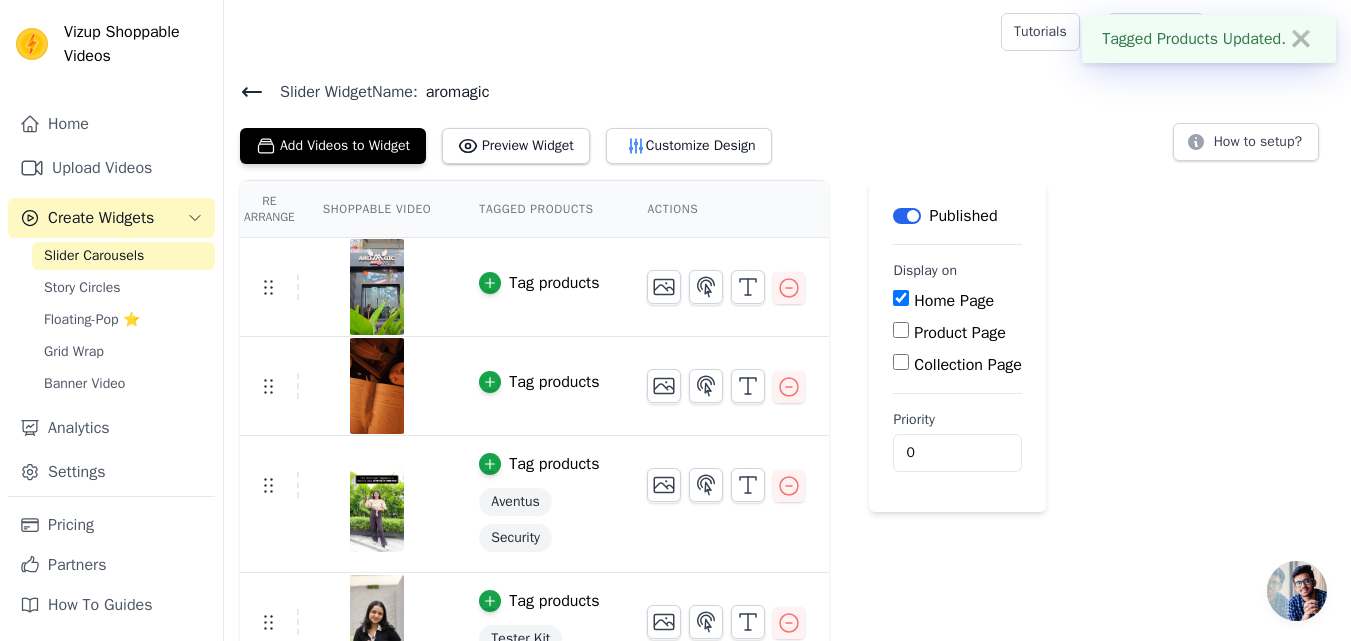 click on "Tag products" at bounding box center [539, 386] 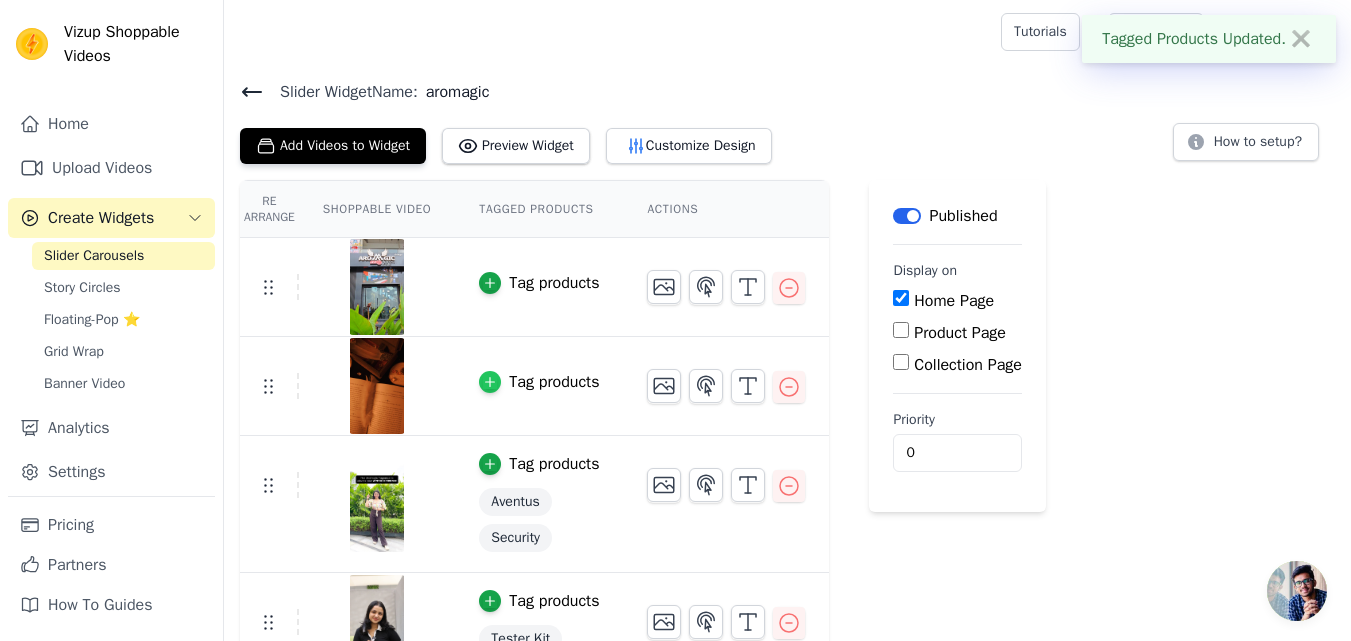 click at bounding box center [490, 382] 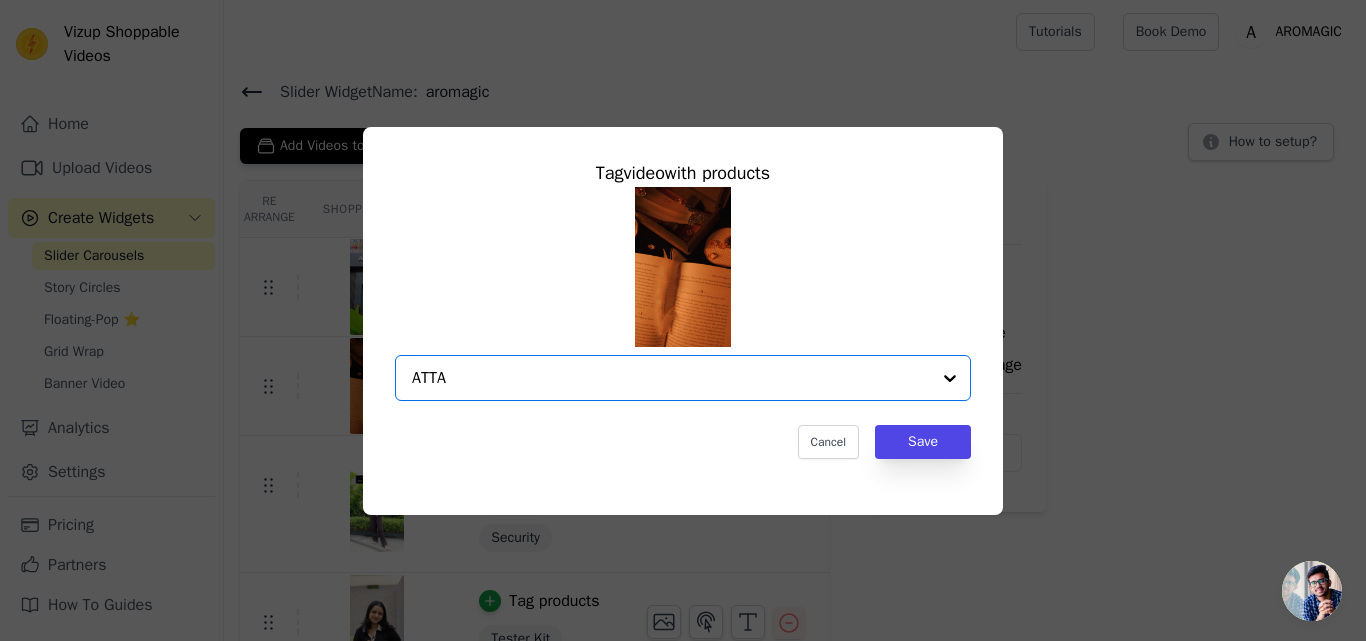 type on "ATTAR" 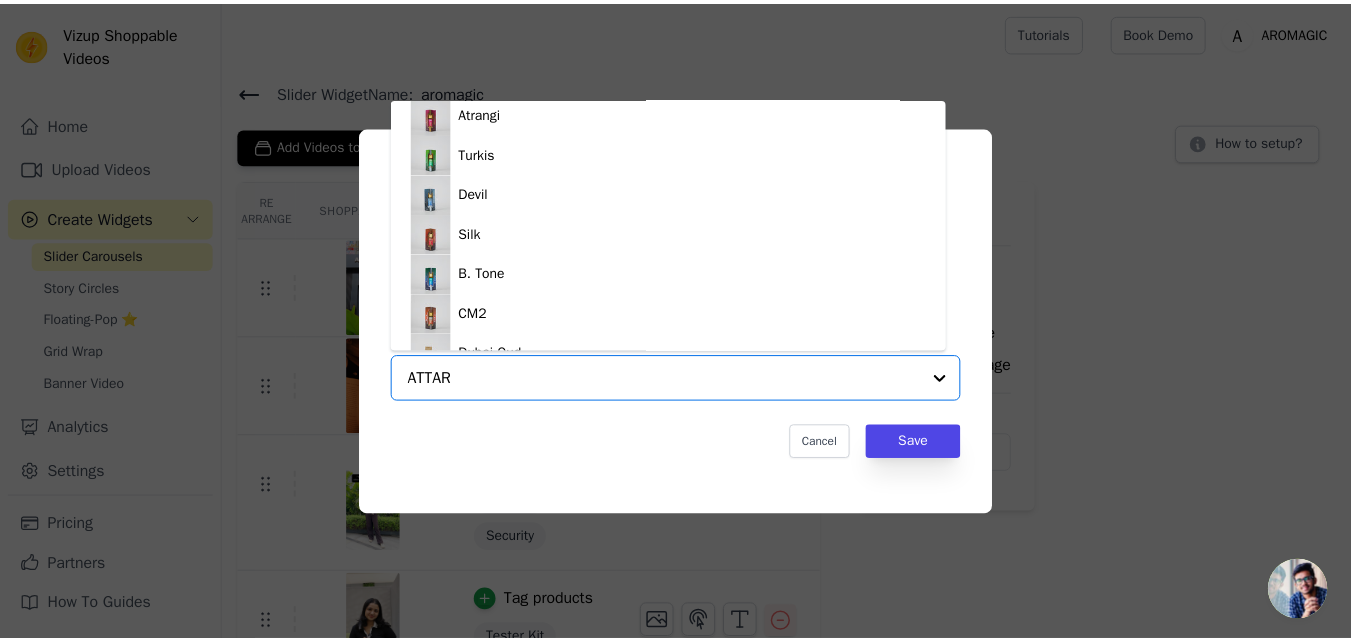 scroll, scrollTop: 394, scrollLeft: 0, axis: vertical 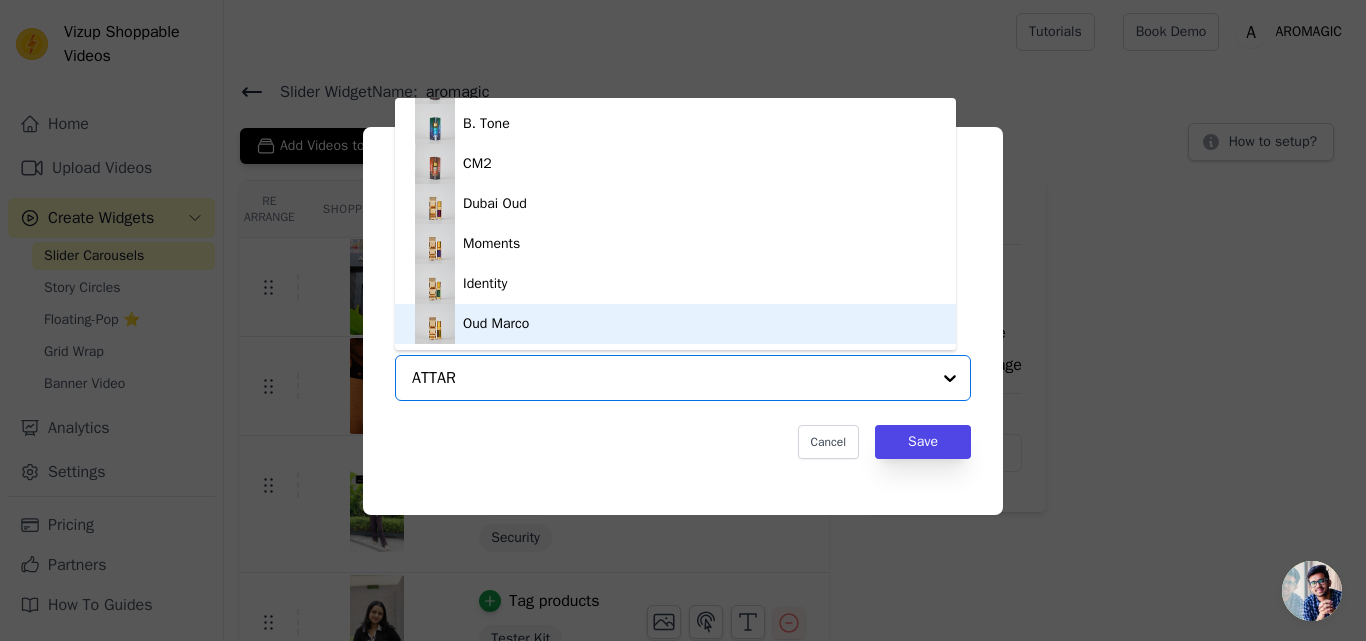 click on "Oud Marco" at bounding box center (496, 324) 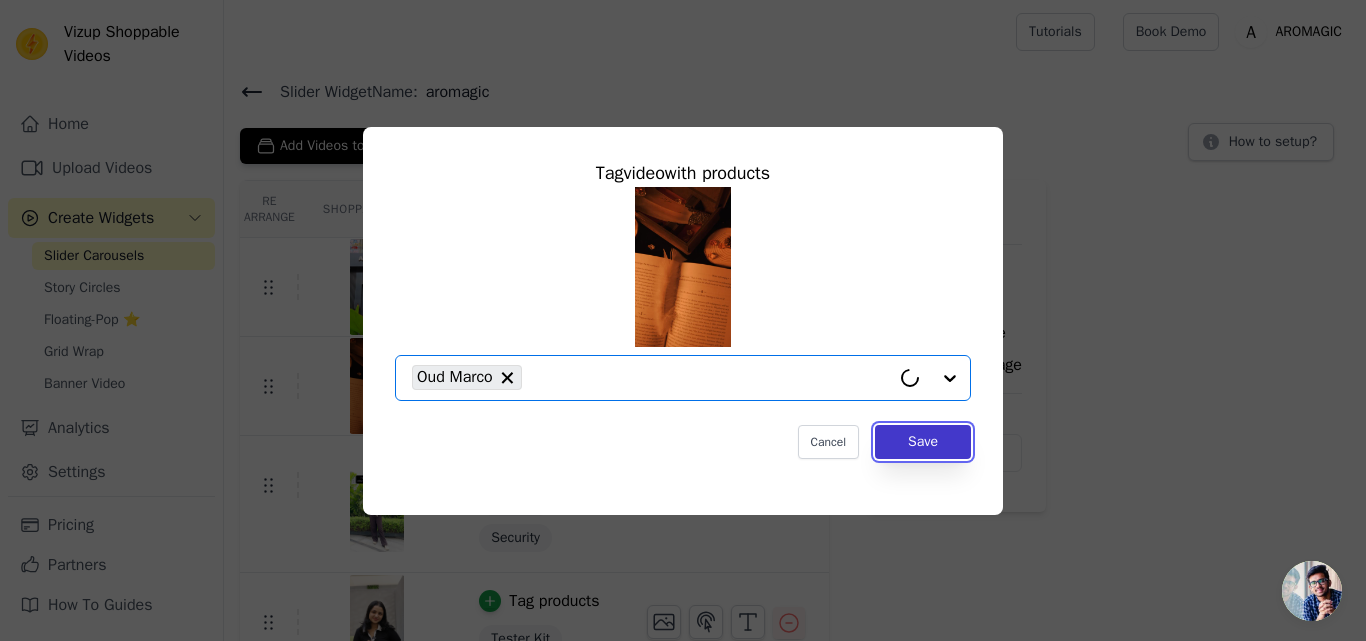 click on "Save" at bounding box center (923, 442) 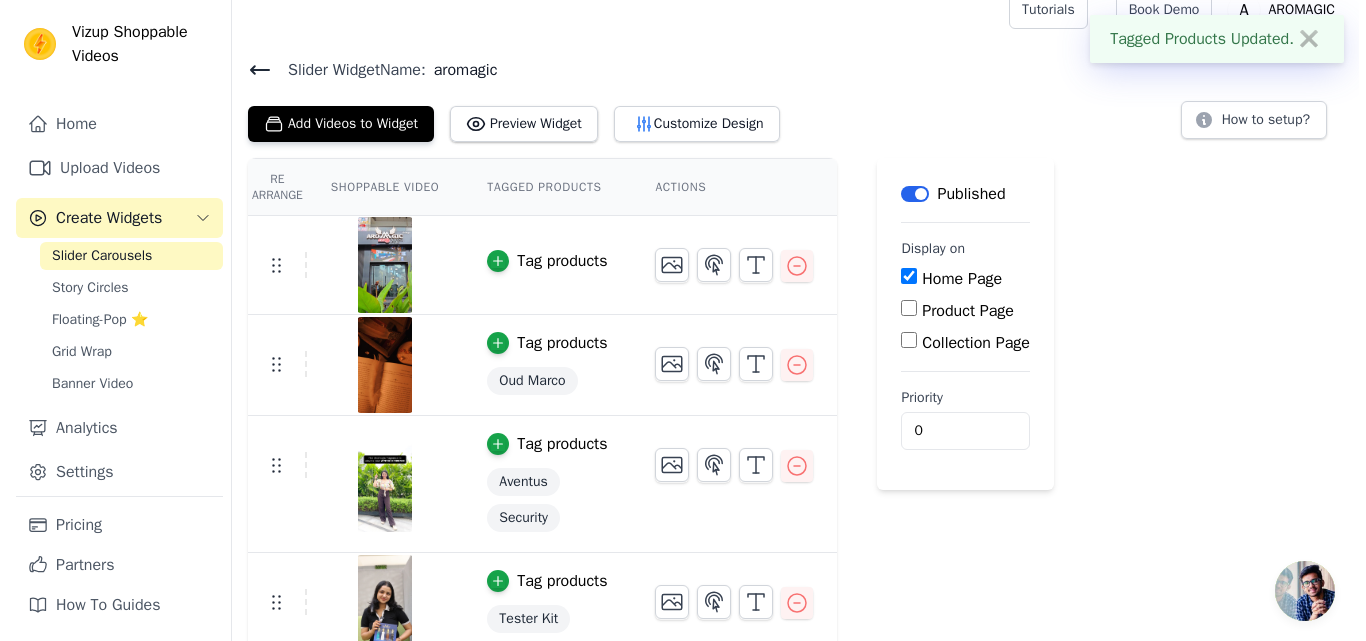 scroll, scrollTop: 0, scrollLeft: 0, axis: both 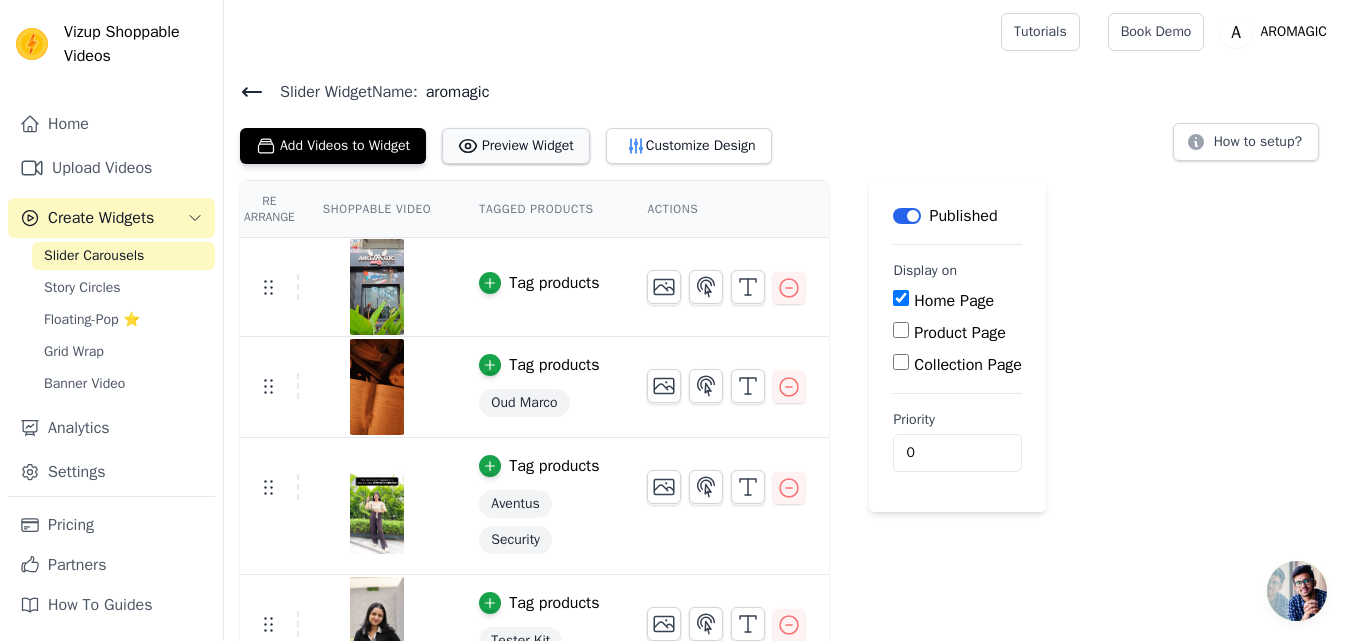 click on "Preview Widget" at bounding box center (516, 146) 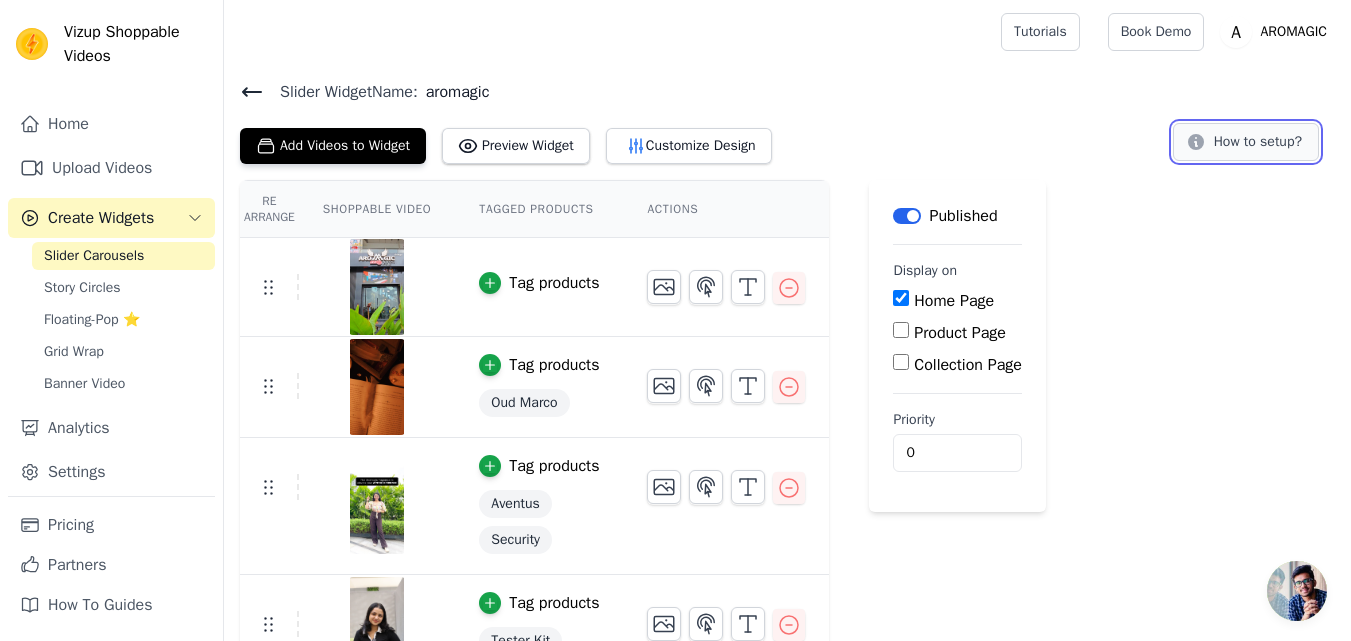 click on "How to setup?" at bounding box center (1246, 142) 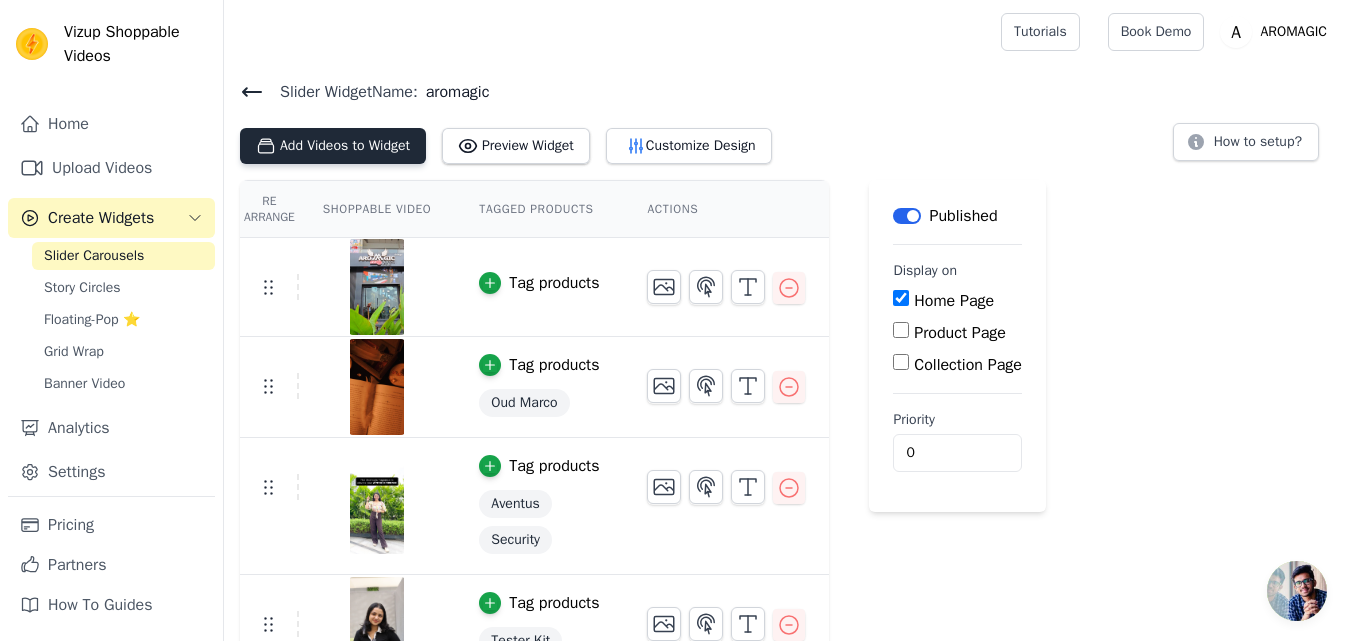 click on "Add Videos to Widget" at bounding box center [333, 146] 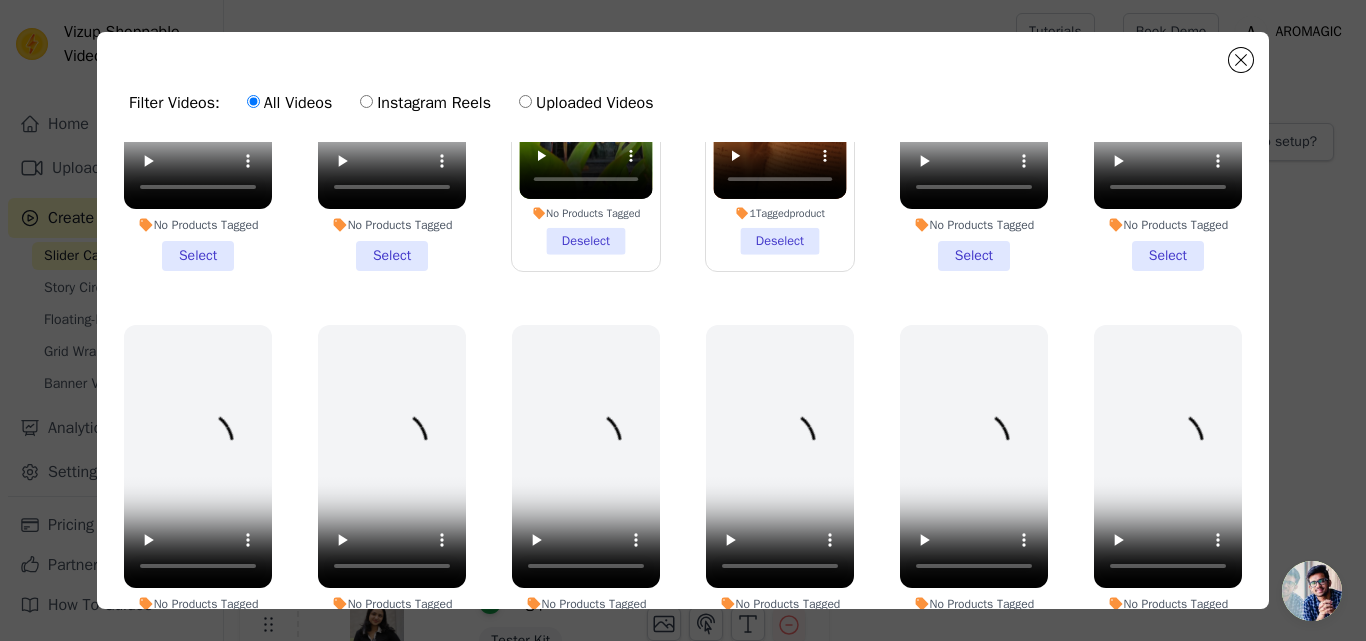 scroll, scrollTop: 200, scrollLeft: 0, axis: vertical 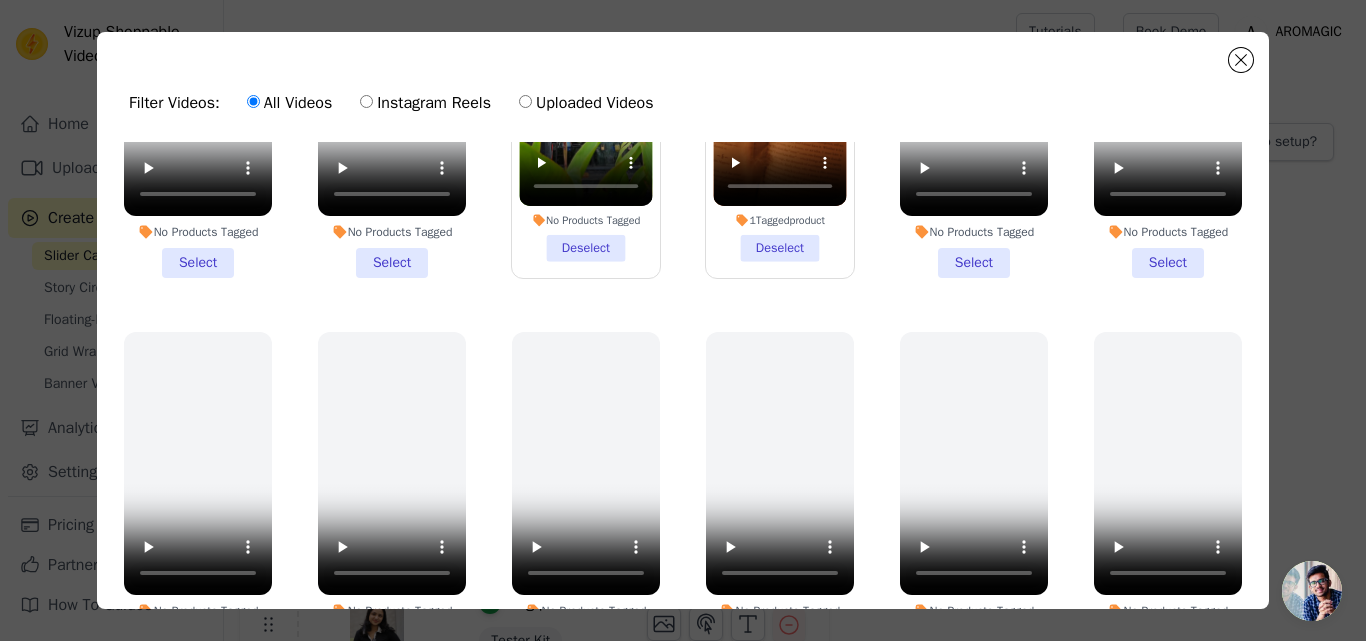 click on "Instagram Reels" at bounding box center [425, 103] 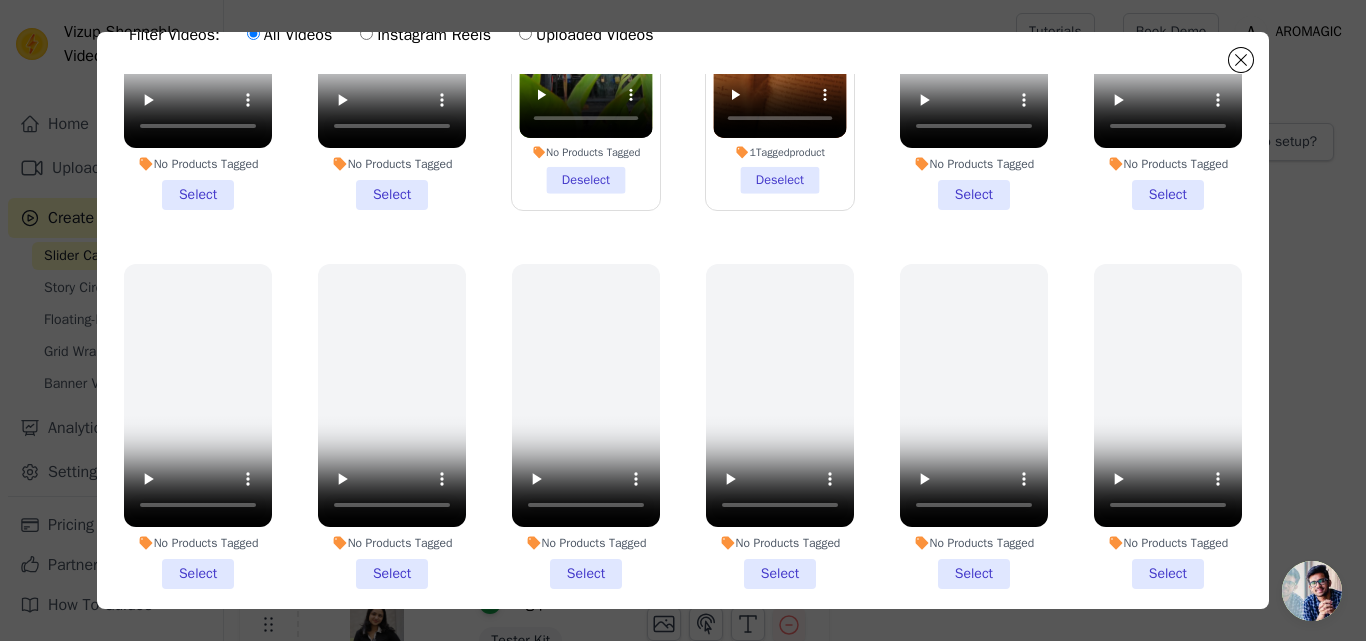 scroll, scrollTop: 100, scrollLeft: 0, axis: vertical 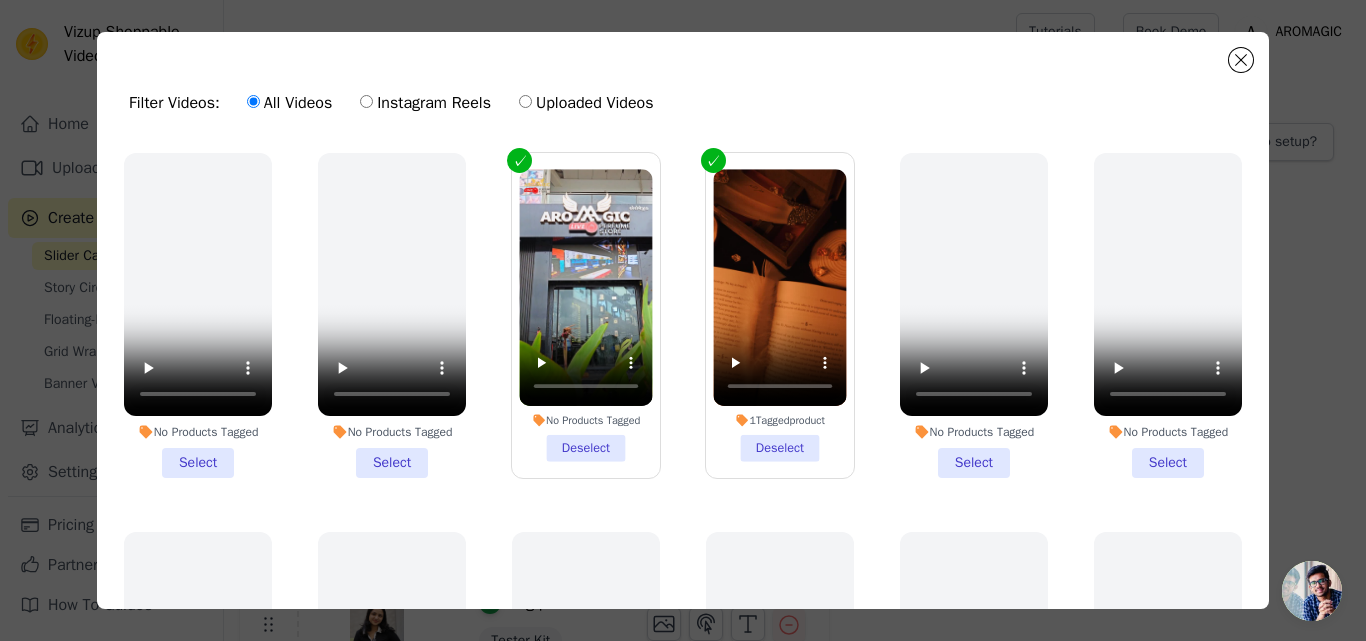 click on "Instagram Reels" at bounding box center [366, 101] 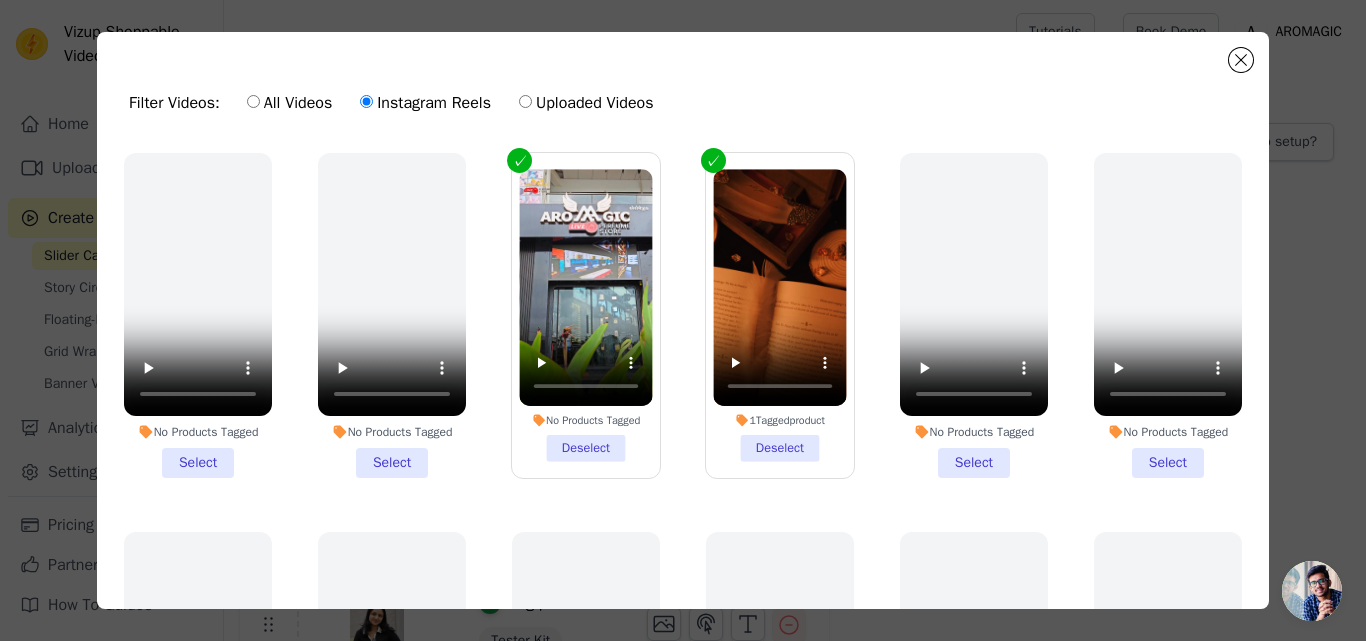 click on "Instagram Reels" at bounding box center [425, 103] 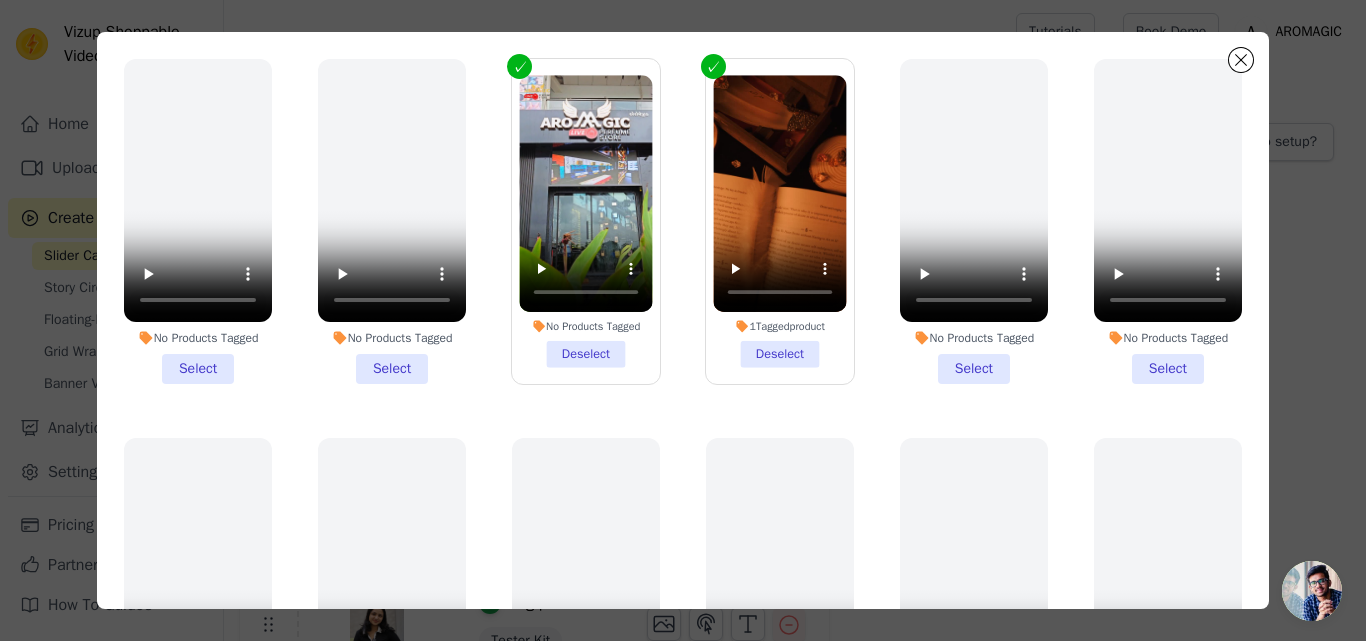 scroll, scrollTop: 174, scrollLeft: 0, axis: vertical 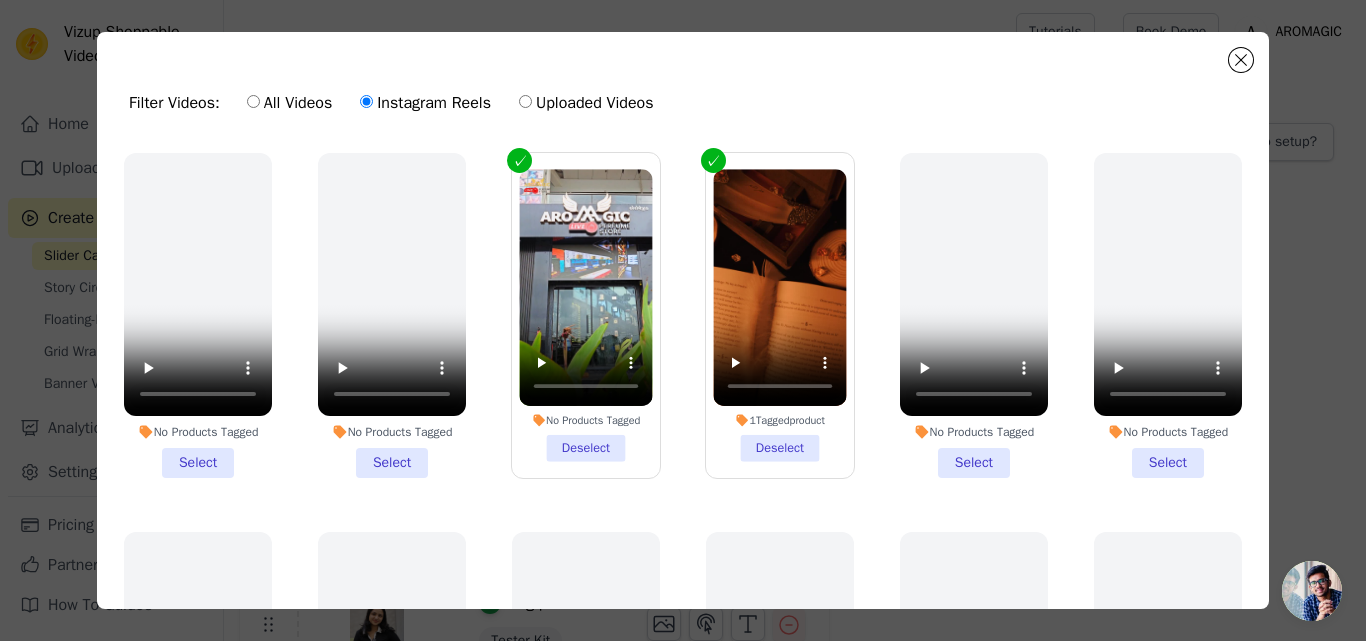 click on "Uploaded Videos" at bounding box center (586, 103) 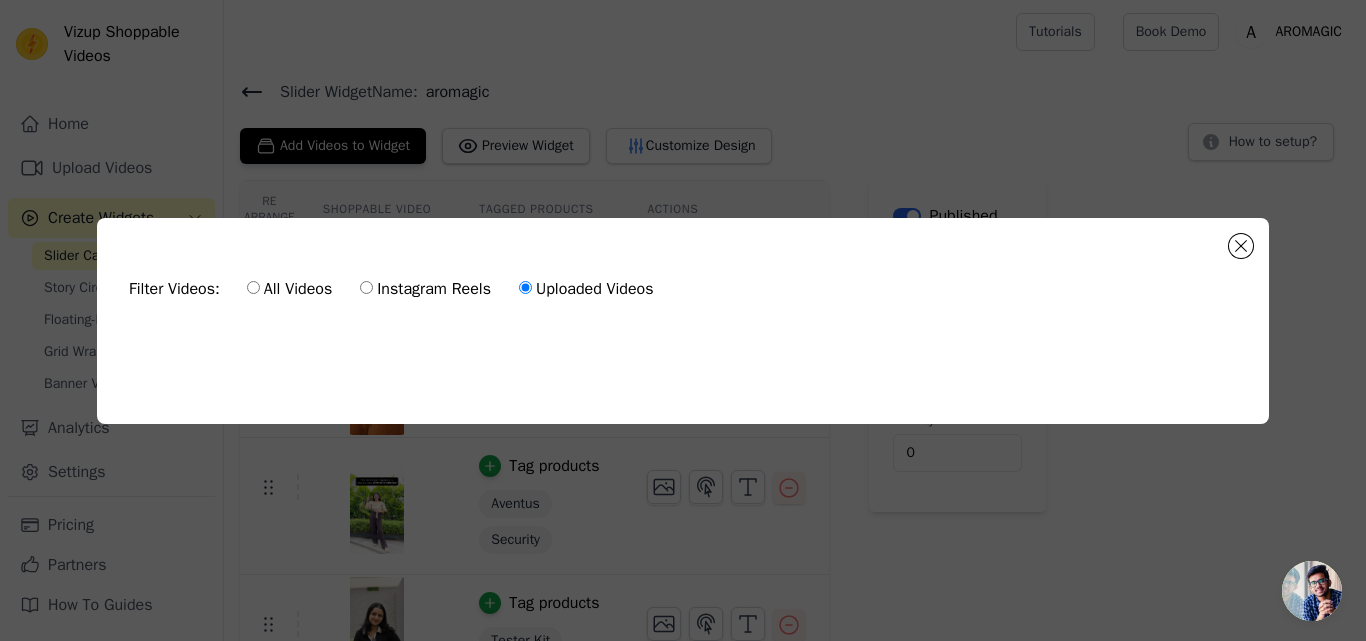 drag, startPoint x: 281, startPoint y: 275, endPoint x: 286, endPoint y: 295, distance: 20.615528 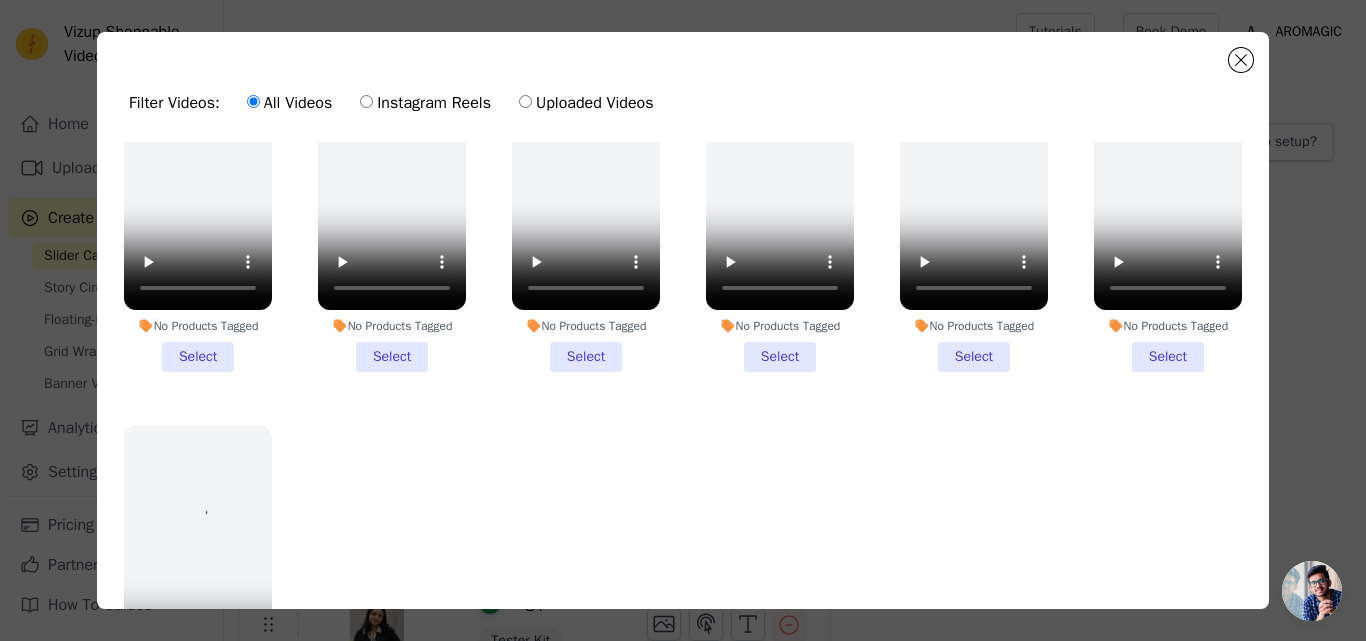 scroll, scrollTop: 1291, scrollLeft: 0, axis: vertical 